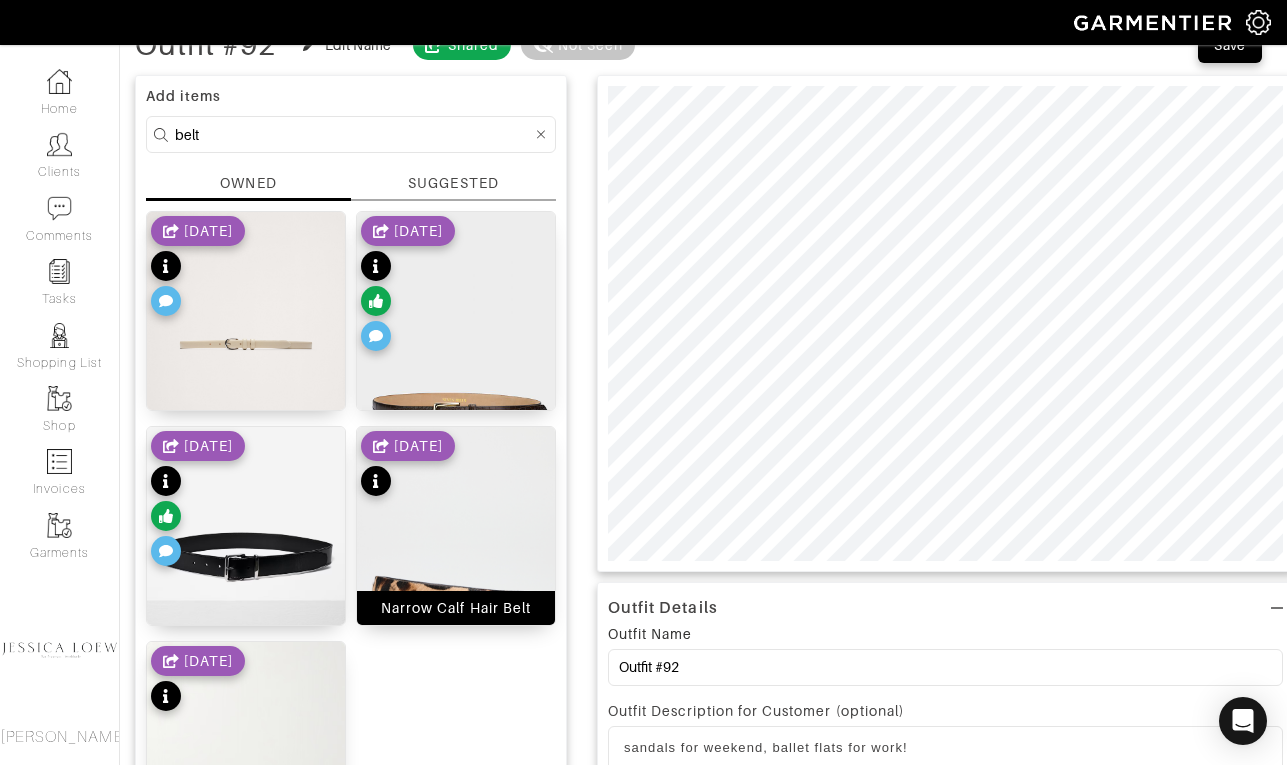 scroll, scrollTop: 113, scrollLeft: 0, axis: vertical 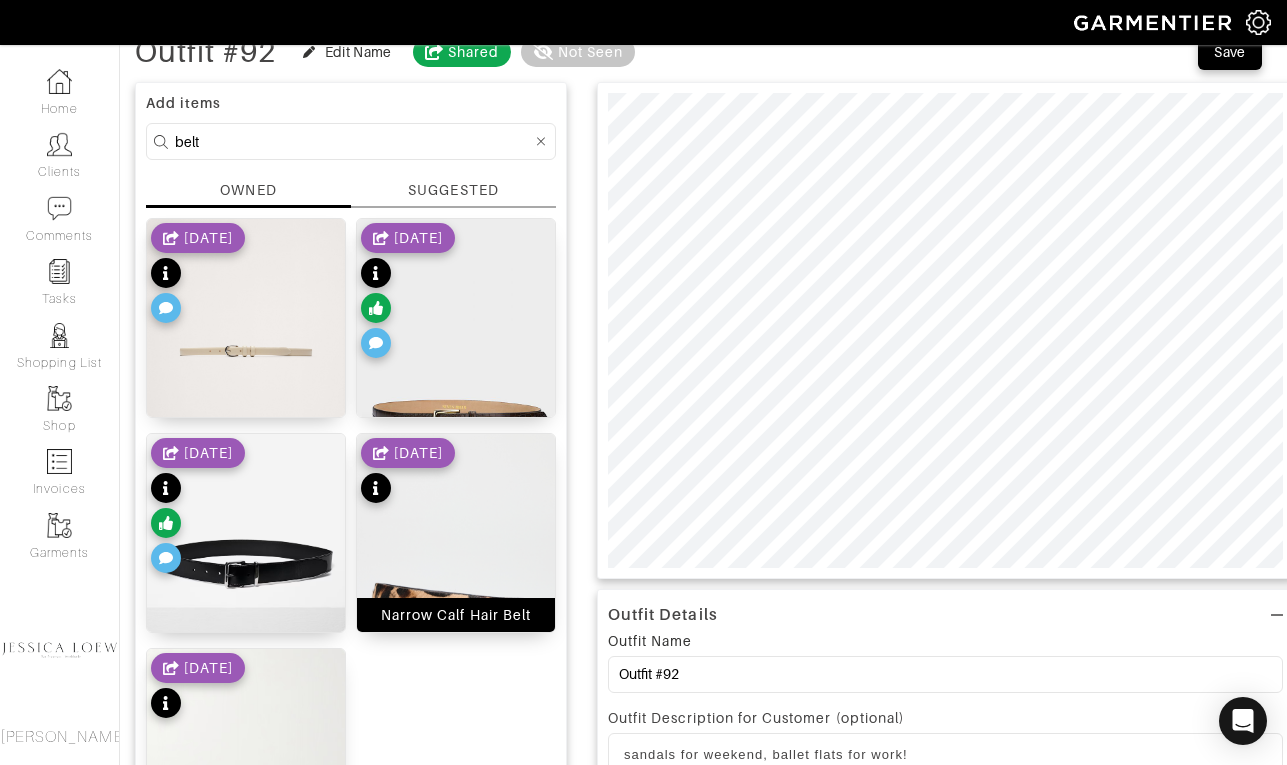 click at bounding box center (456, 609) 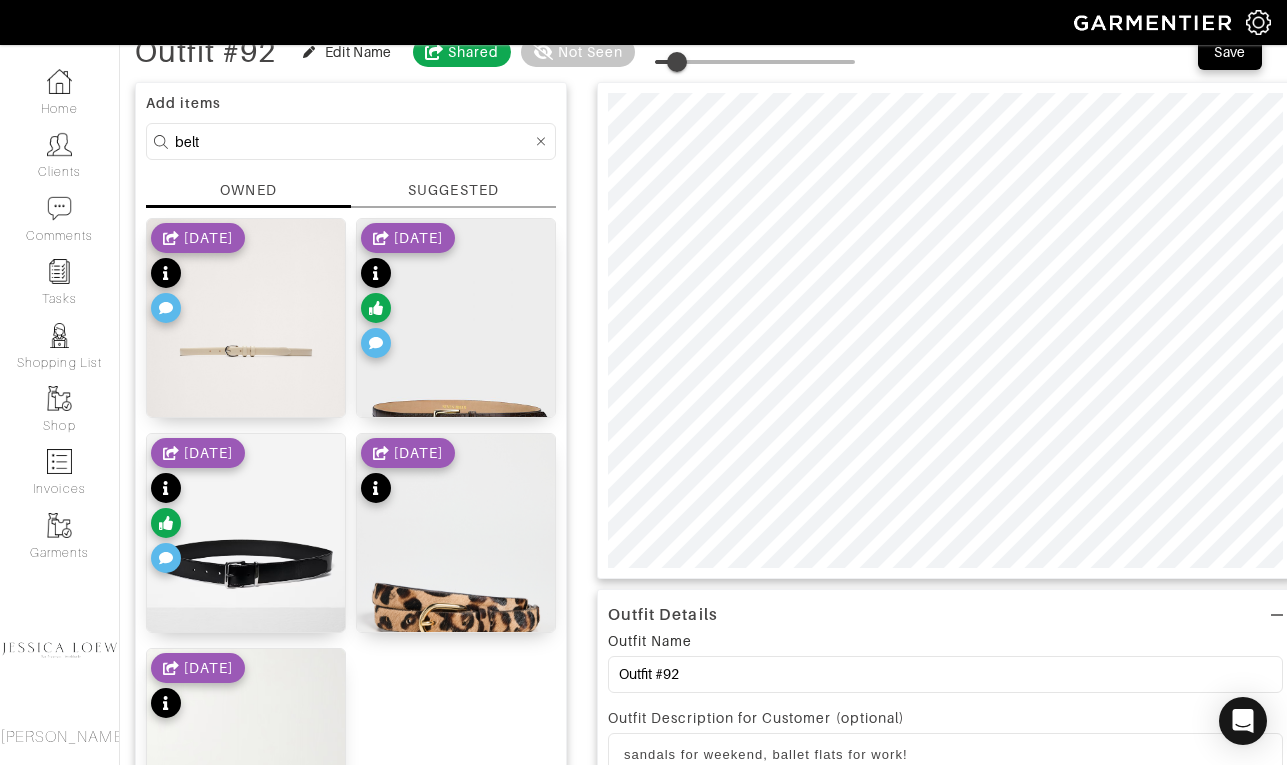 click at bounding box center [677, 62] 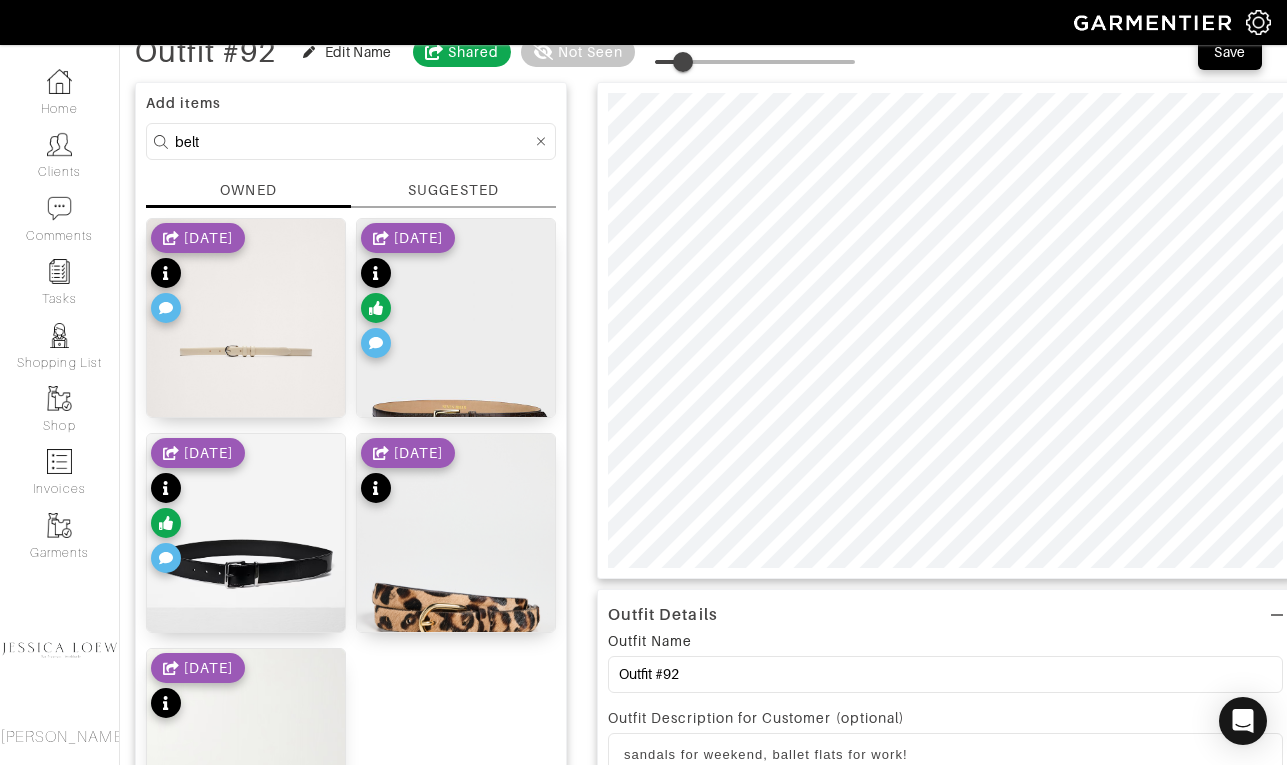 click at bounding box center (683, 62) 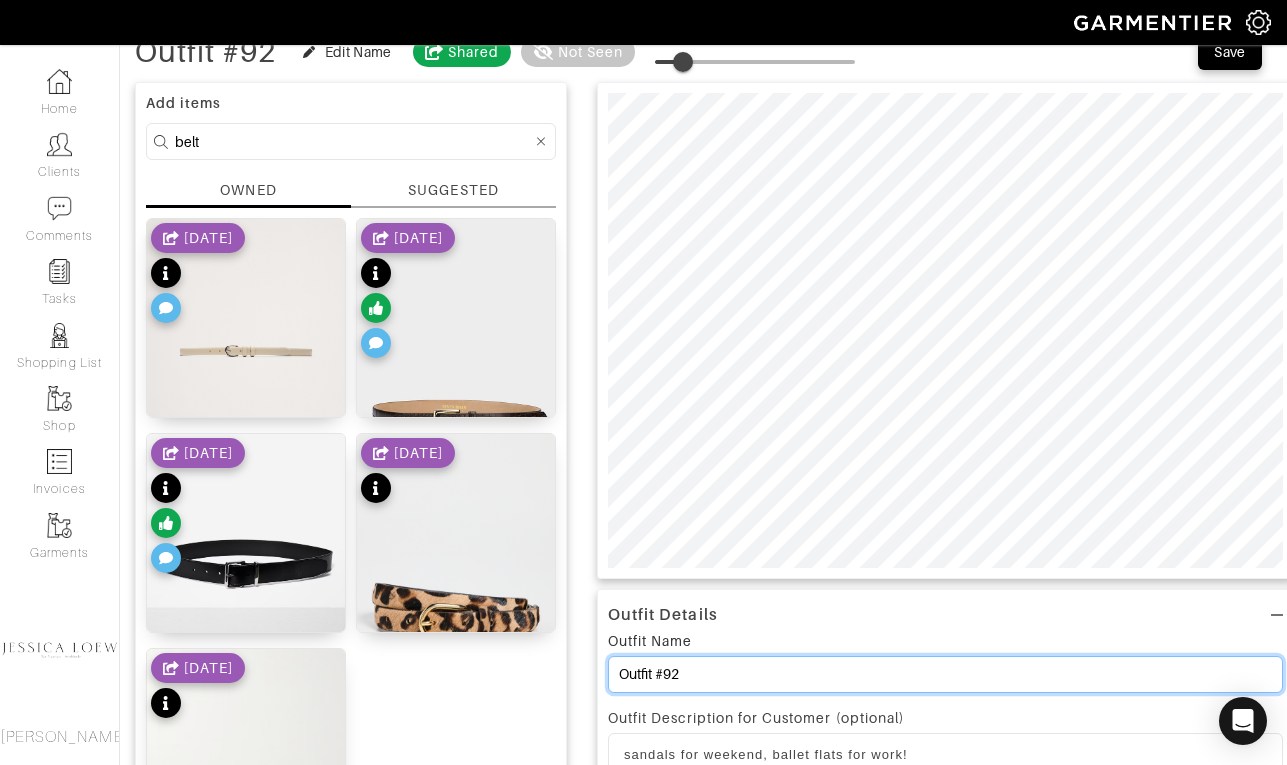 click on "Outfit #92" at bounding box center (945, 674) 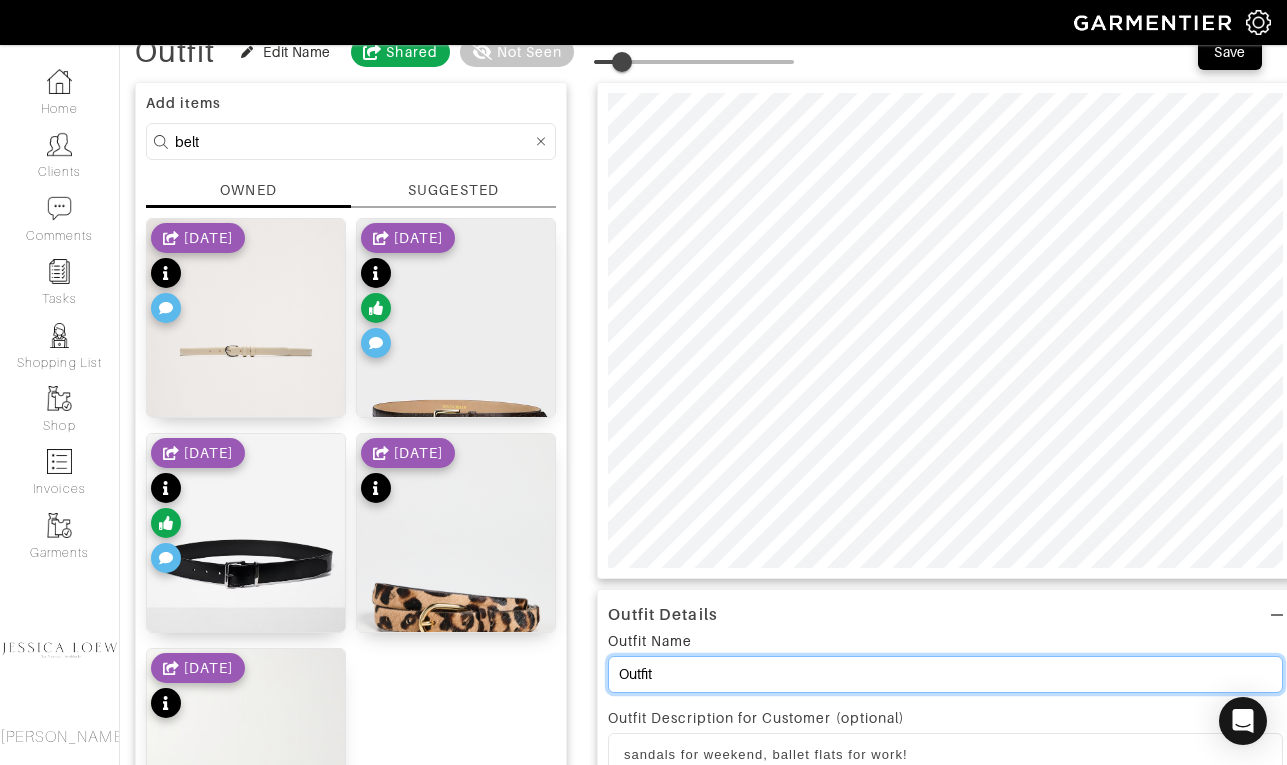type on "Outfit" 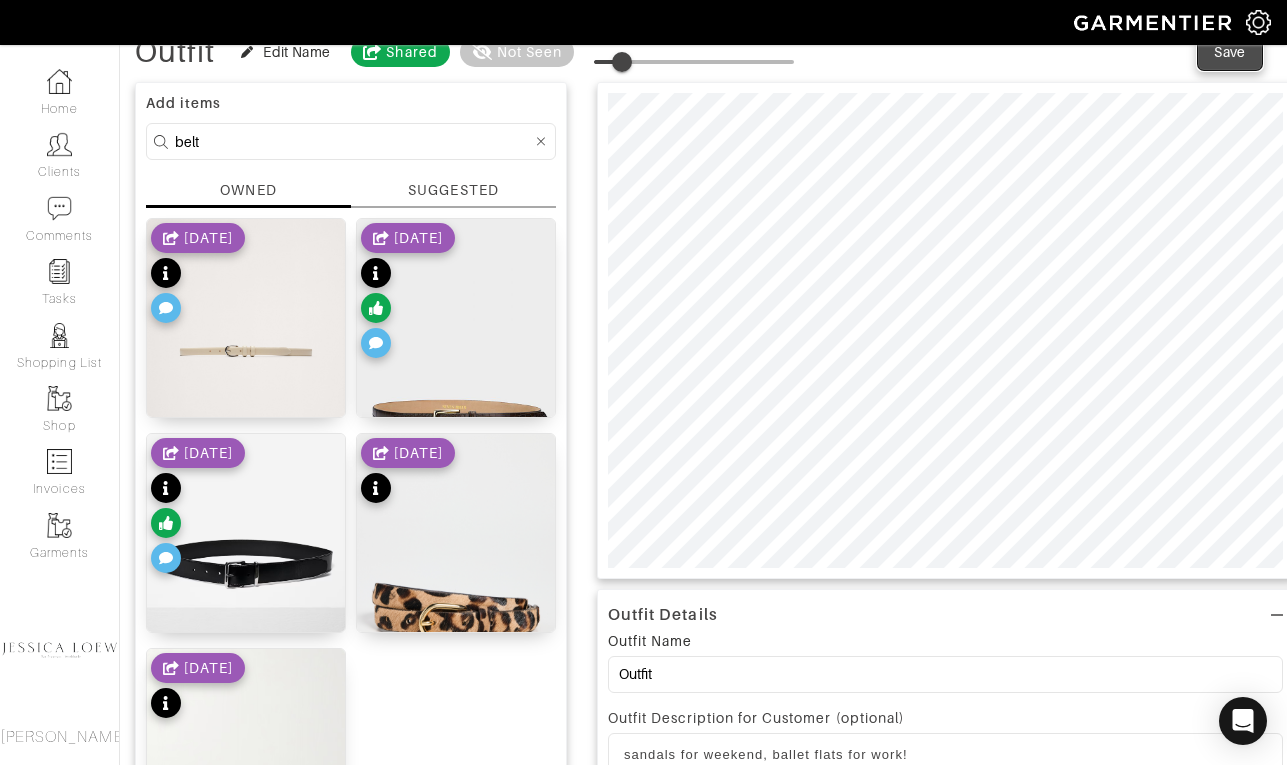 click on "Save" at bounding box center [1230, 52] 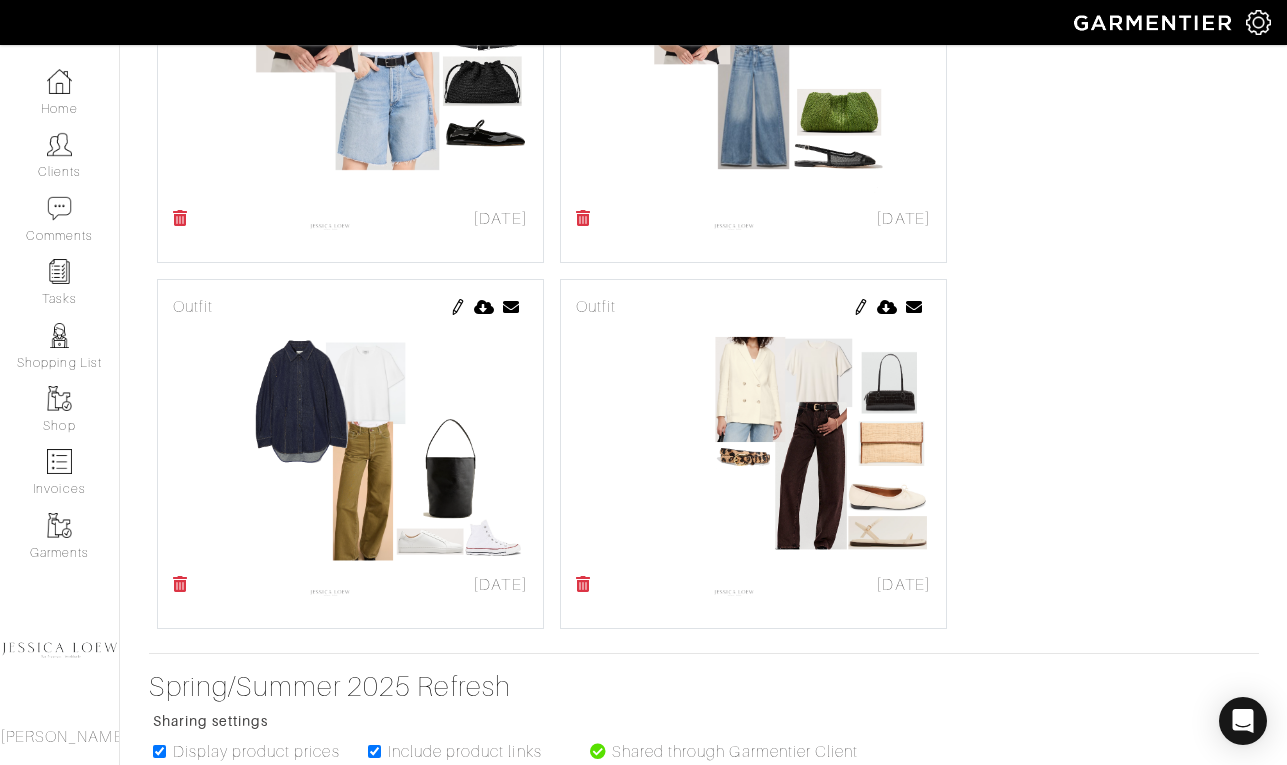 scroll, scrollTop: 4395, scrollLeft: 0, axis: vertical 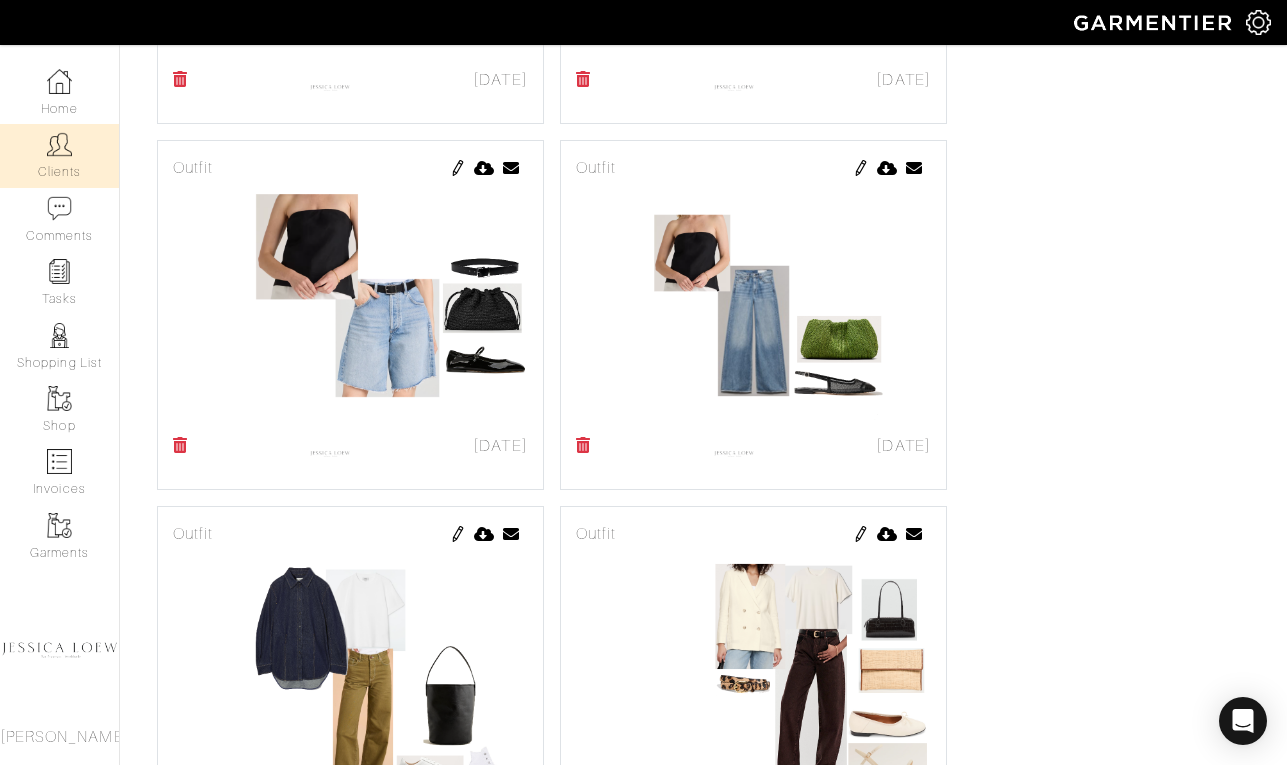 click on "Clients" at bounding box center (59, 155) 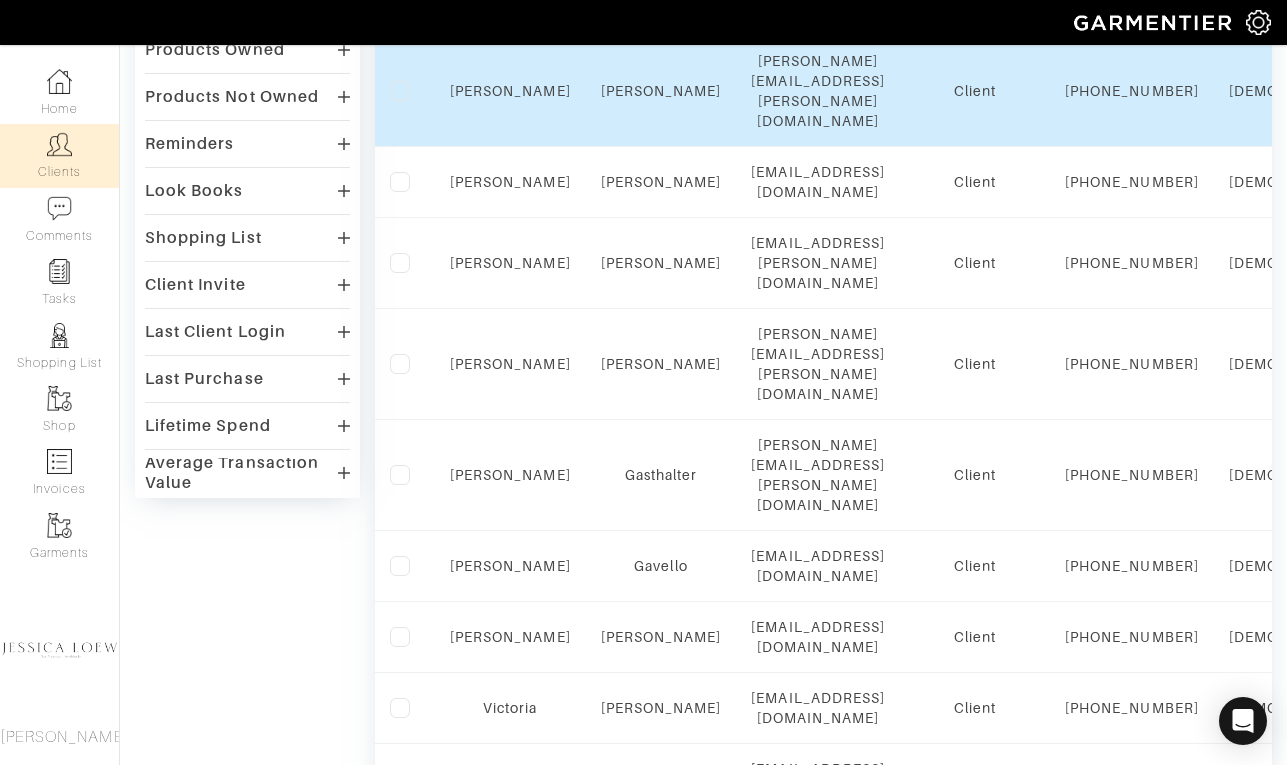 scroll, scrollTop: 473, scrollLeft: 0, axis: vertical 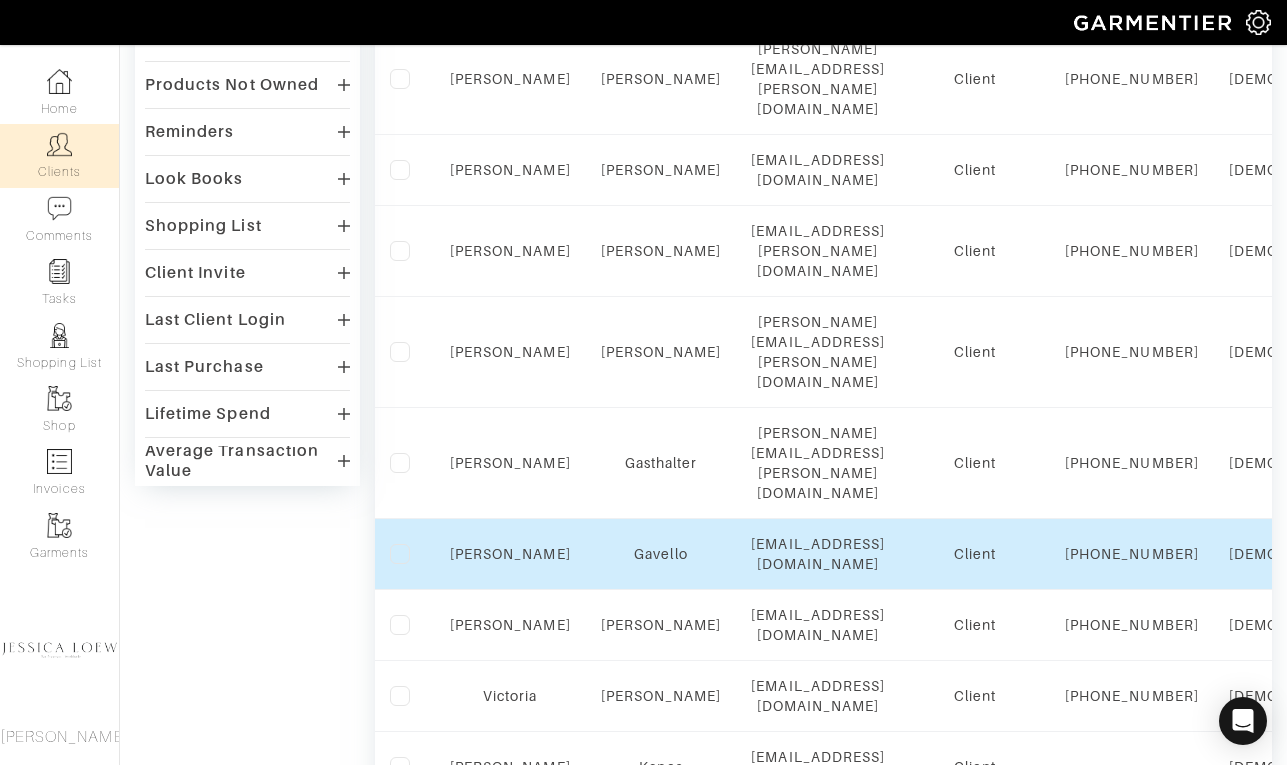 click on "[PERSON_NAME]" at bounding box center [510, 554] 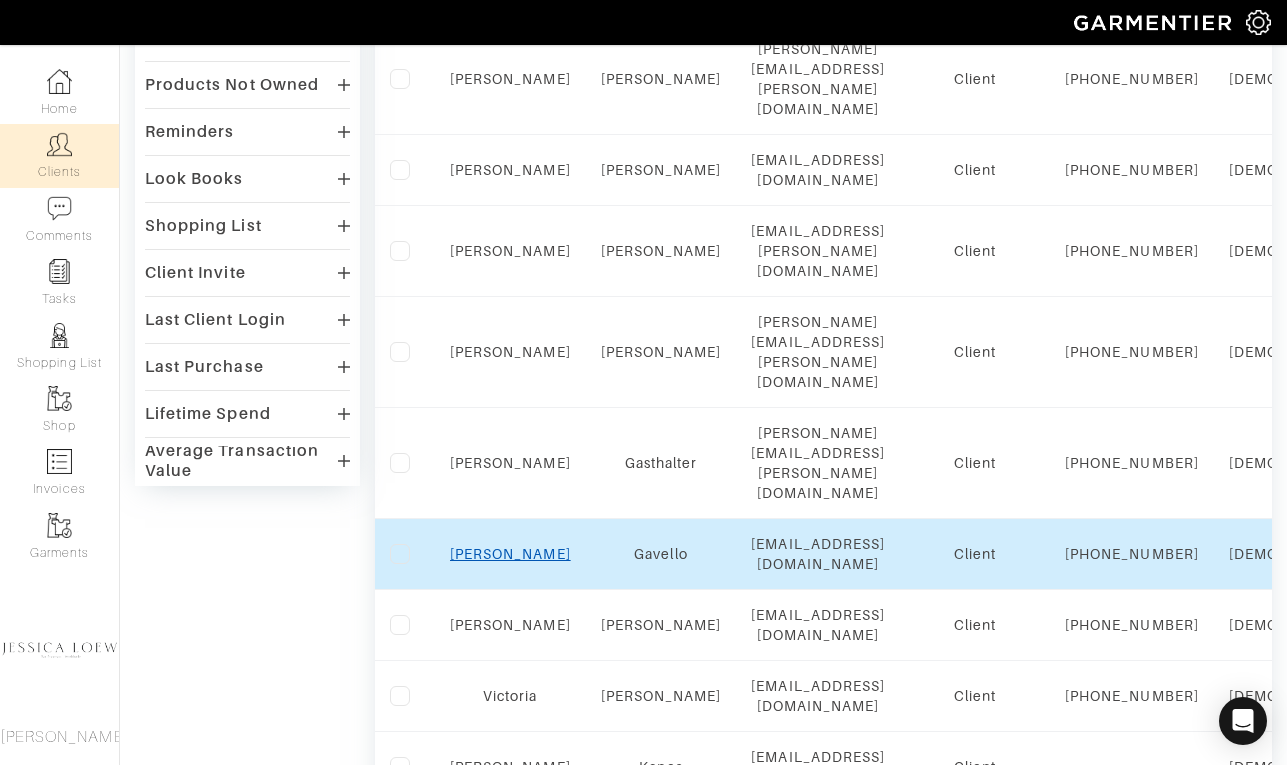 click on "Aubrey" at bounding box center (510, 554) 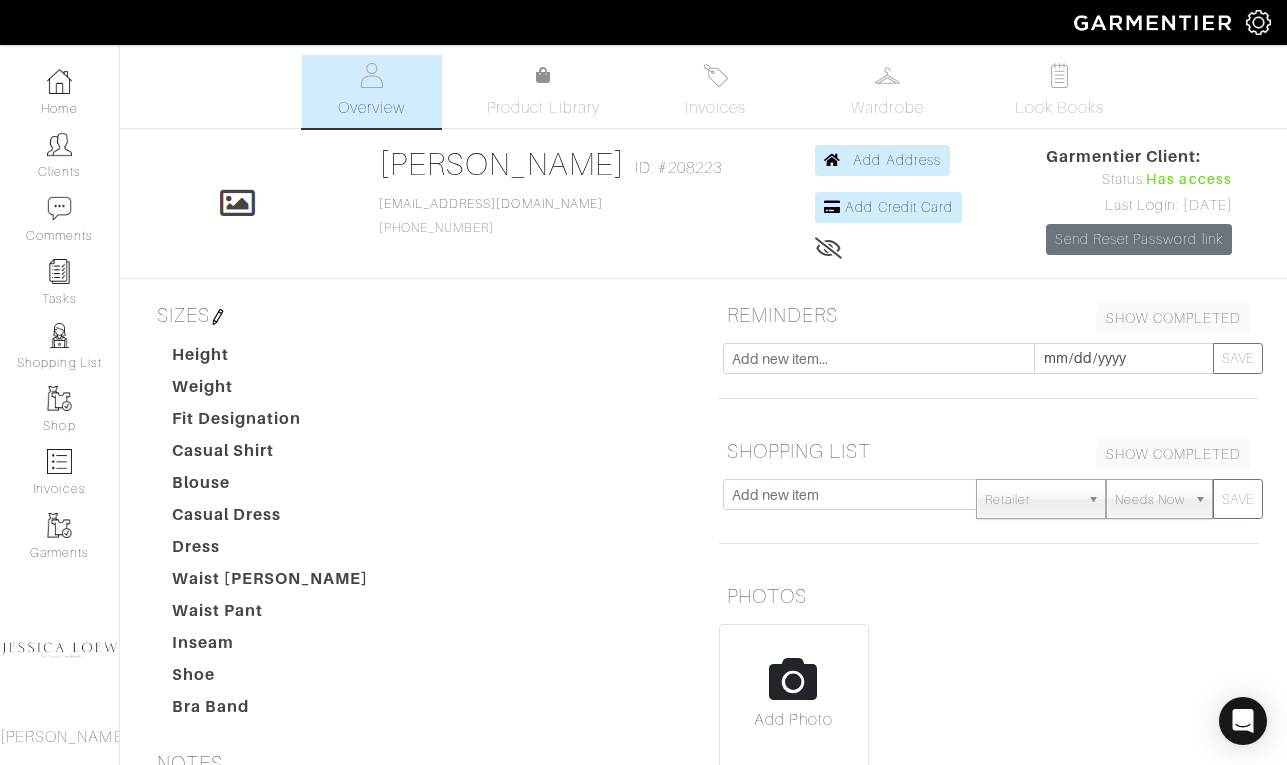 scroll, scrollTop: 0, scrollLeft: 0, axis: both 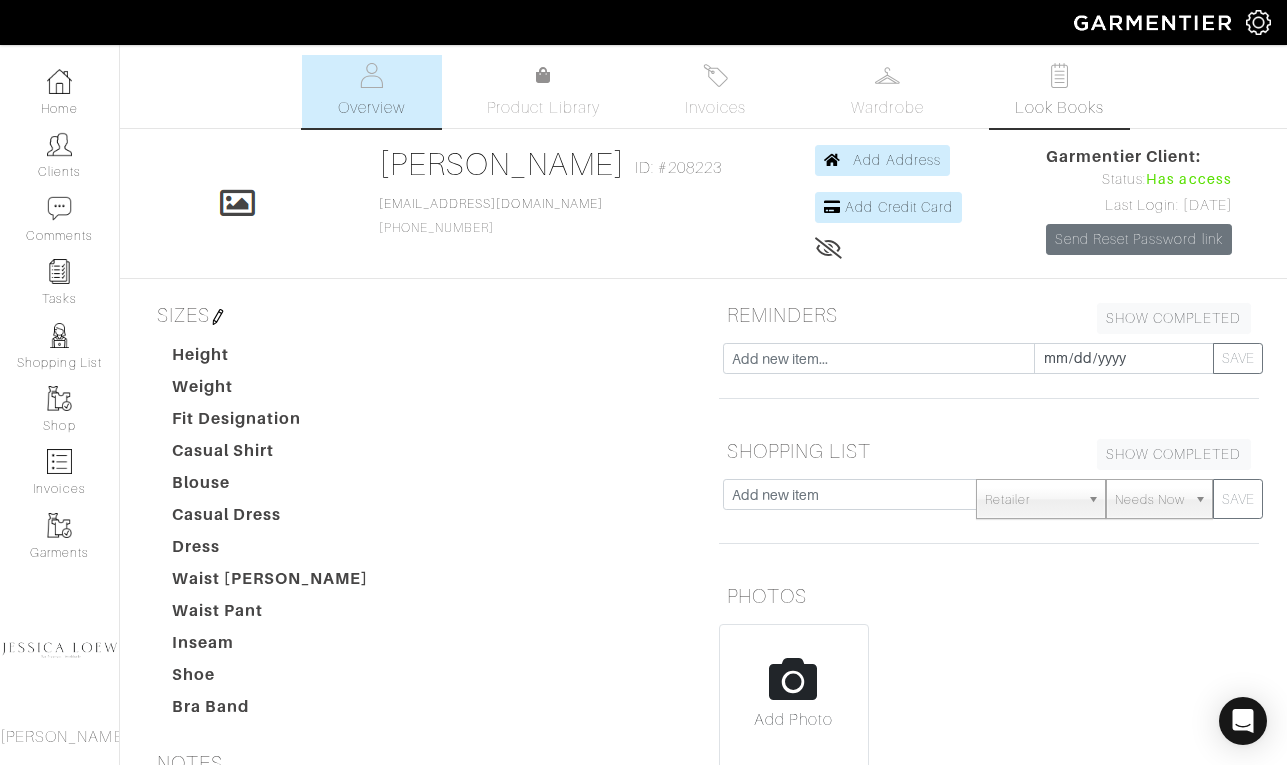click on "Look Books" at bounding box center [1059, 108] 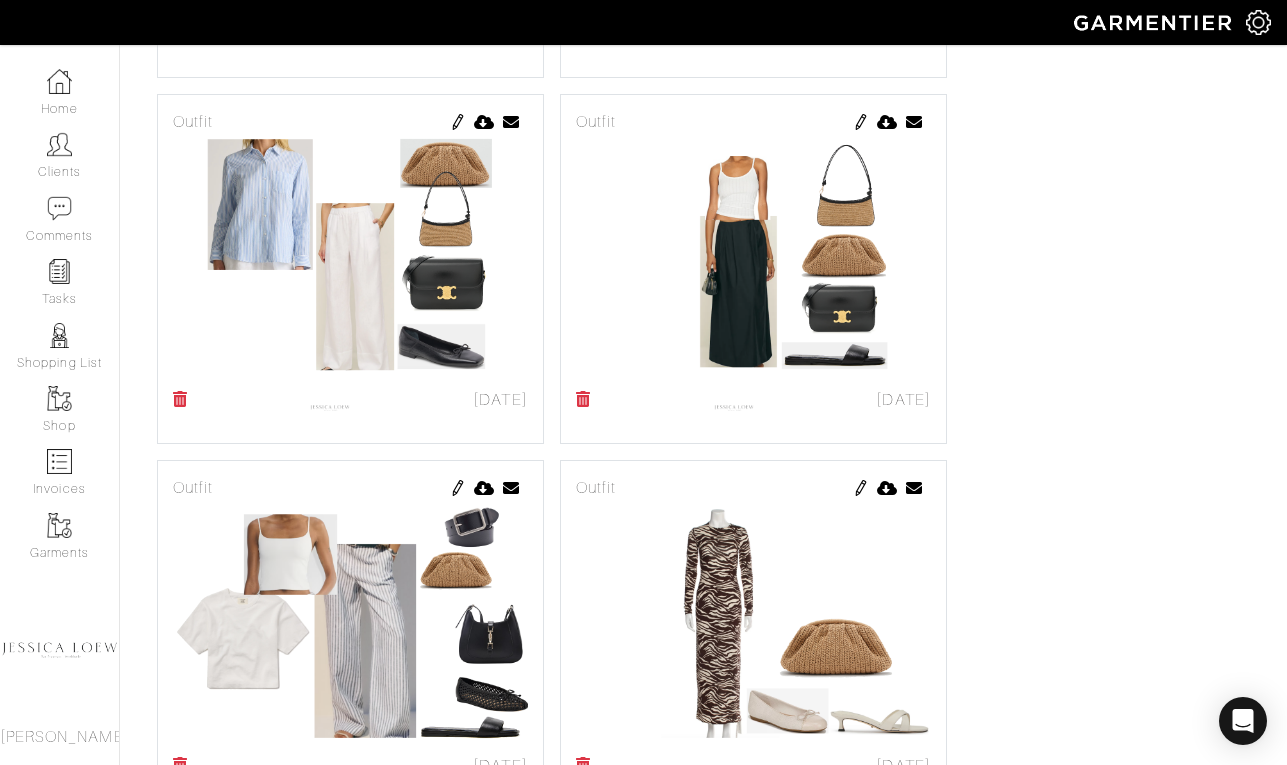 scroll, scrollTop: 6188, scrollLeft: 0, axis: vertical 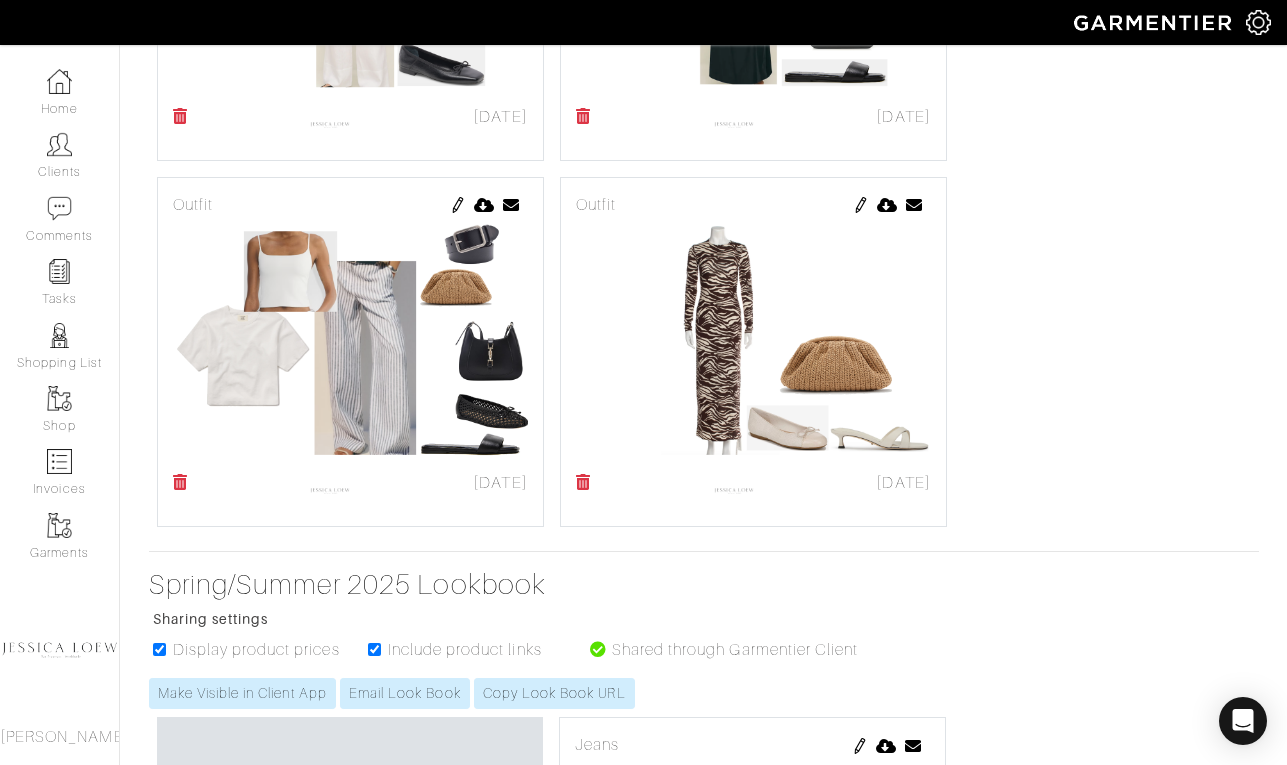 click on "ADD OUTFIT
Outfit
05/22/25
Send Outfit
× Close
Email
aubsandwood@gmail.com
Cancel
Send
Outfit
05/22/25
Send Outfit
× Close
Email
aubsandwood@gmail.com
Send" at bounding box center (704, -2576) 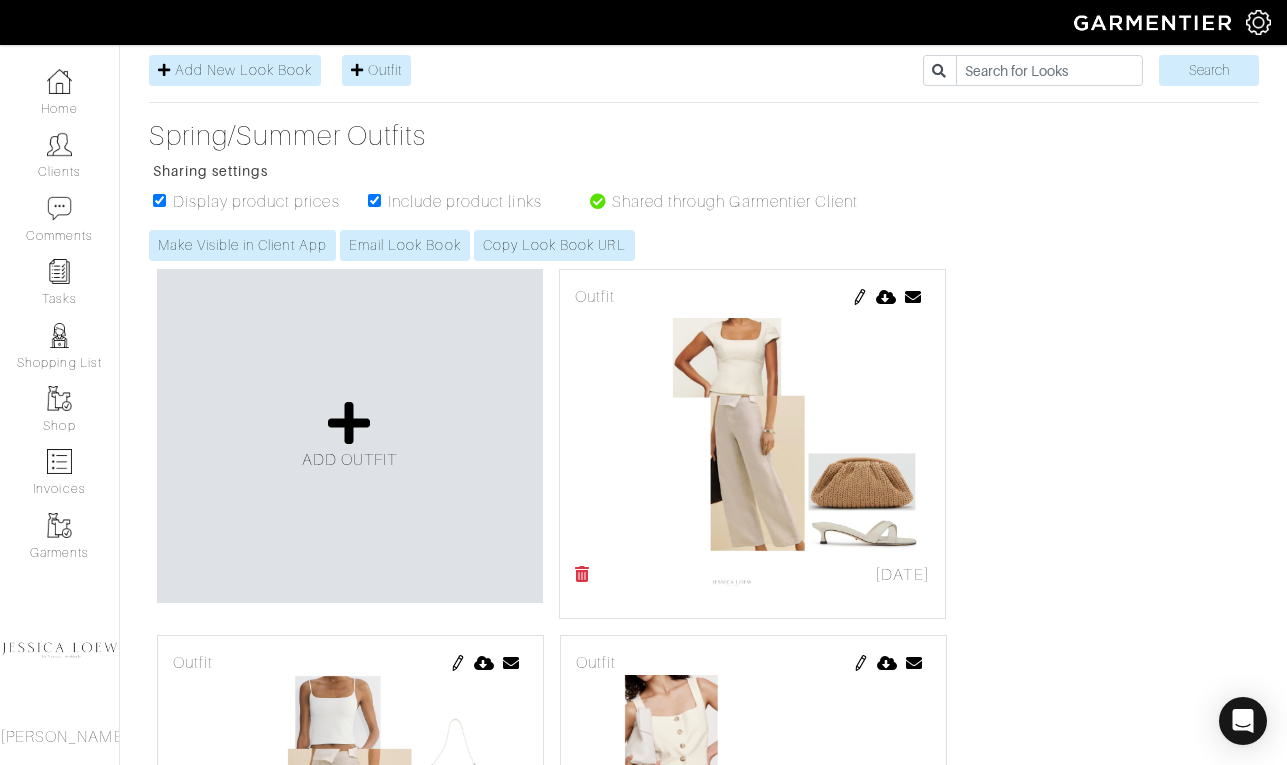 scroll, scrollTop: 201, scrollLeft: 0, axis: vertical 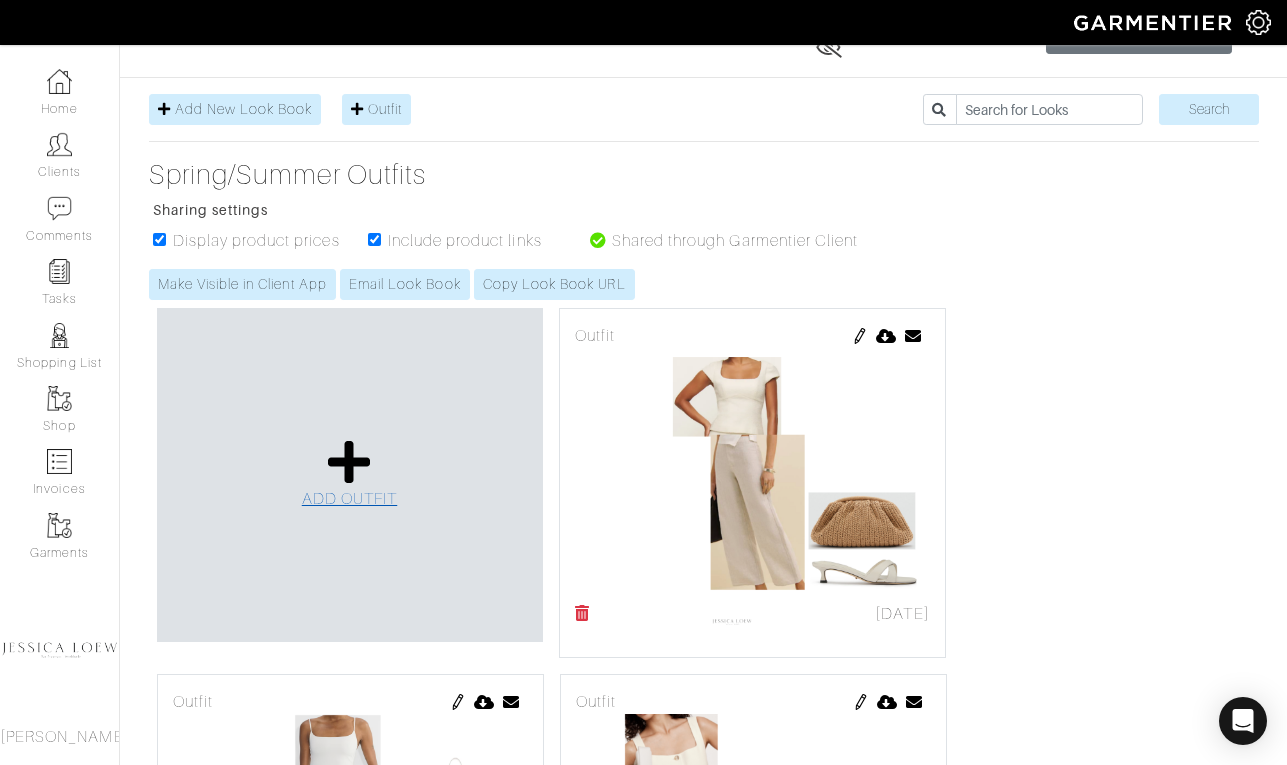 click at bounding box center [349, 462] 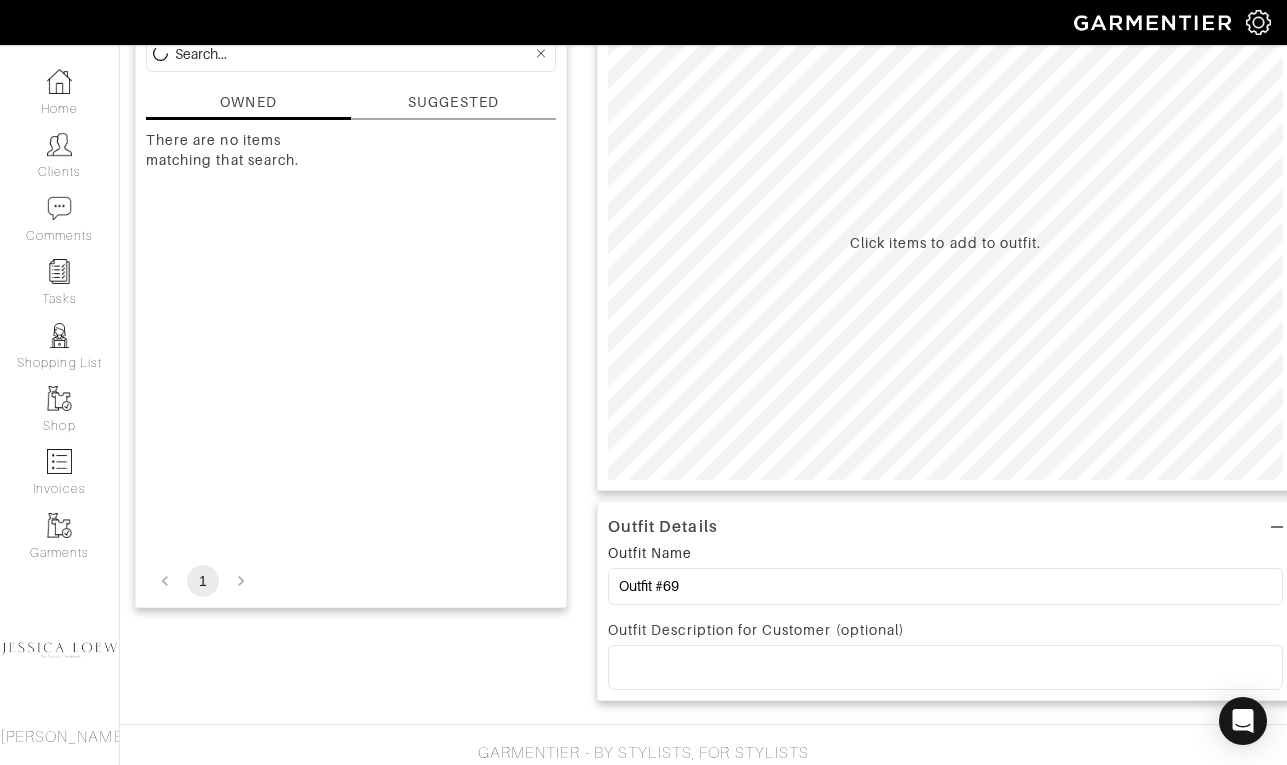 scroll, scrollTop: 0, scrollLeft: 0, axis: both 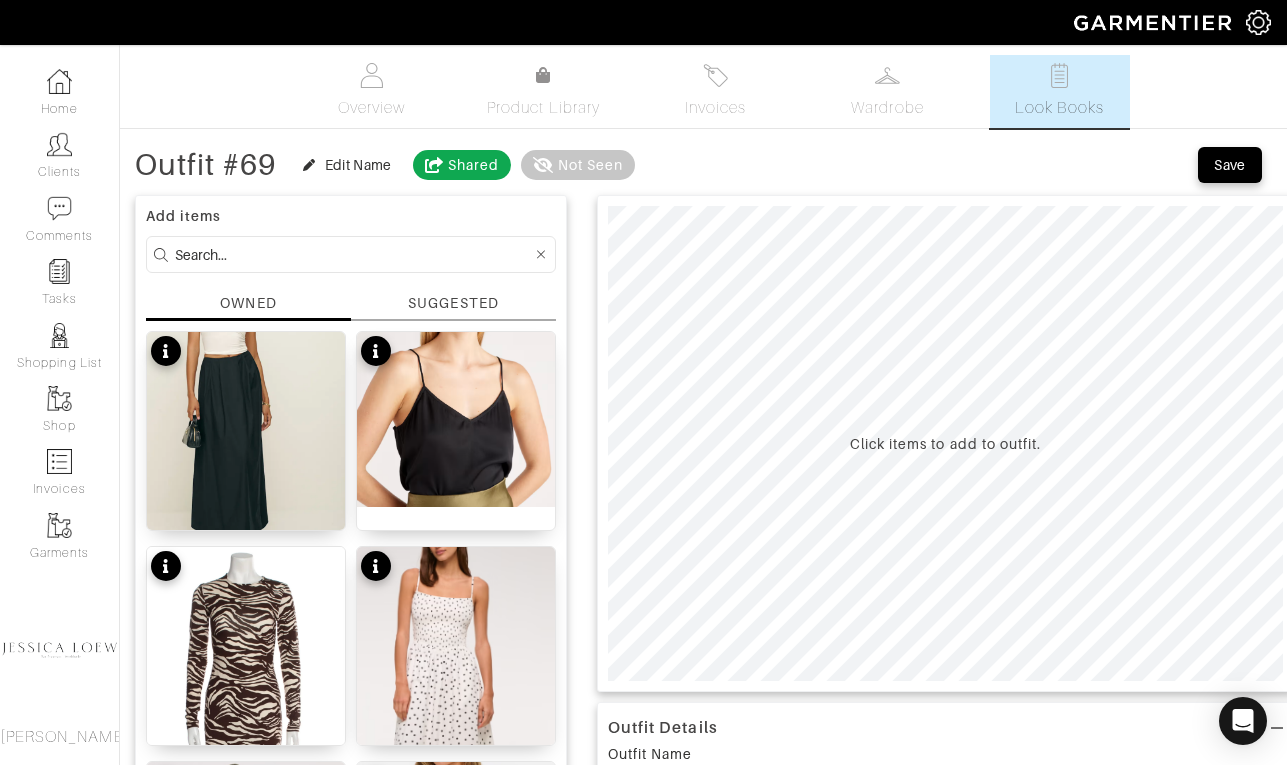click at bounding box center [353, 254] 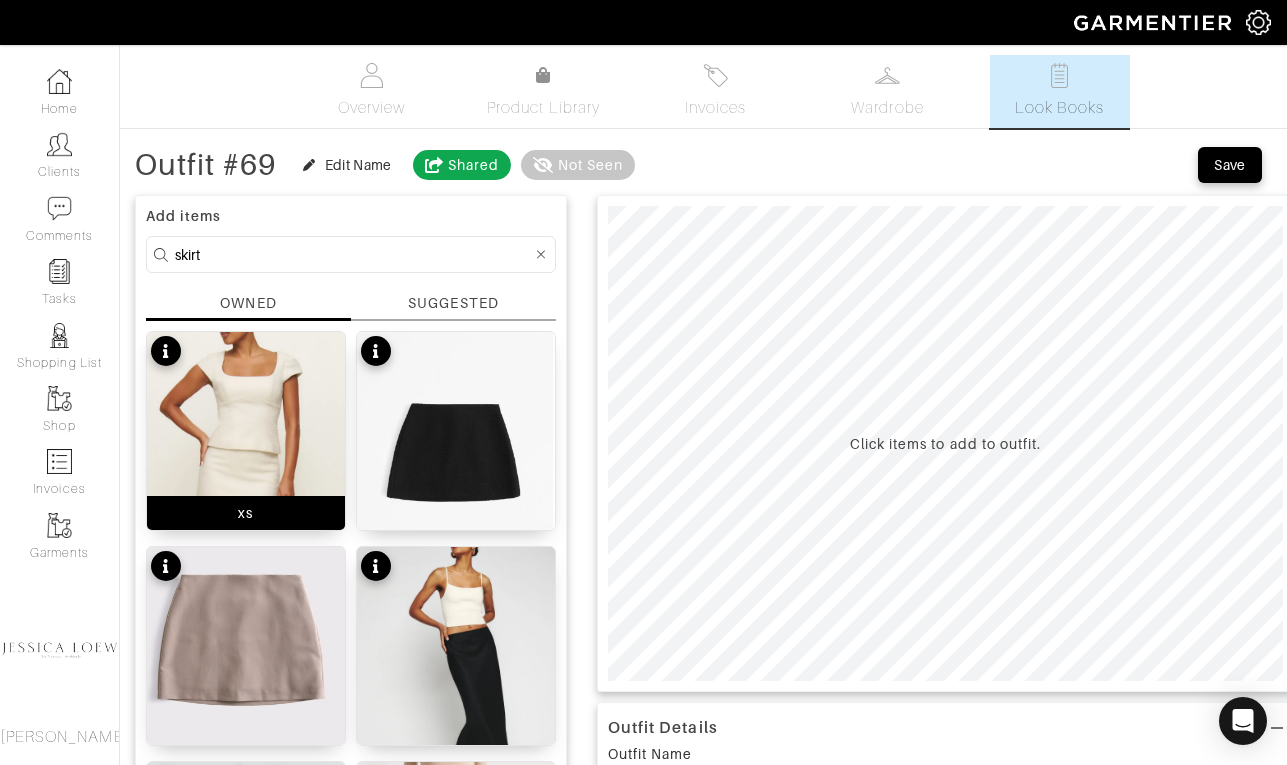 click at bounding box center (246, 445) 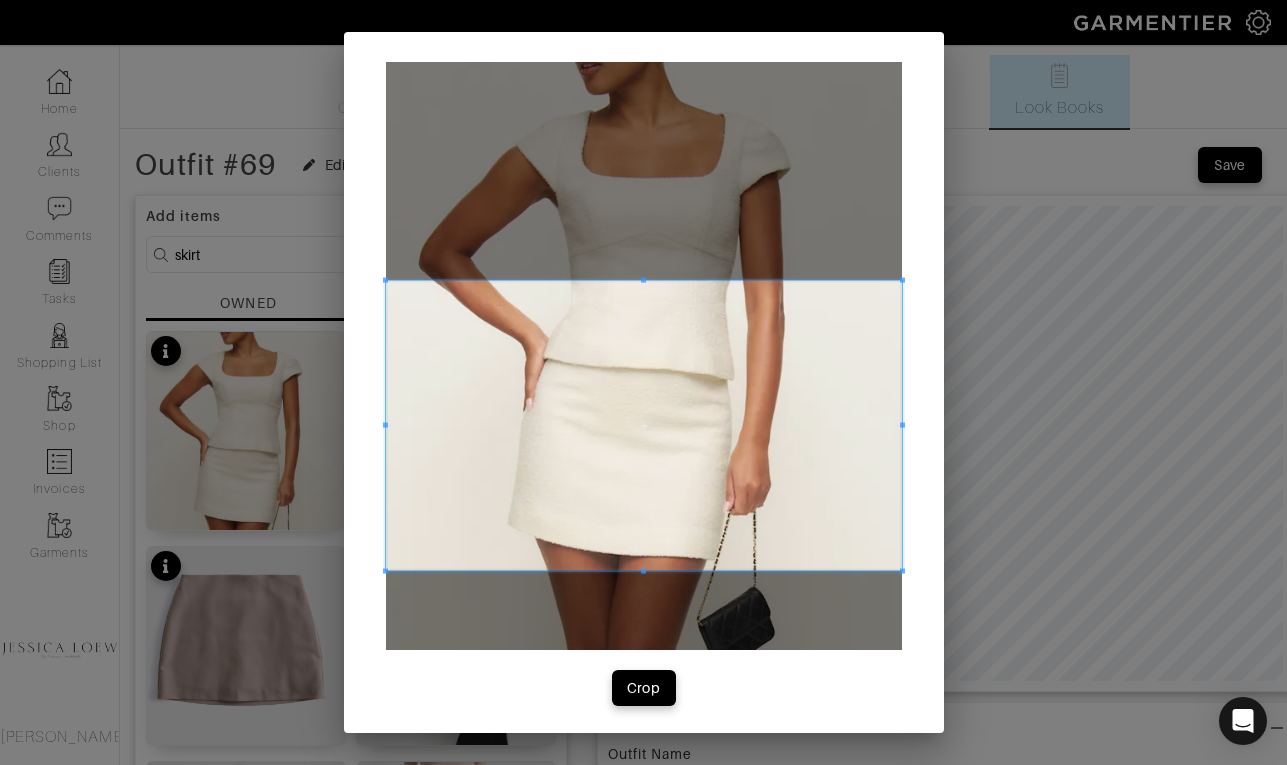 click at bounding box center (644, 426) 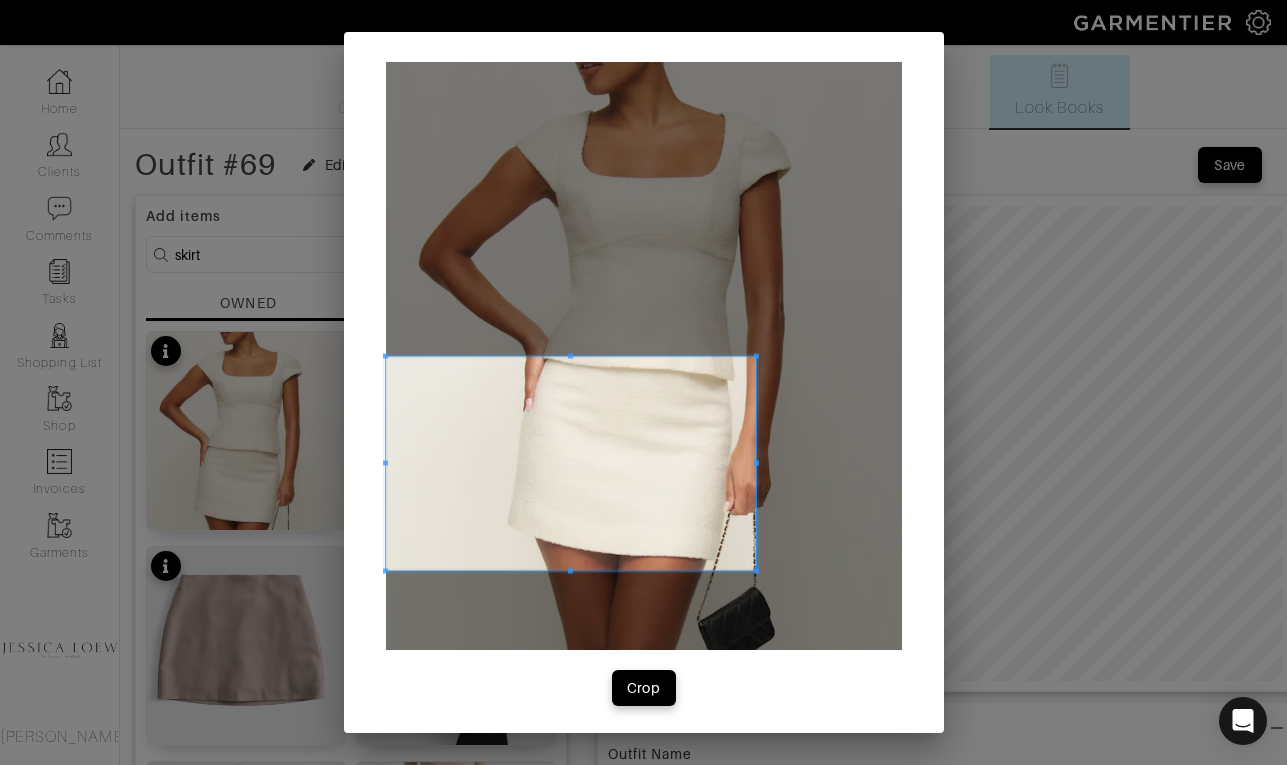 click at bounding box center (756, 356) 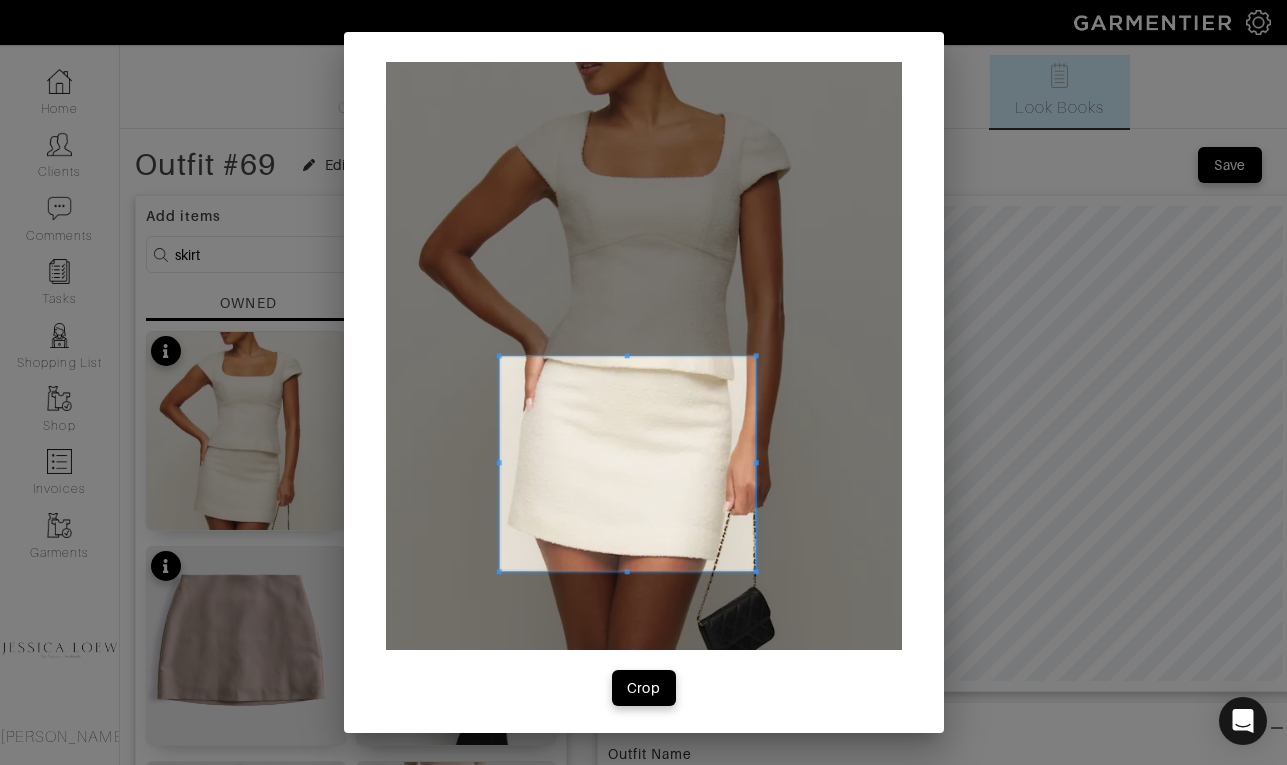 click at bounding box center (498, 463) 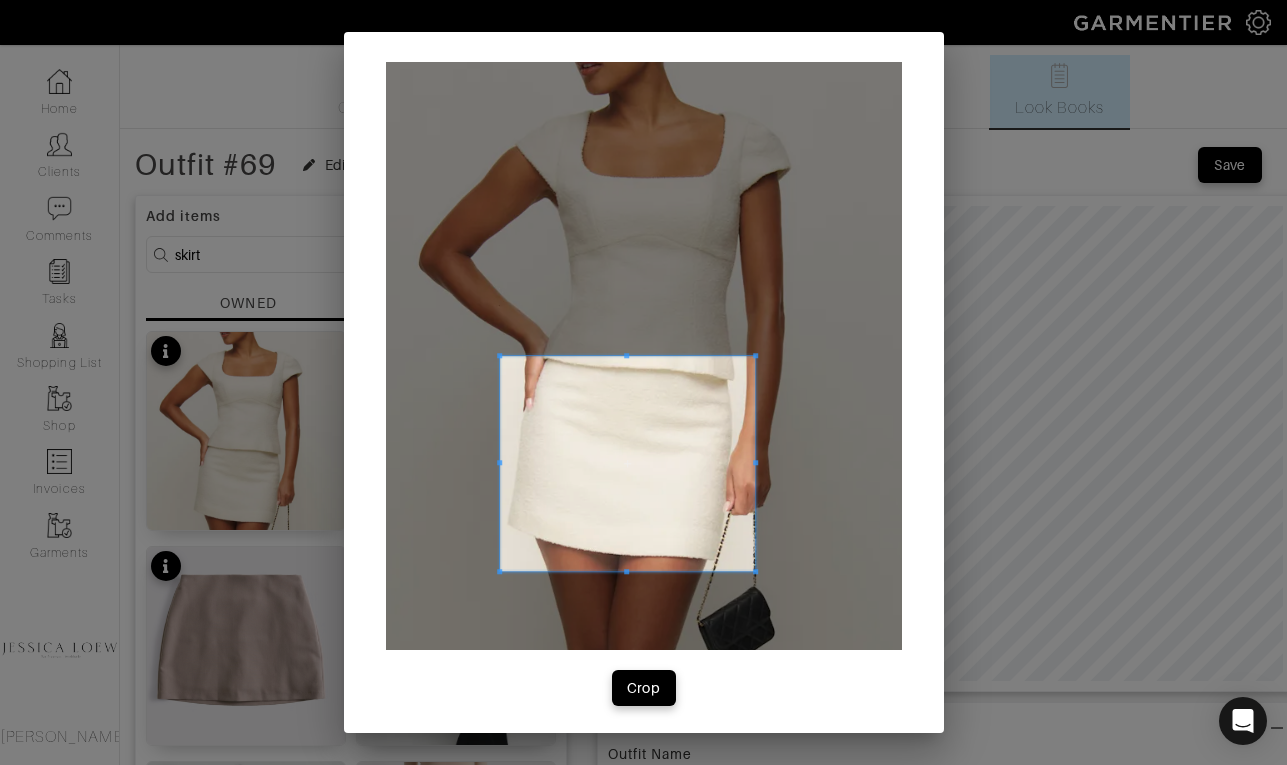 scroll, scrollTop: 3, scrollLeft: 0, axis: vertical 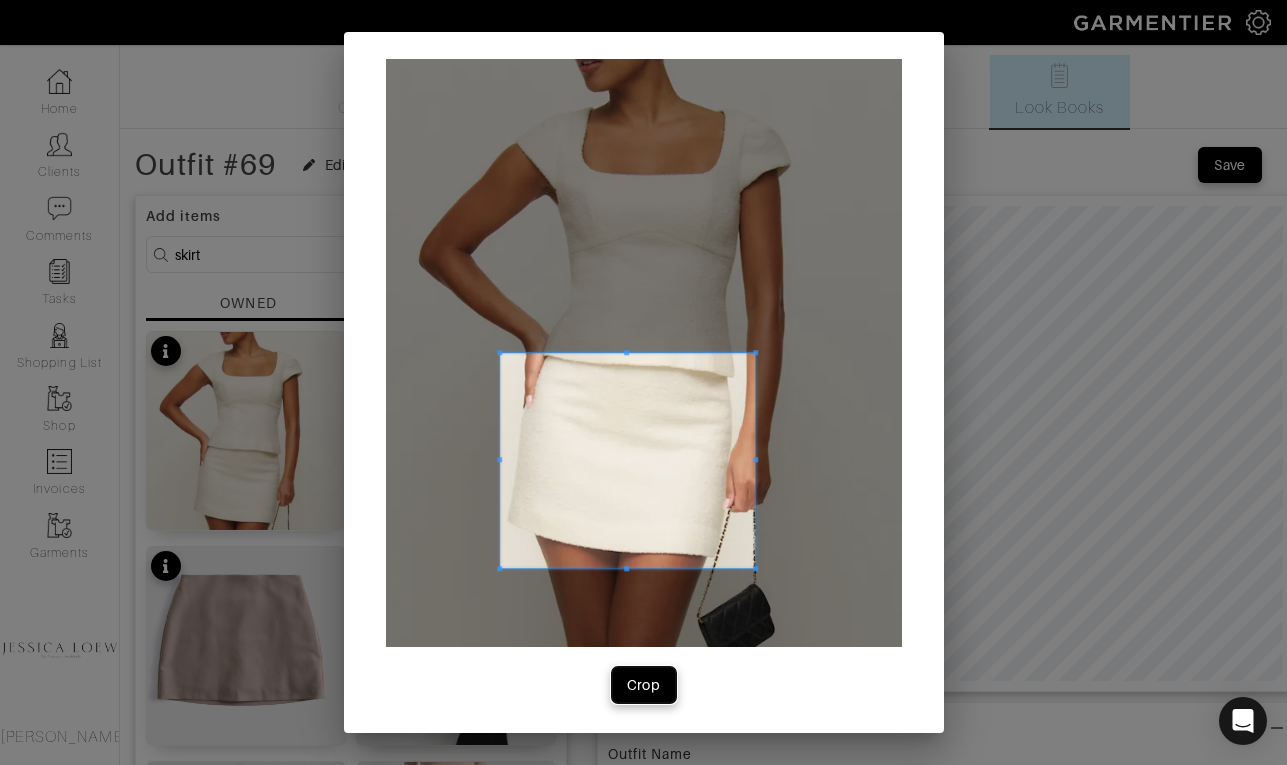 click on "Crop" at bounding box center [644, 685] 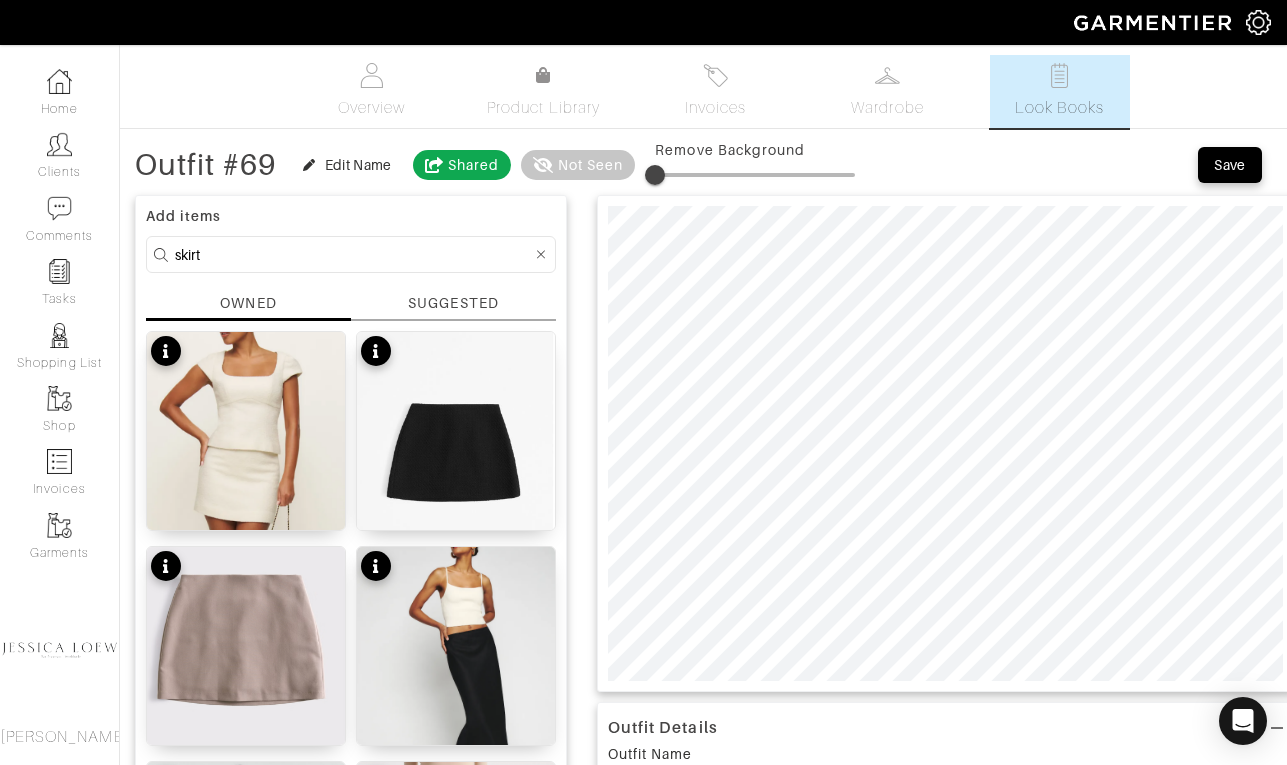 click on "skirt" at bounding box center [353, 254] 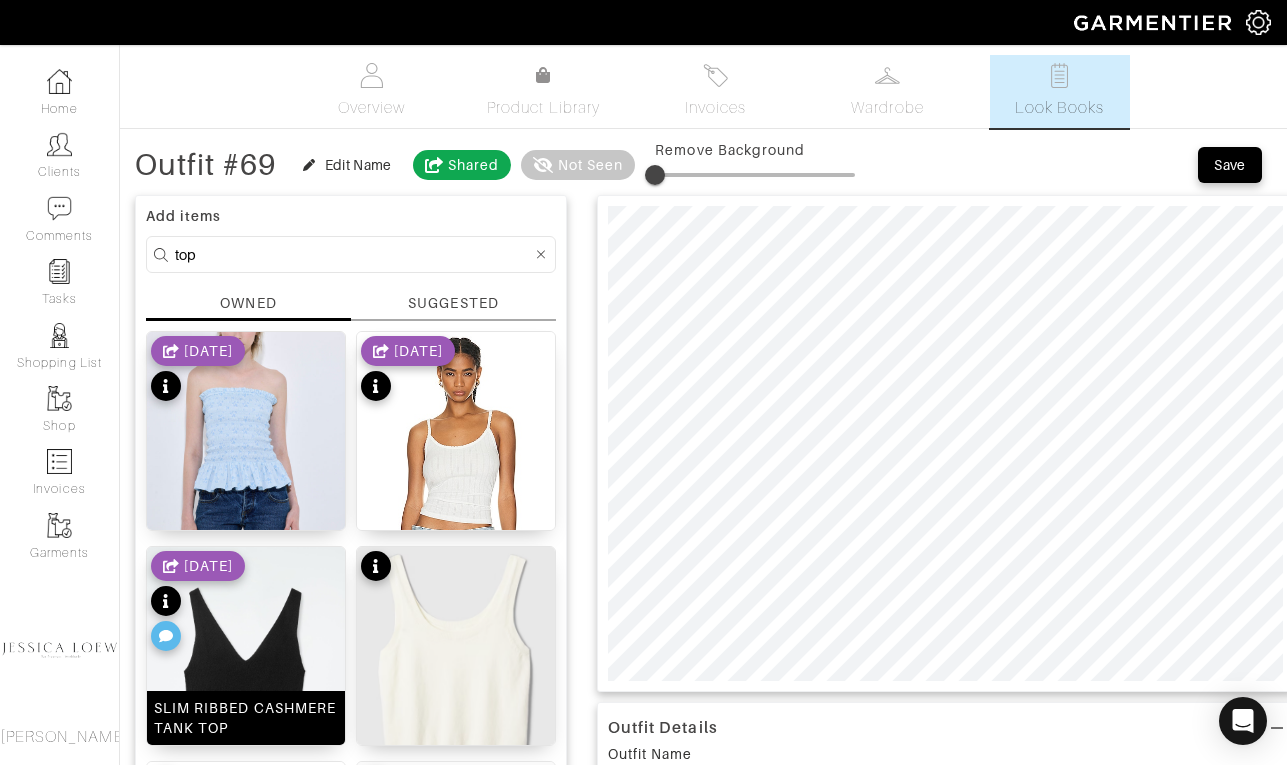 click at bounding box center (246, 695) 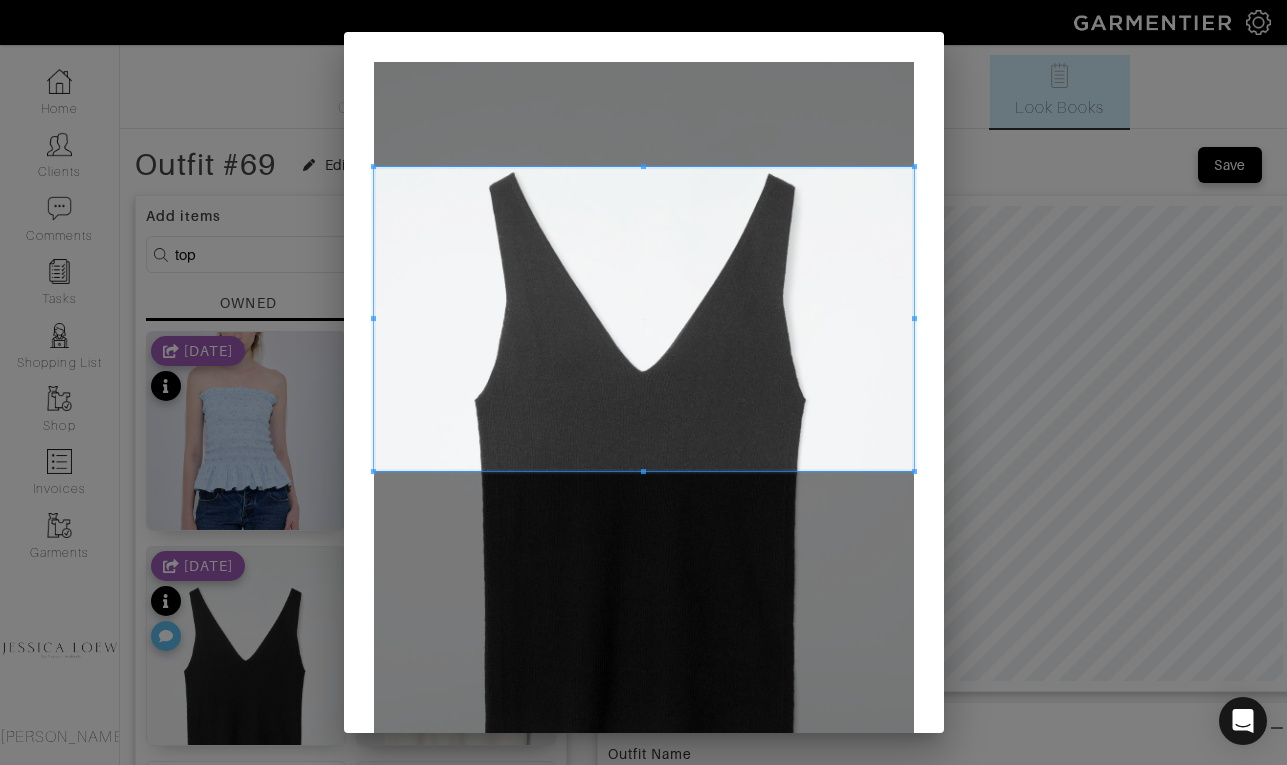 click at bounding box center (644, 319) 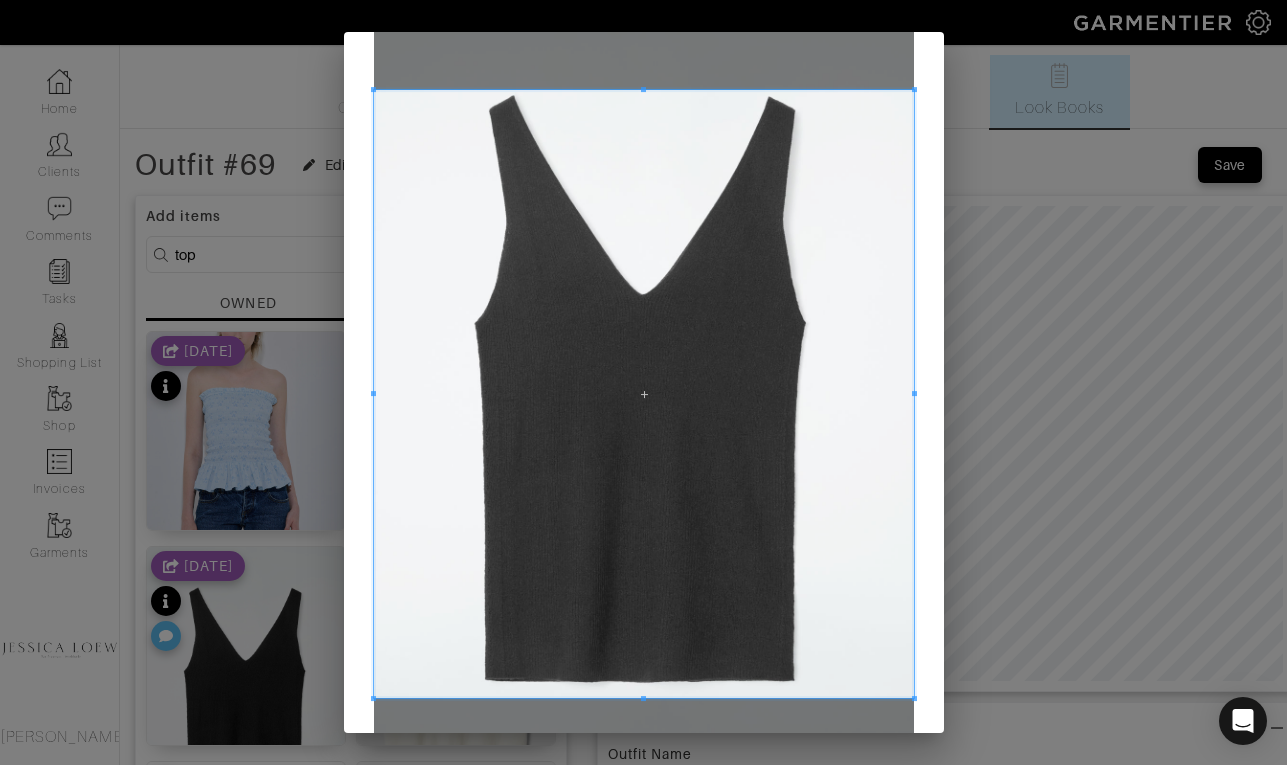 click at bounding box center (644, 394) 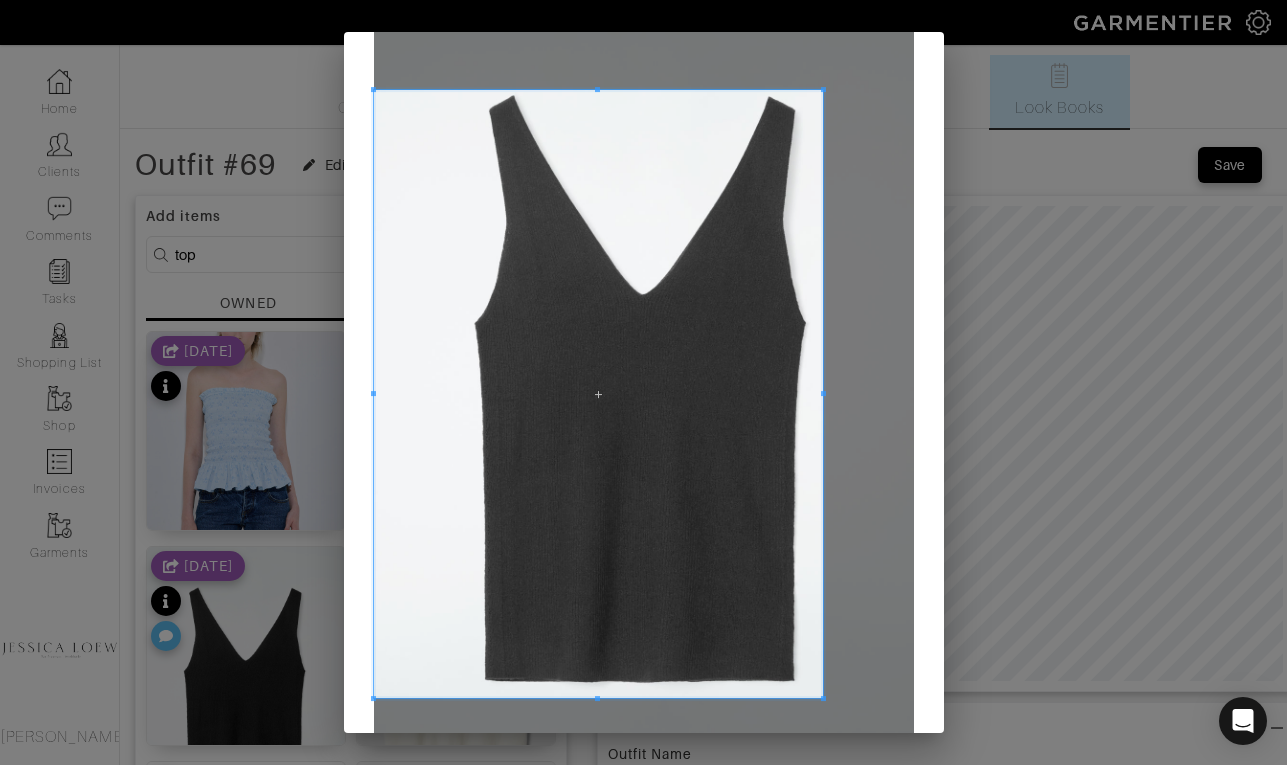 click at bounding box center (598, 394) 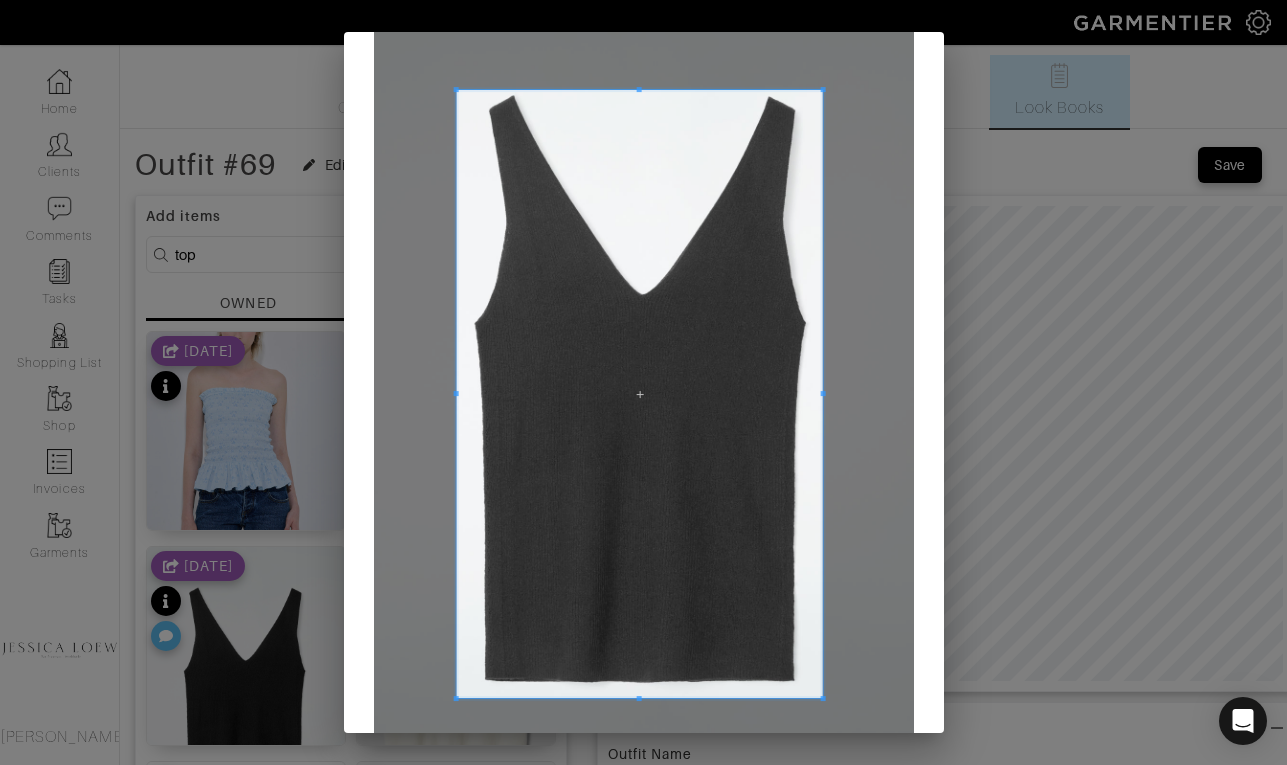 click at bounding box center (639, 394) 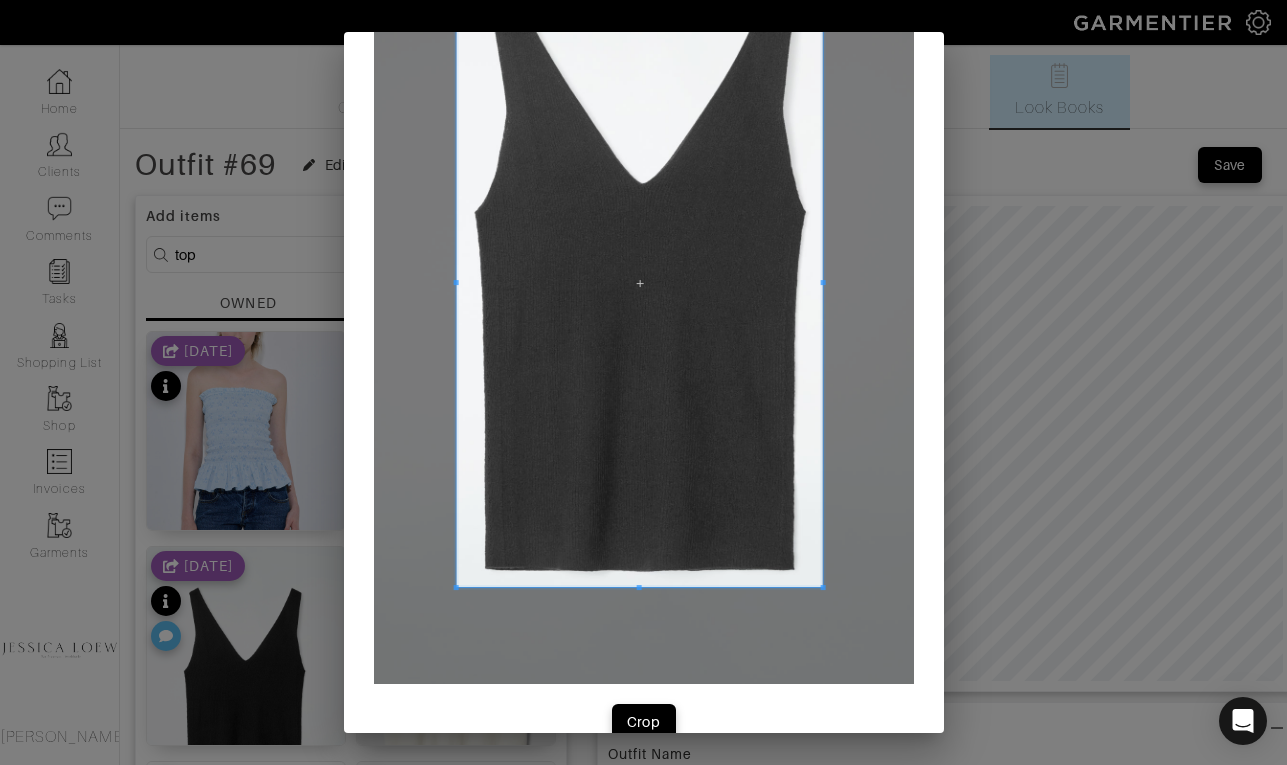 scroll, scrollTop: 225, scrollLeft: 0, axis: vertical 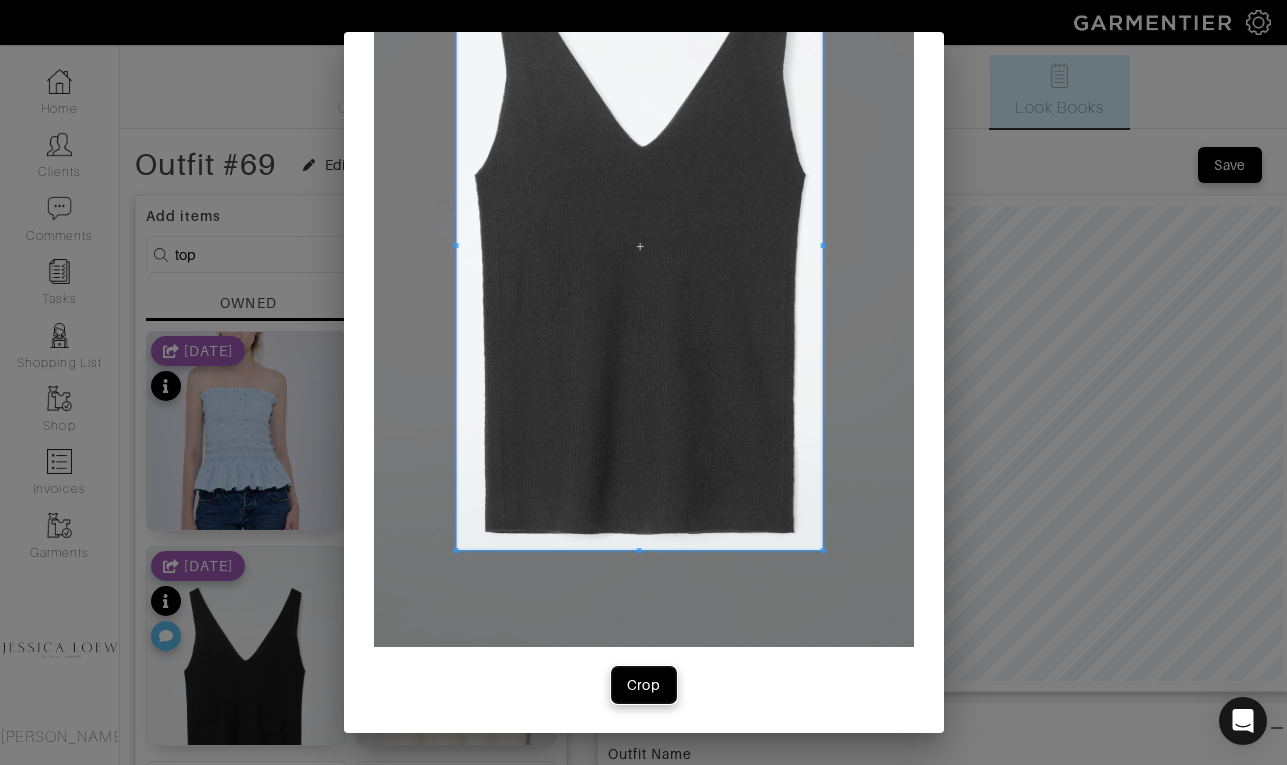 click on "Crop" at bounding box center (644, 685) 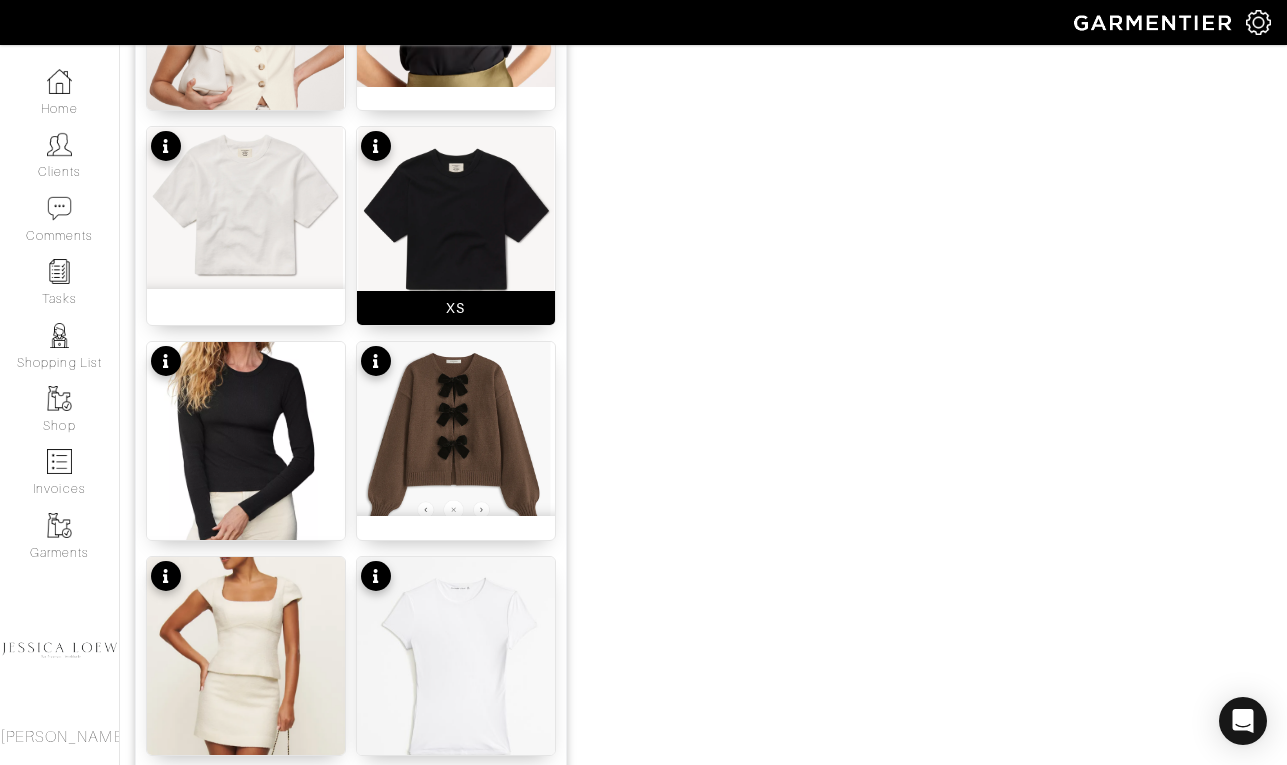 scroll, scrollTop: 1278, scrollLeft: 0, axis: vertical 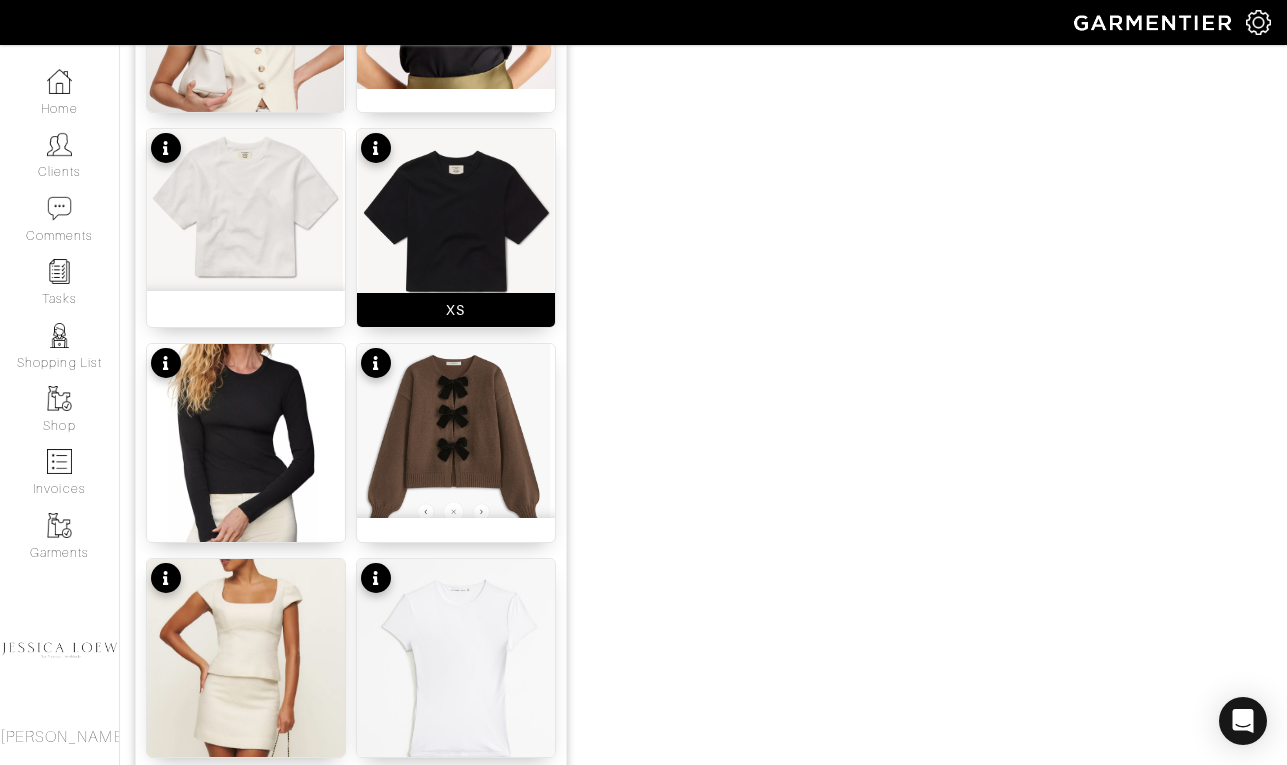 click at bounding box center [456, 216] 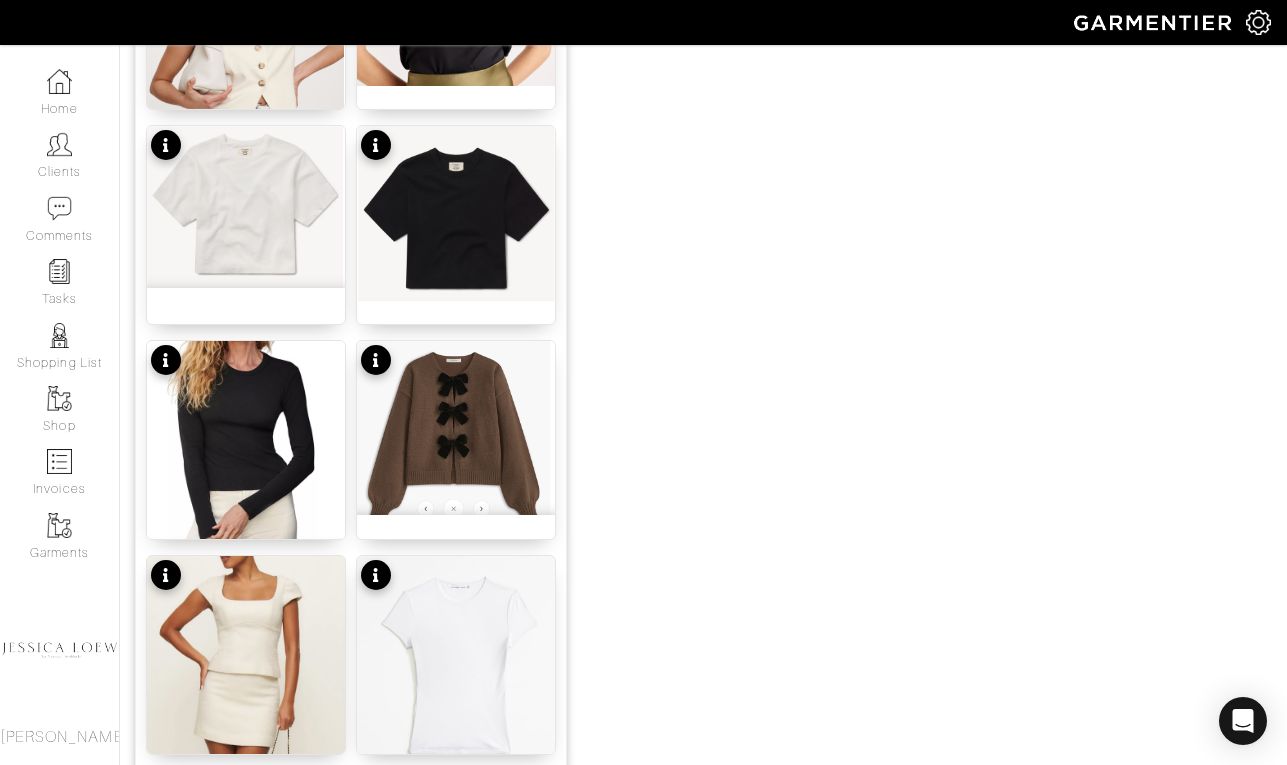 scroll, scrollTop: 1282, scrollLeft: 0, axis: vertical 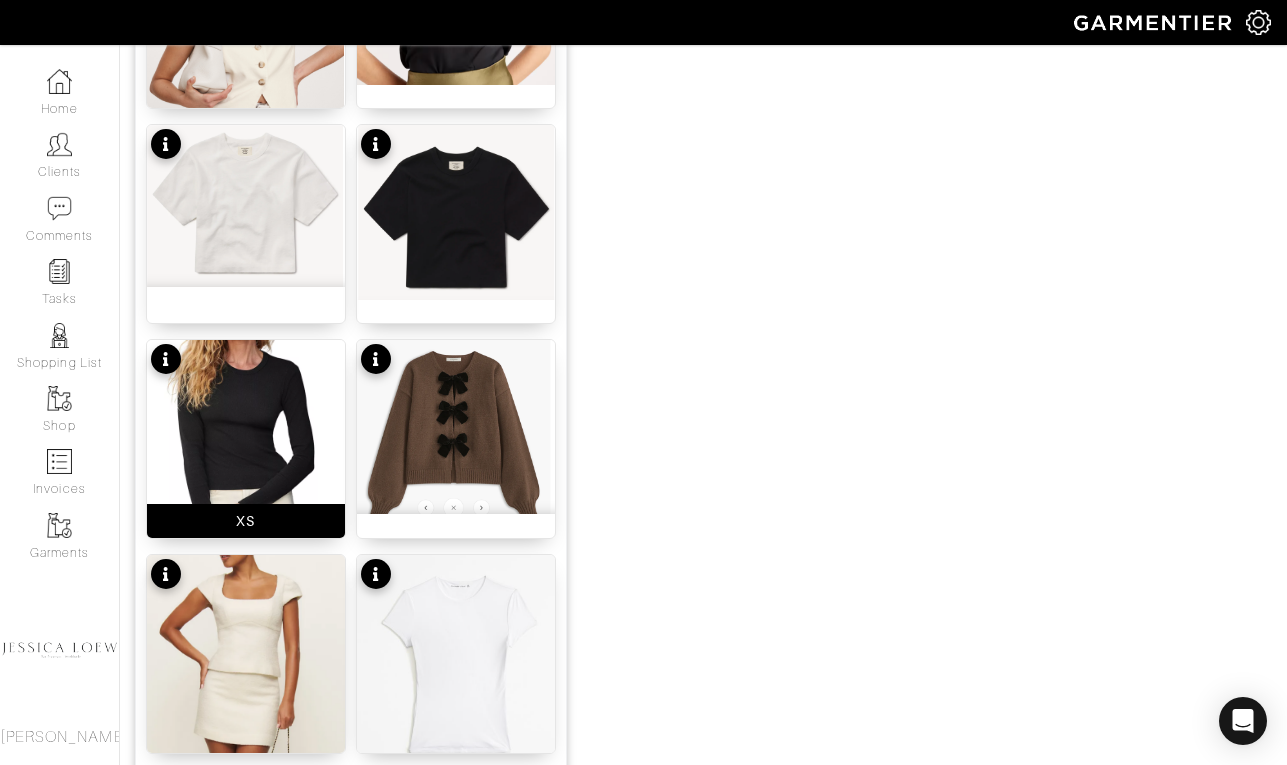 click at bounding box center (246, 441) 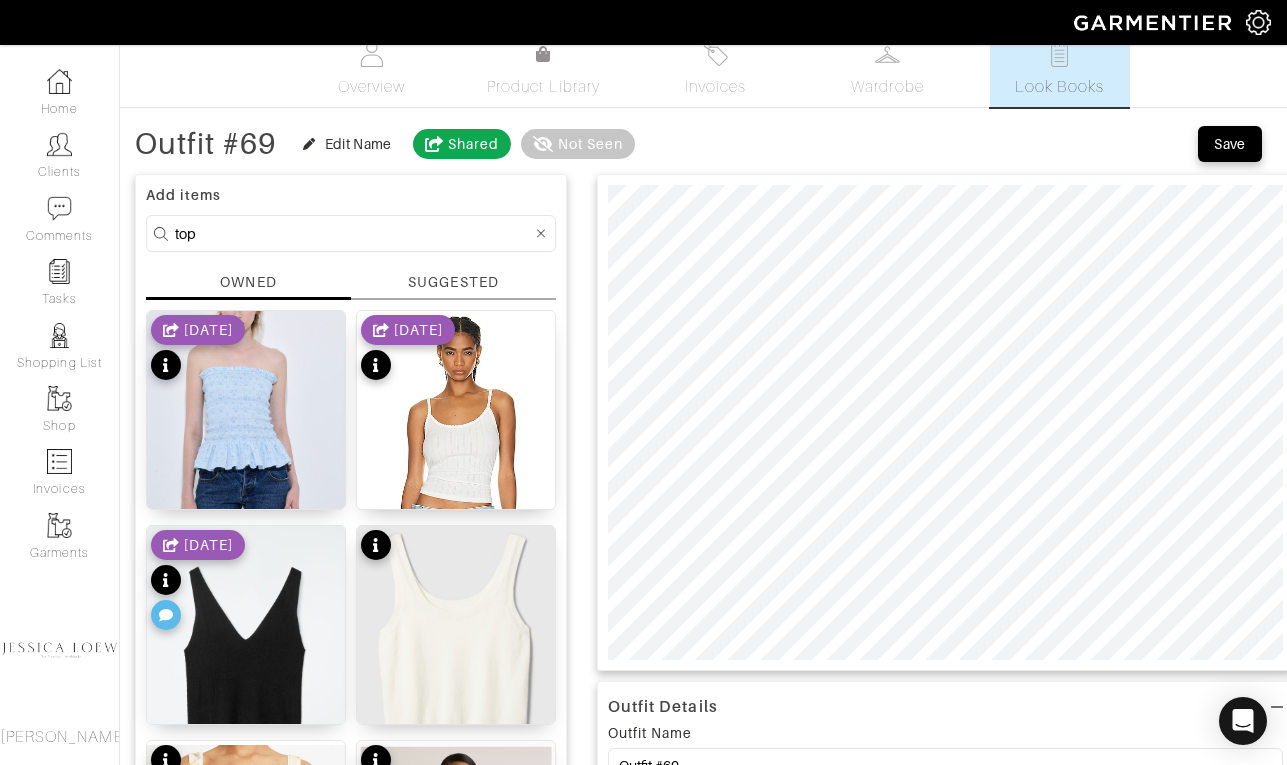 scroll, scrollTop: 0, scrollLeft: 0, axis: both 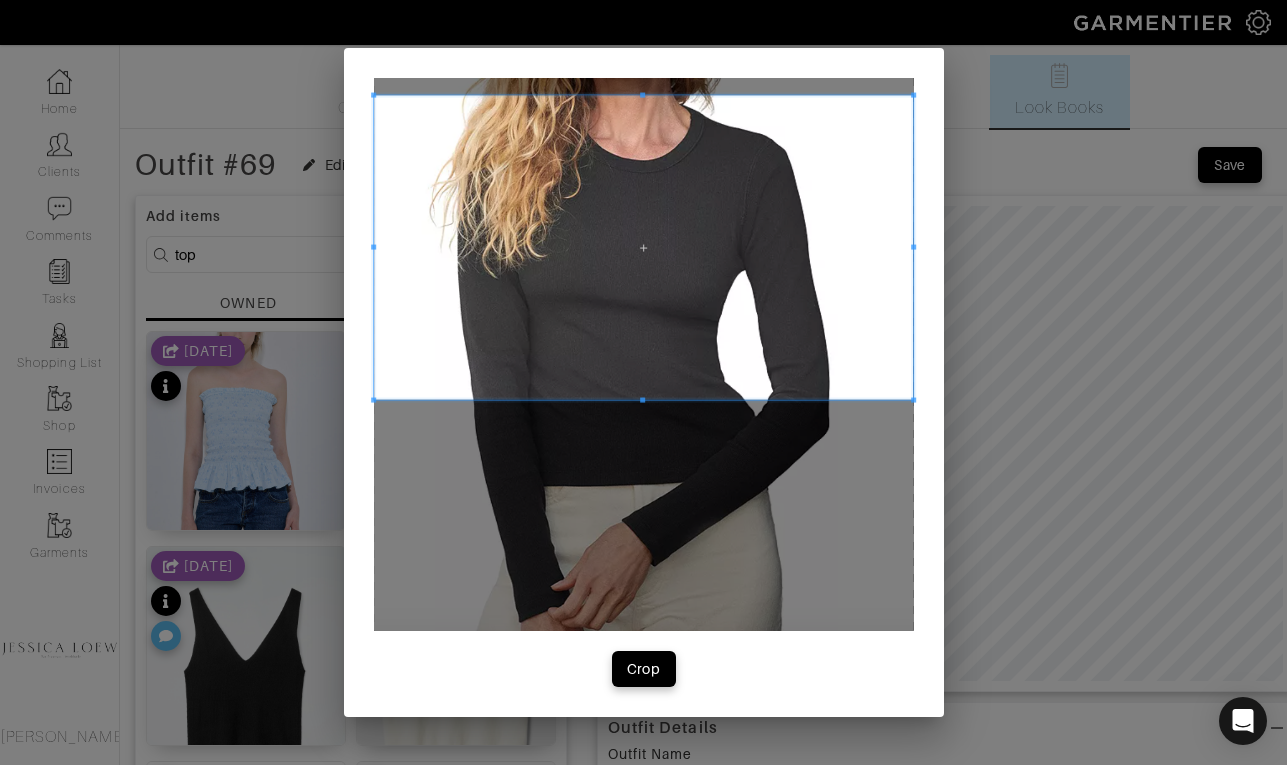 click at bounding box center [644, 248] 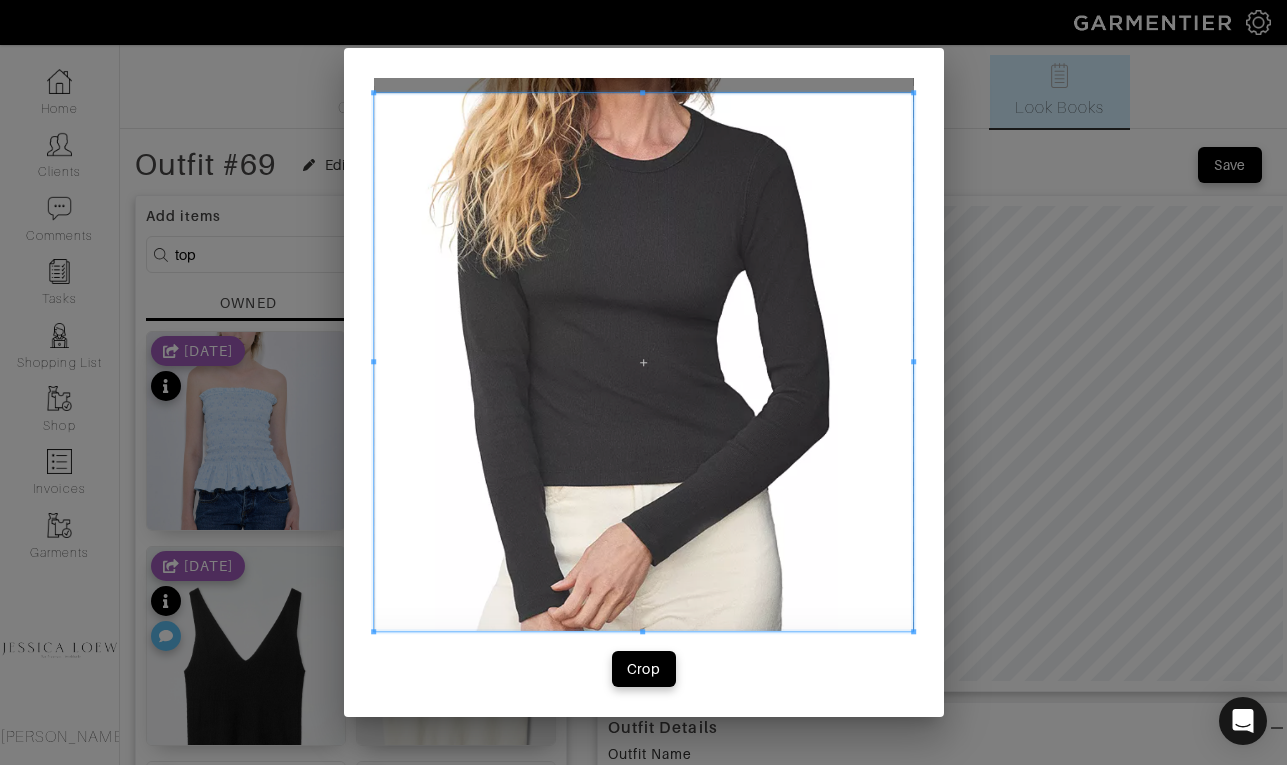click on "Crop" at bounding box center (644, 382) 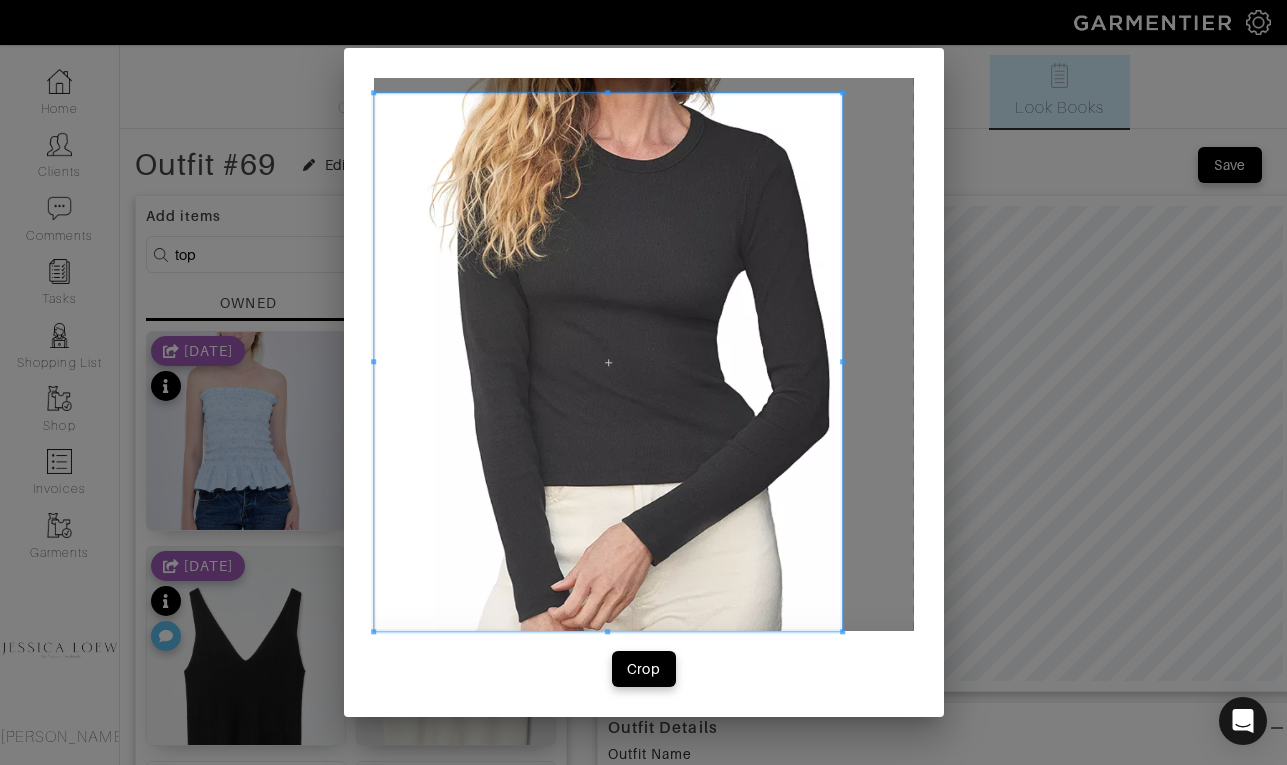 click at bounding box center [608, 362] 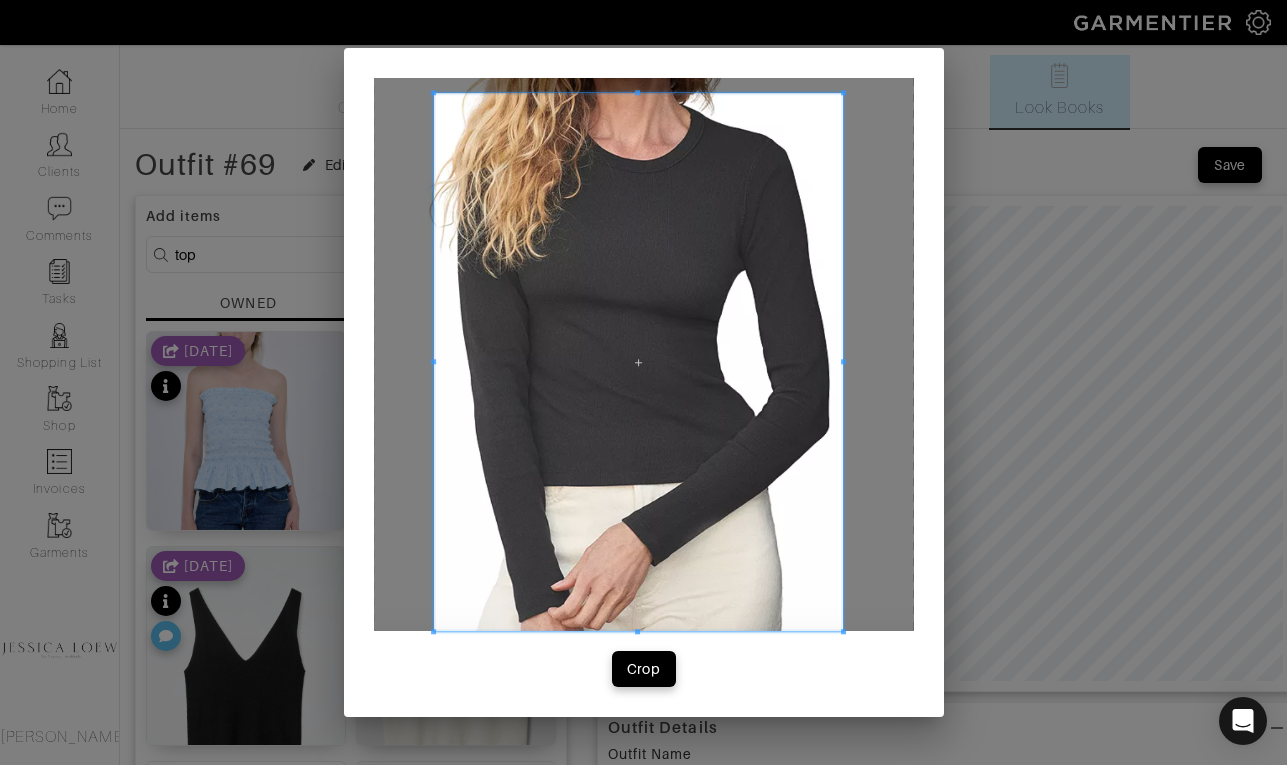 click at bounding box center (433, 361) 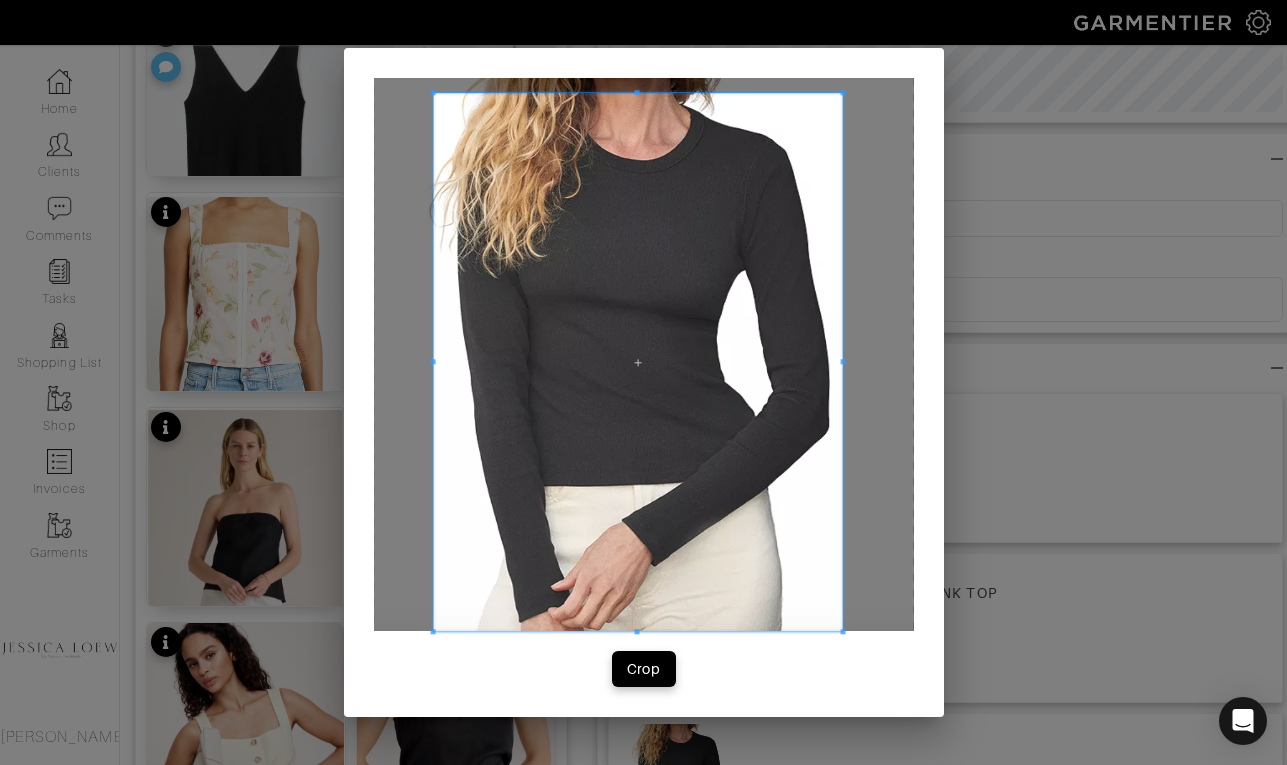 scroll, scrollTop: 680, scrollLeft: 0, axis: vertical 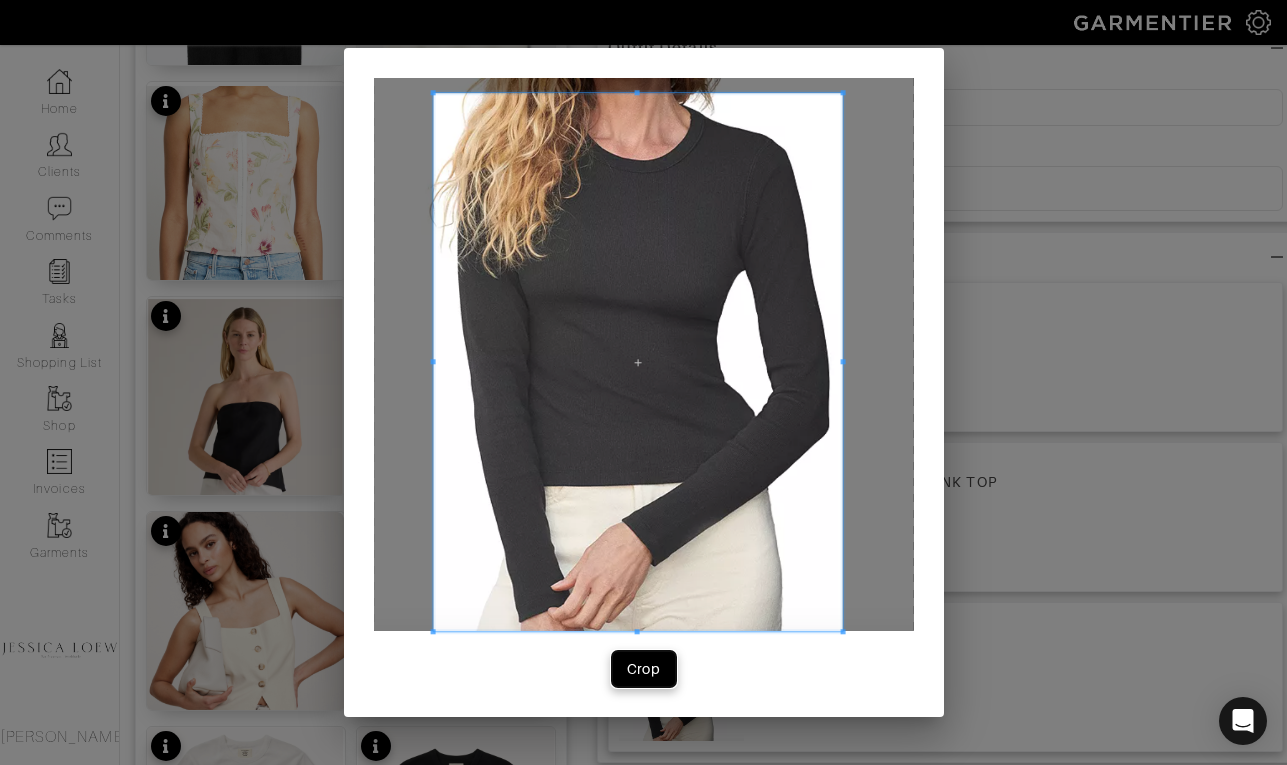 click on "Crop" at bounding box center (644, 669) 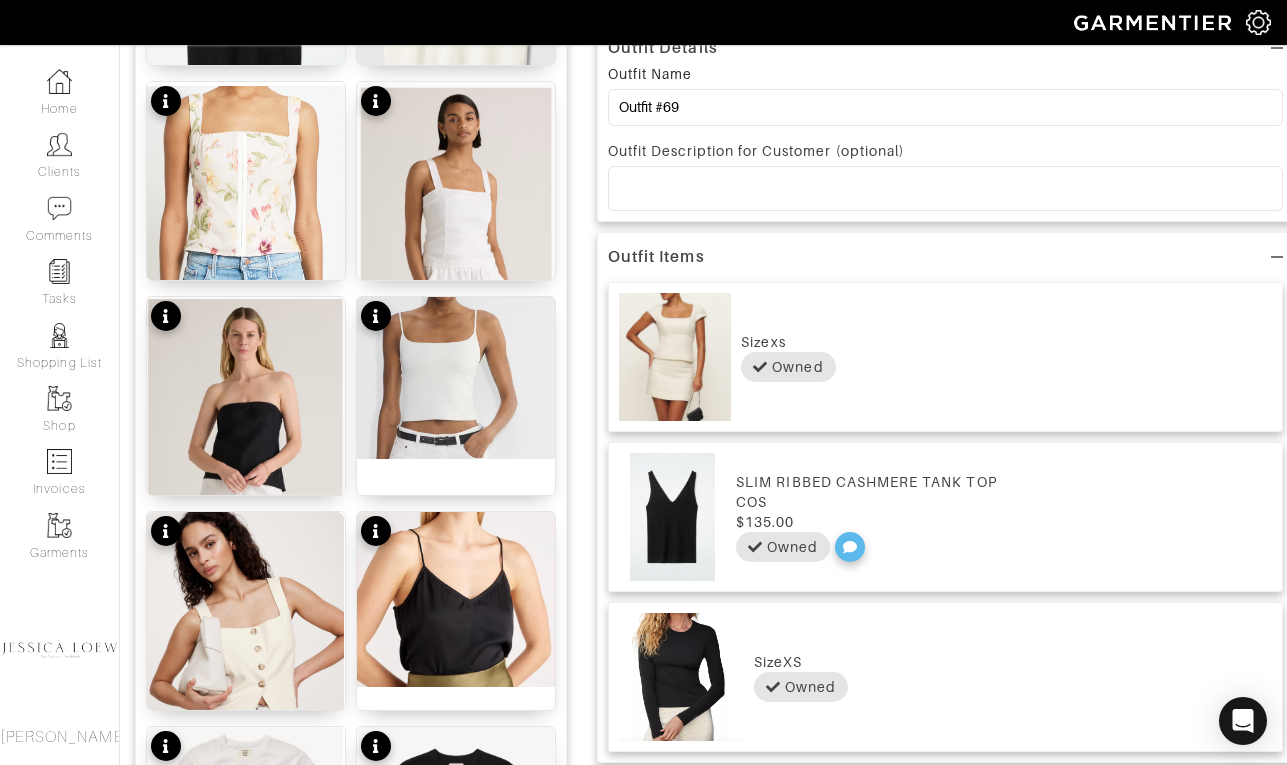 scroll, scrollTop: 0, scrollLeft: 0, axis: both 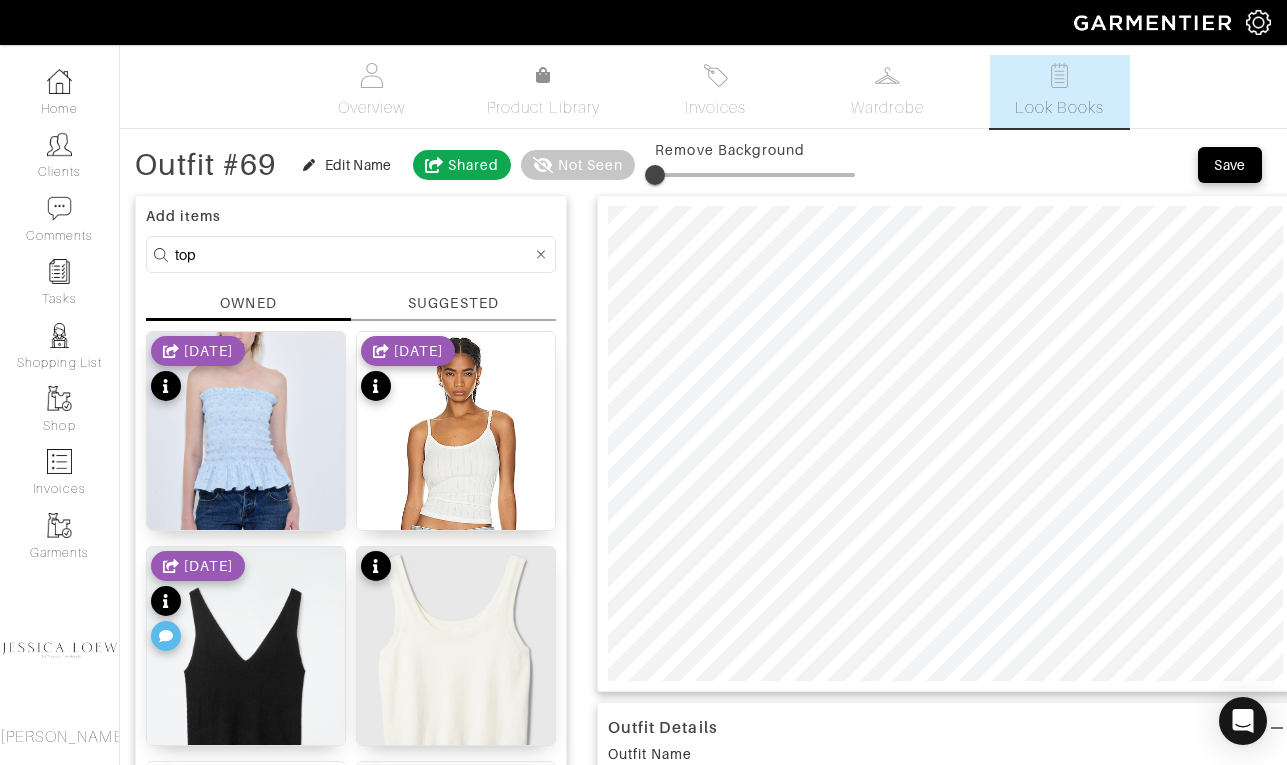 click on "top" at bounding box center (353, 254) 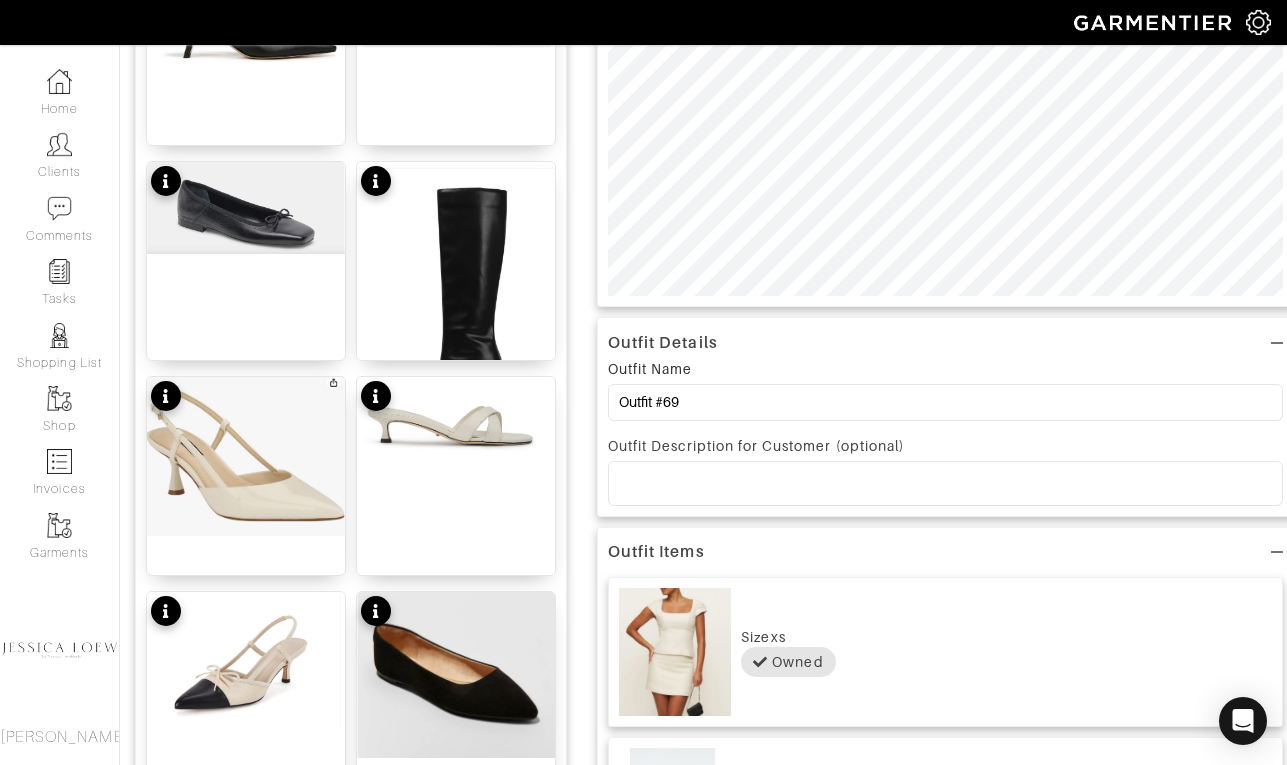 scroll, scrollTop: 383, scrollLeft: 0, axis: vertical 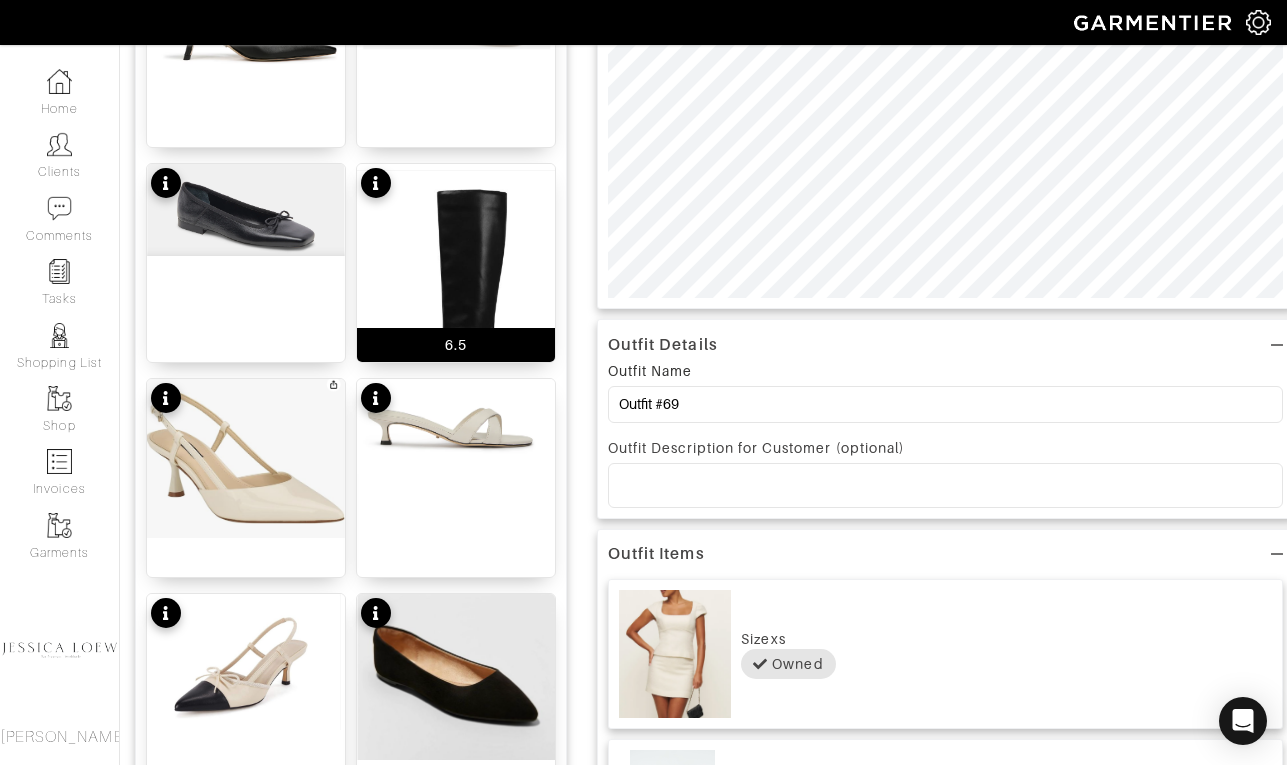 click at bounding box center (456, 300) 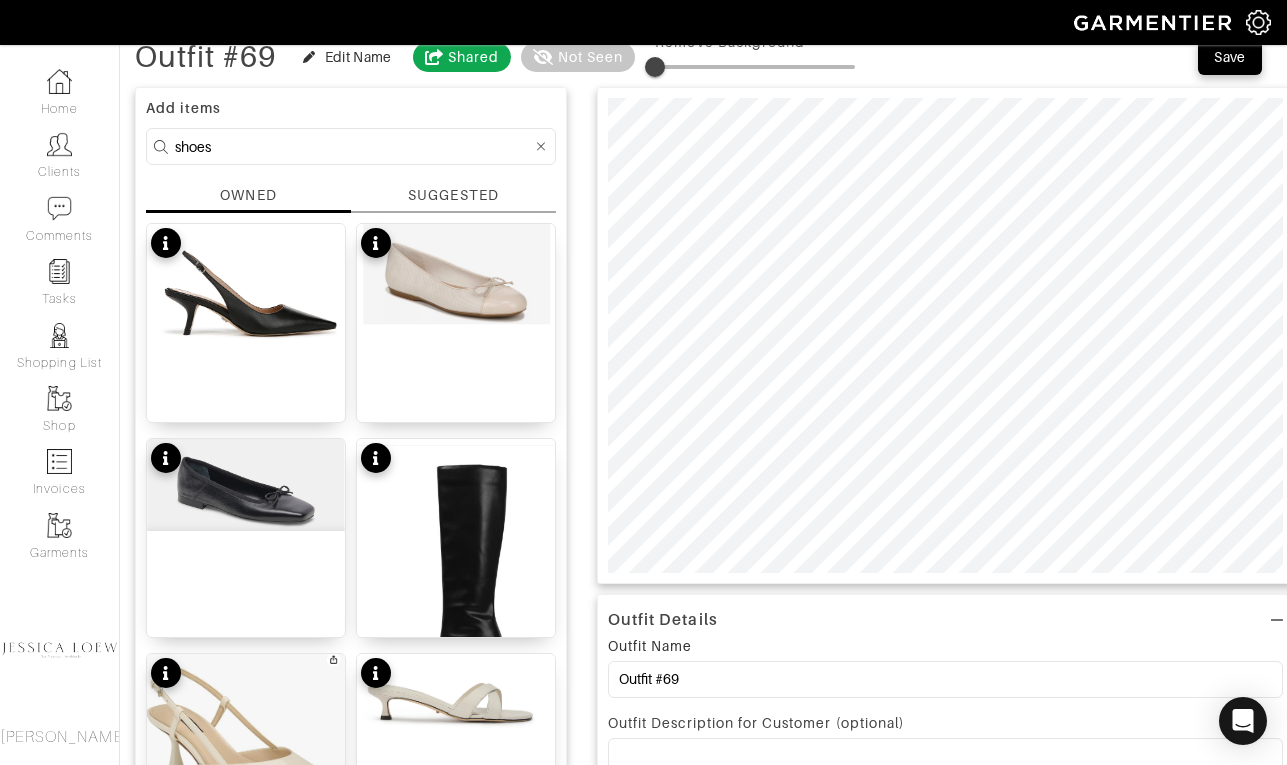 scroll, scrollTop: 103, scrollLeft: 0, axis: vertical 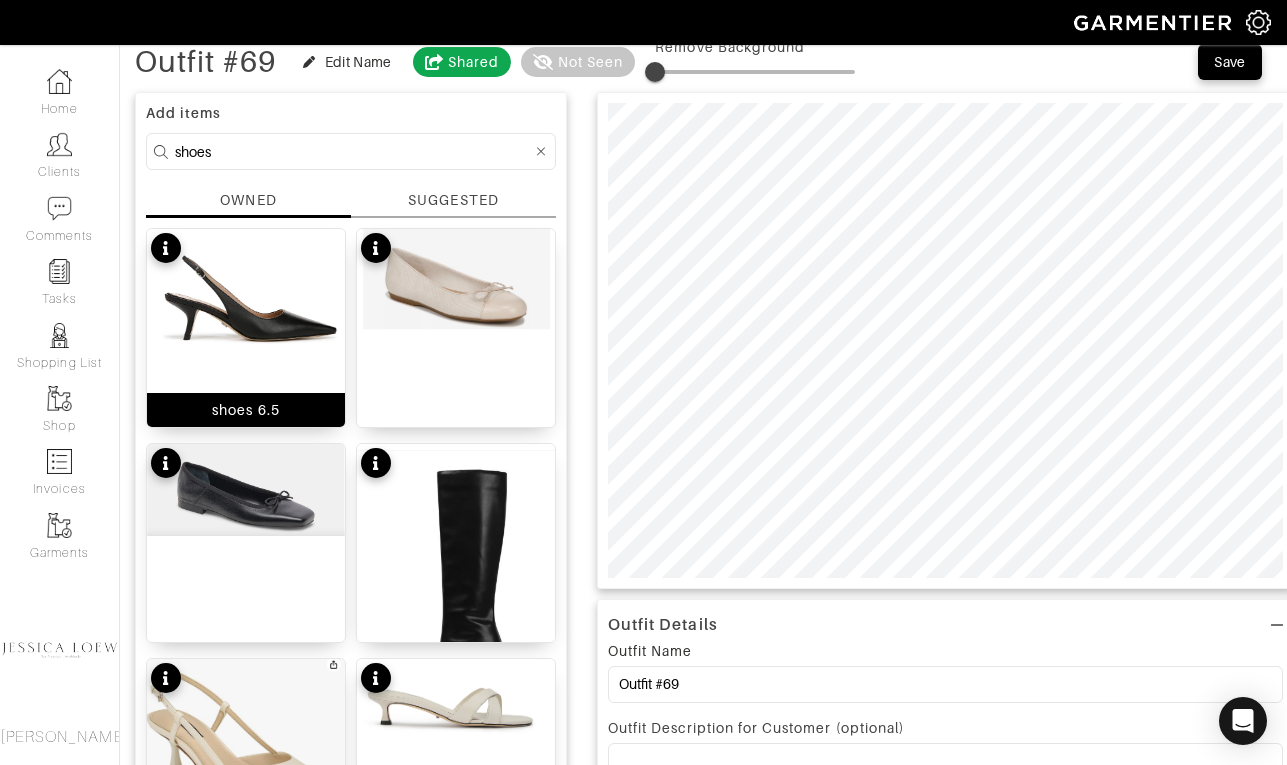 click at bounding box center [246, 296] 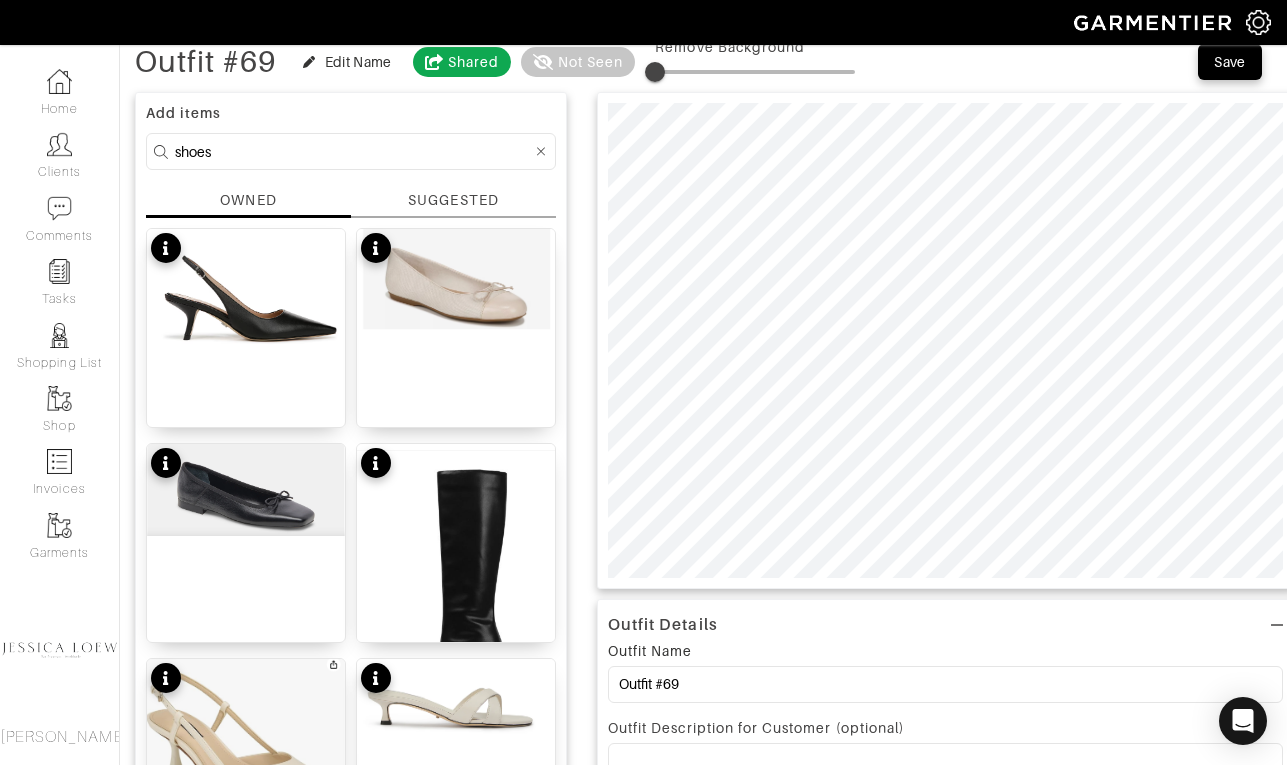 click on "shoes" at bounding box center (353, 151) 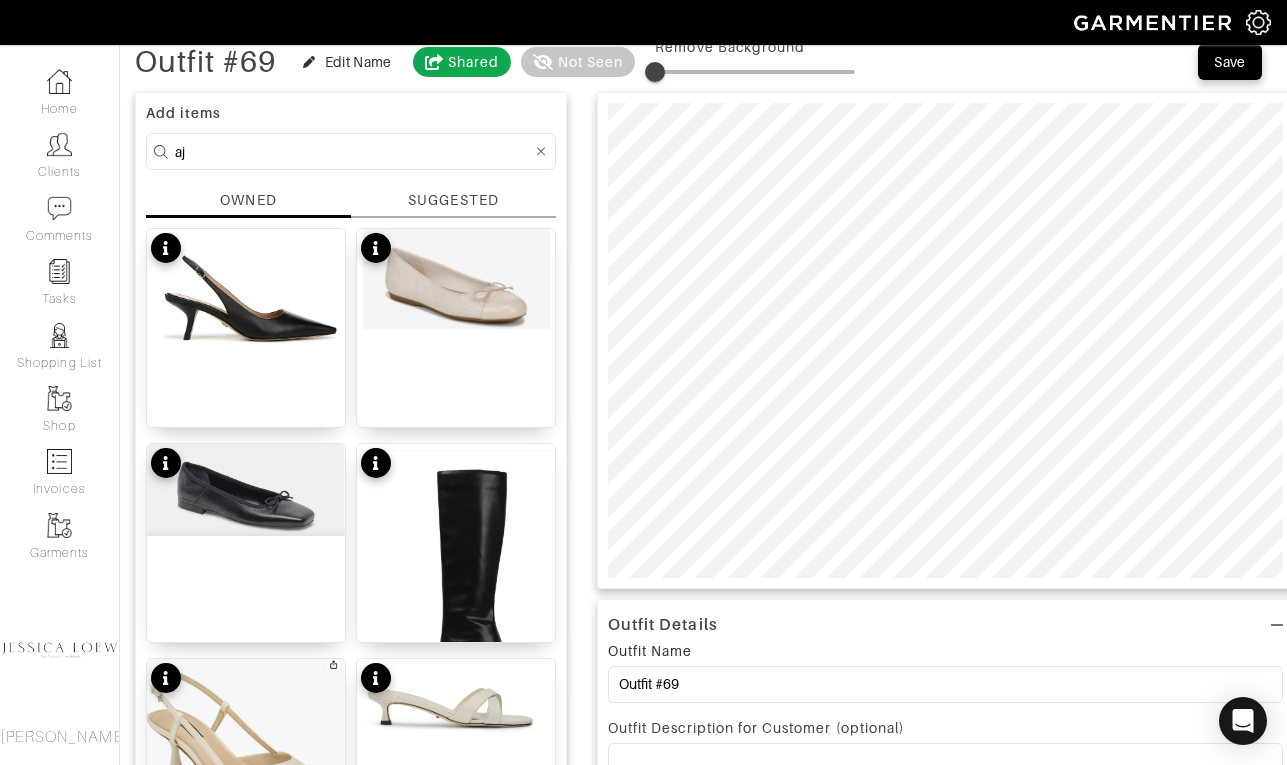 type on "a" 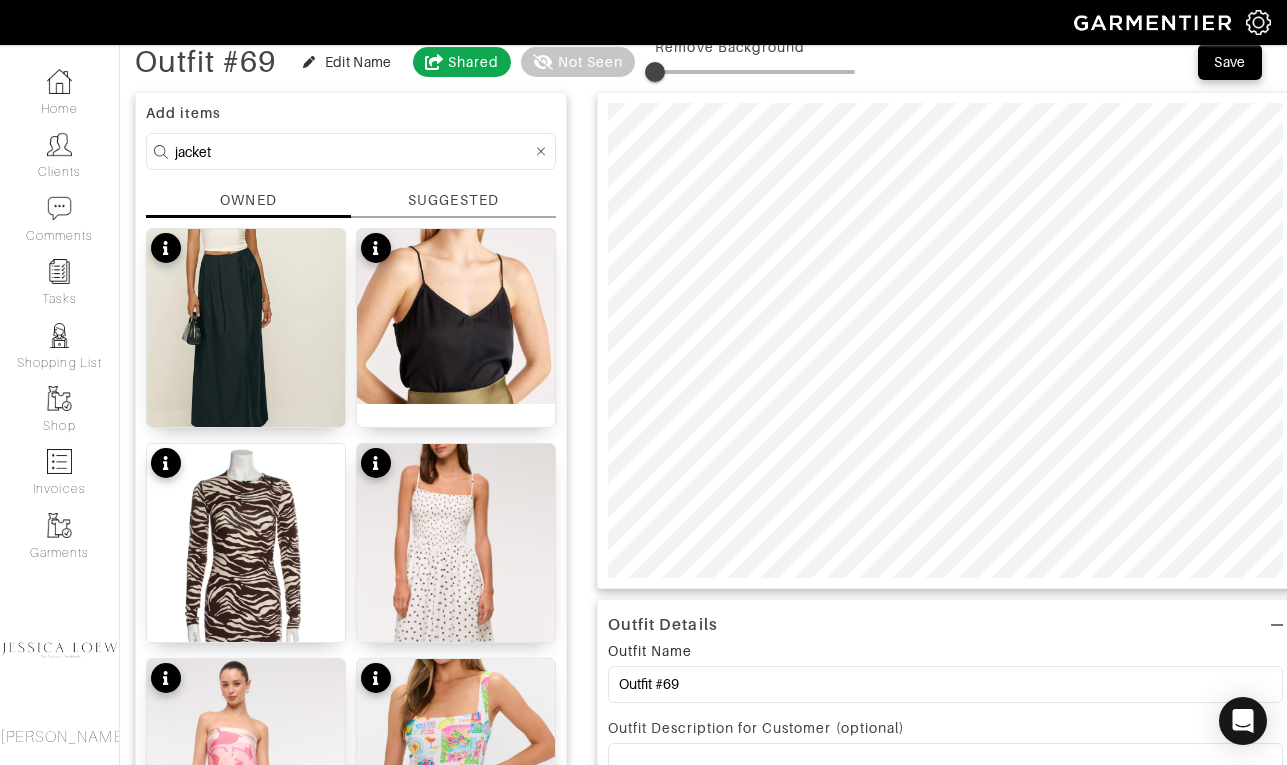 type on "jacket" 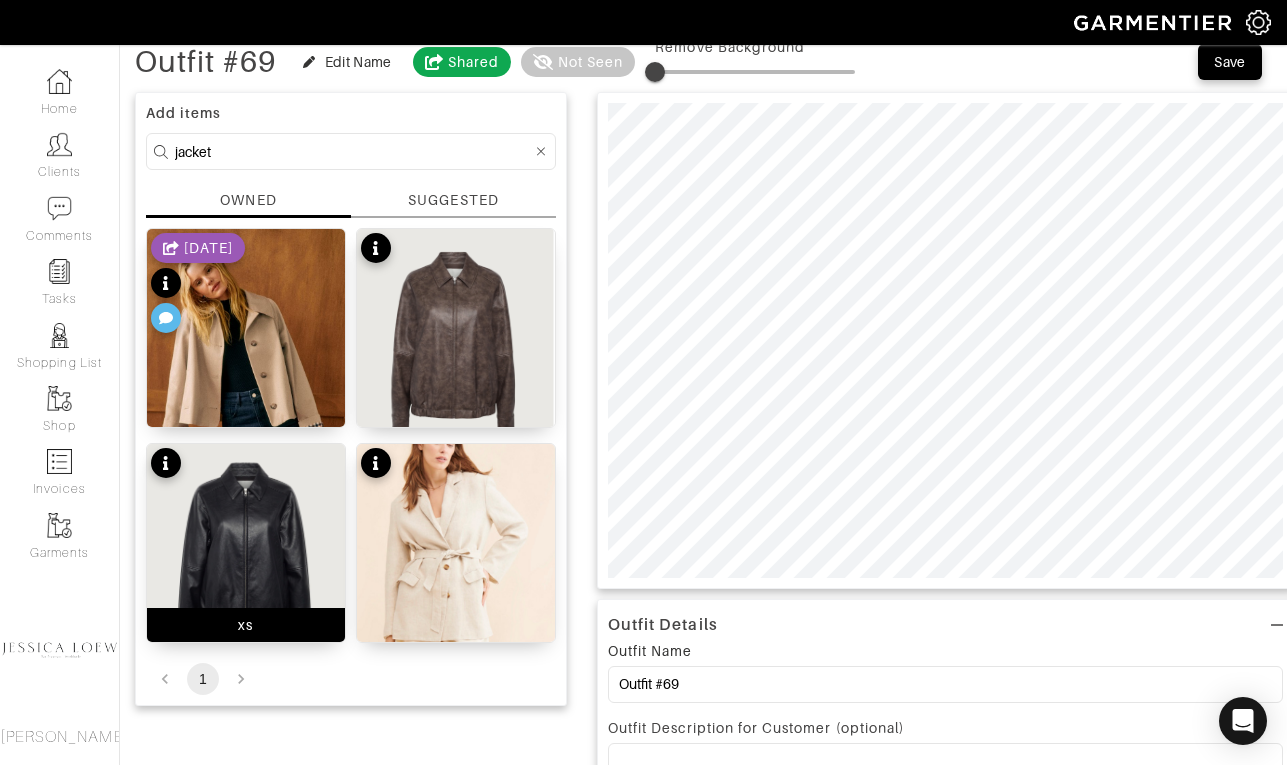 click at bounding box center (246, 552) 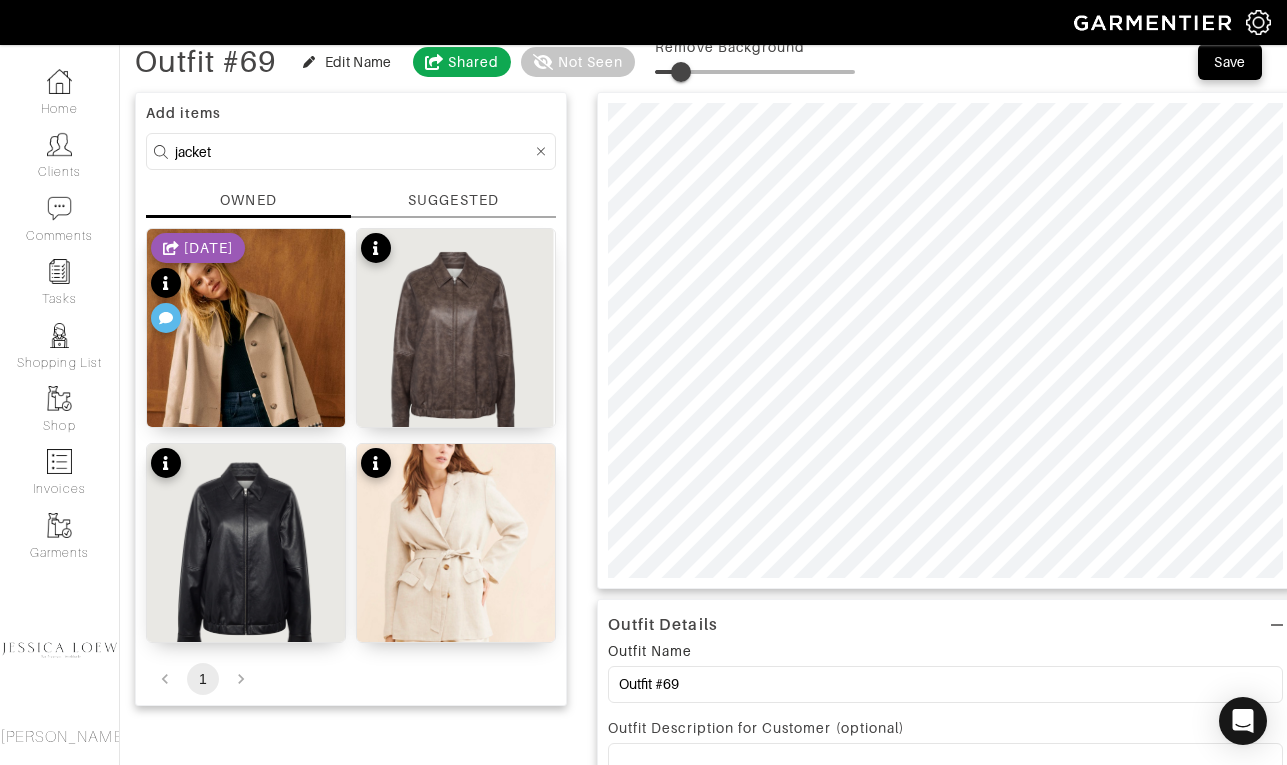 click at bounding box center [755, 72] 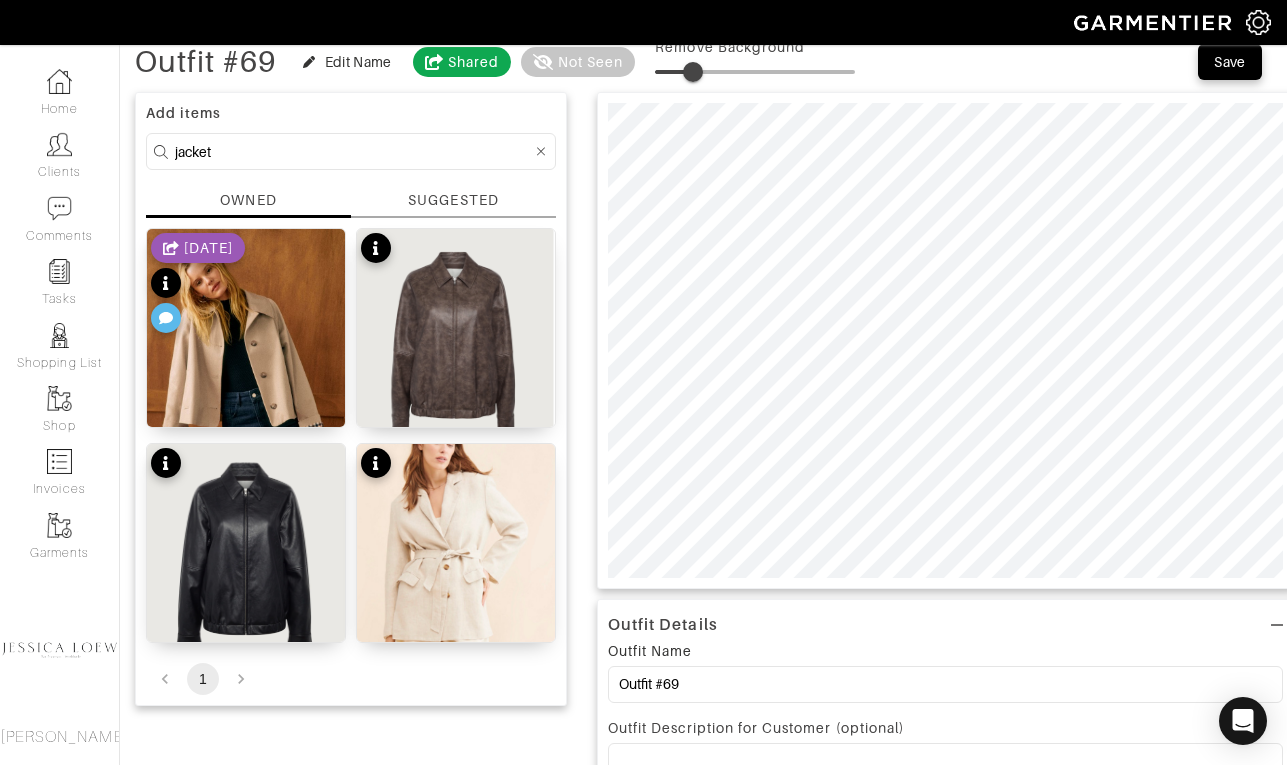 click at bounding box center [693, 72] 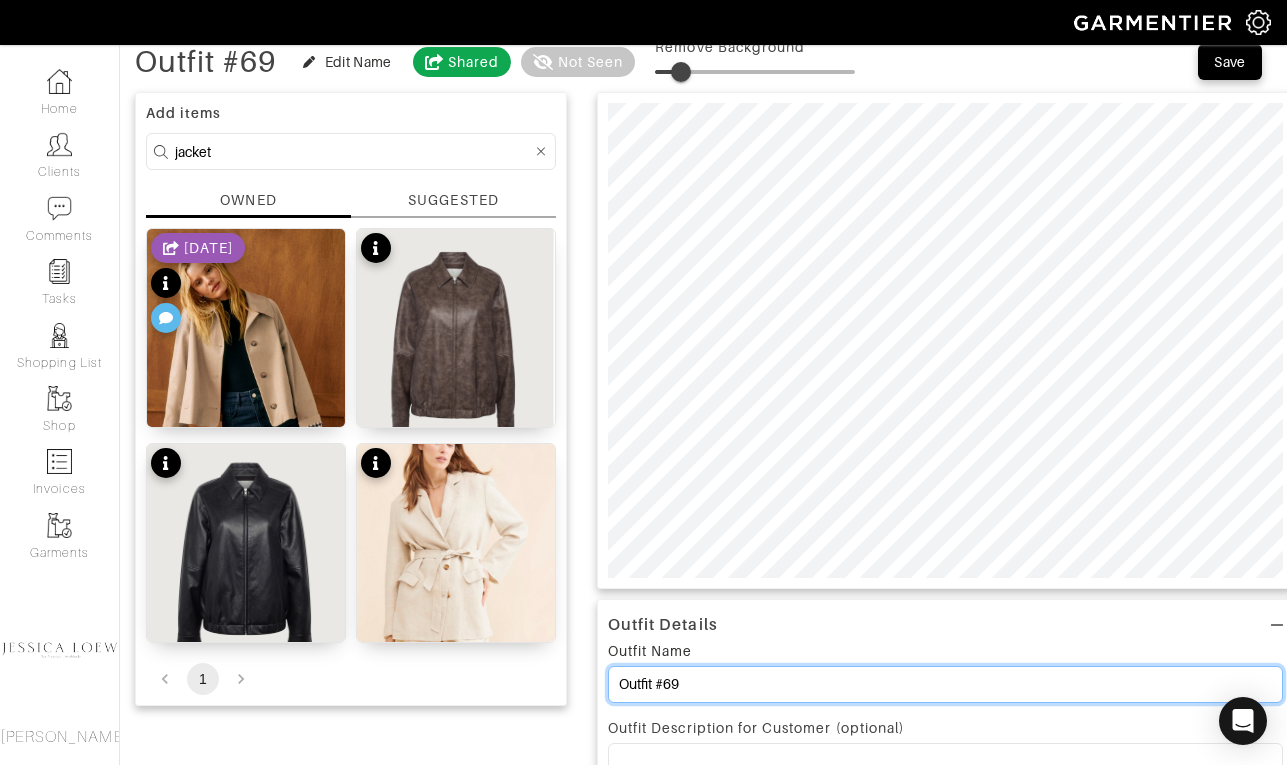 click on "Outfit #69" at bounding box center [945, 684] 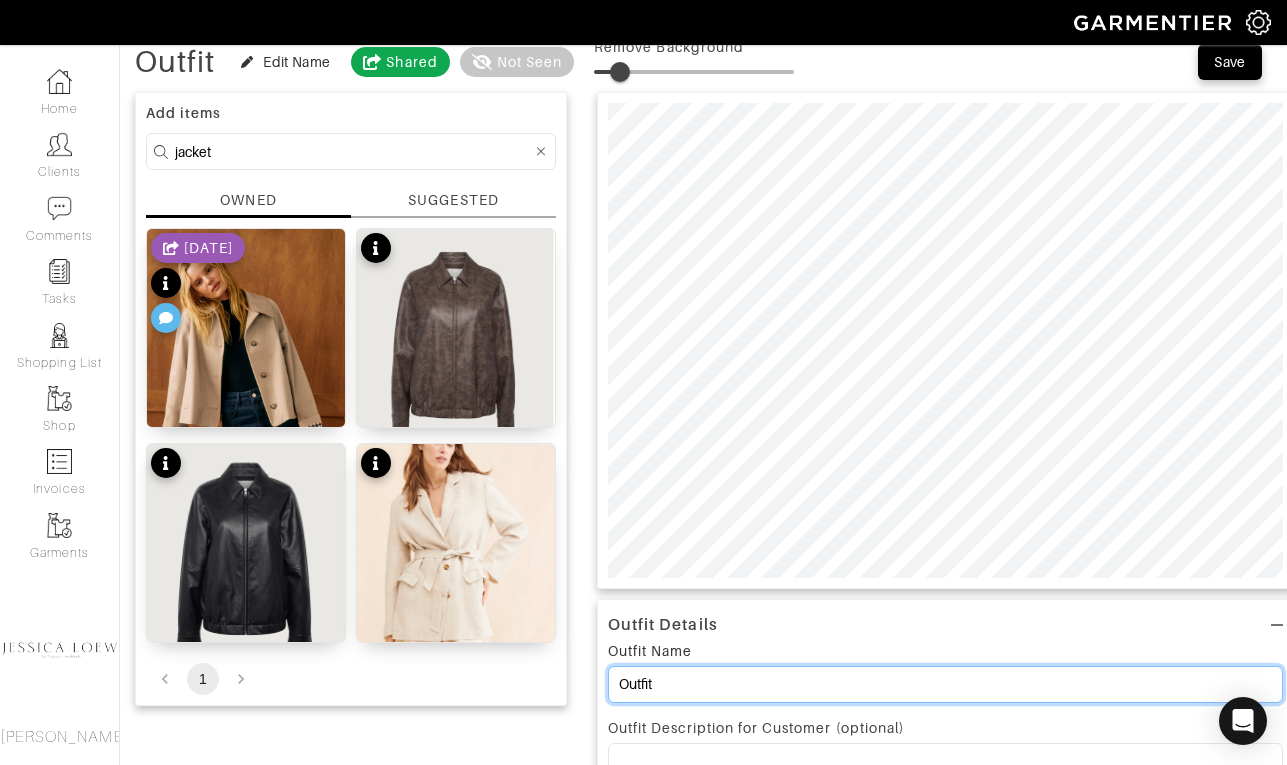 type on "Outfit" 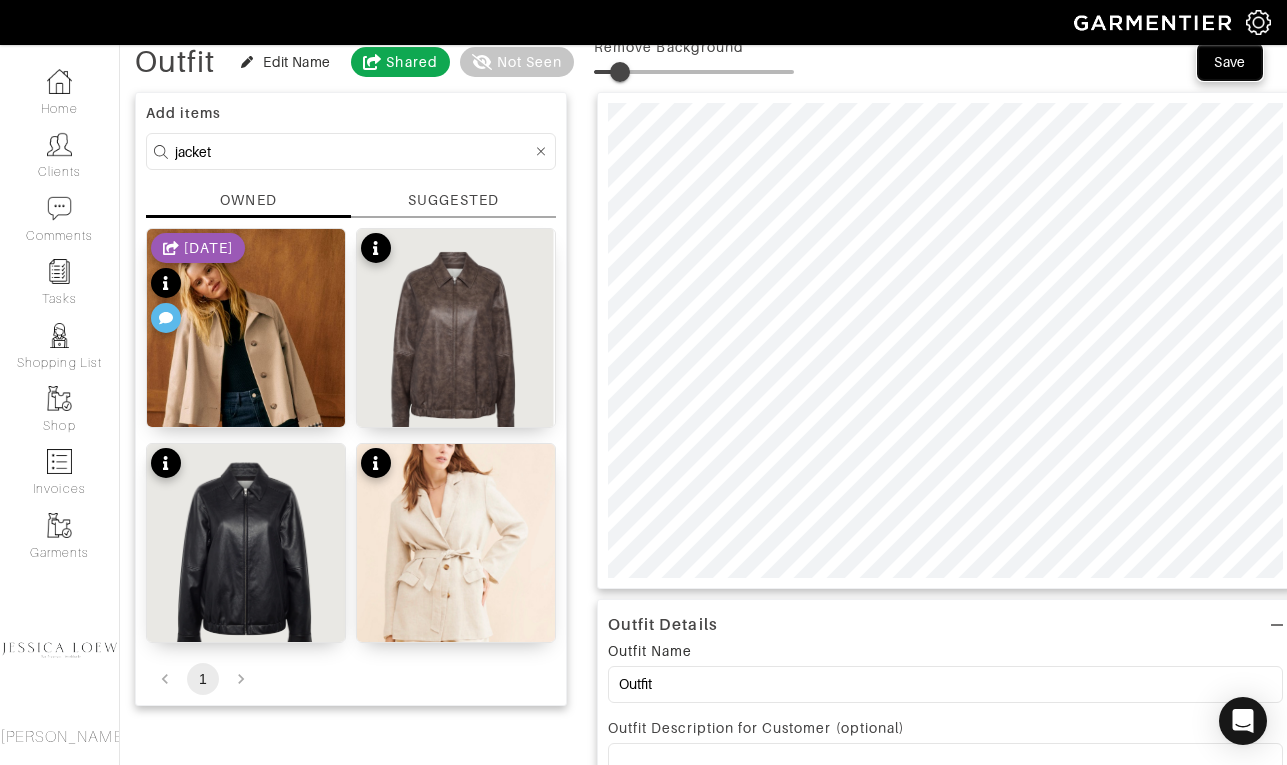click on "Save" at bounding box center (1230, 62) 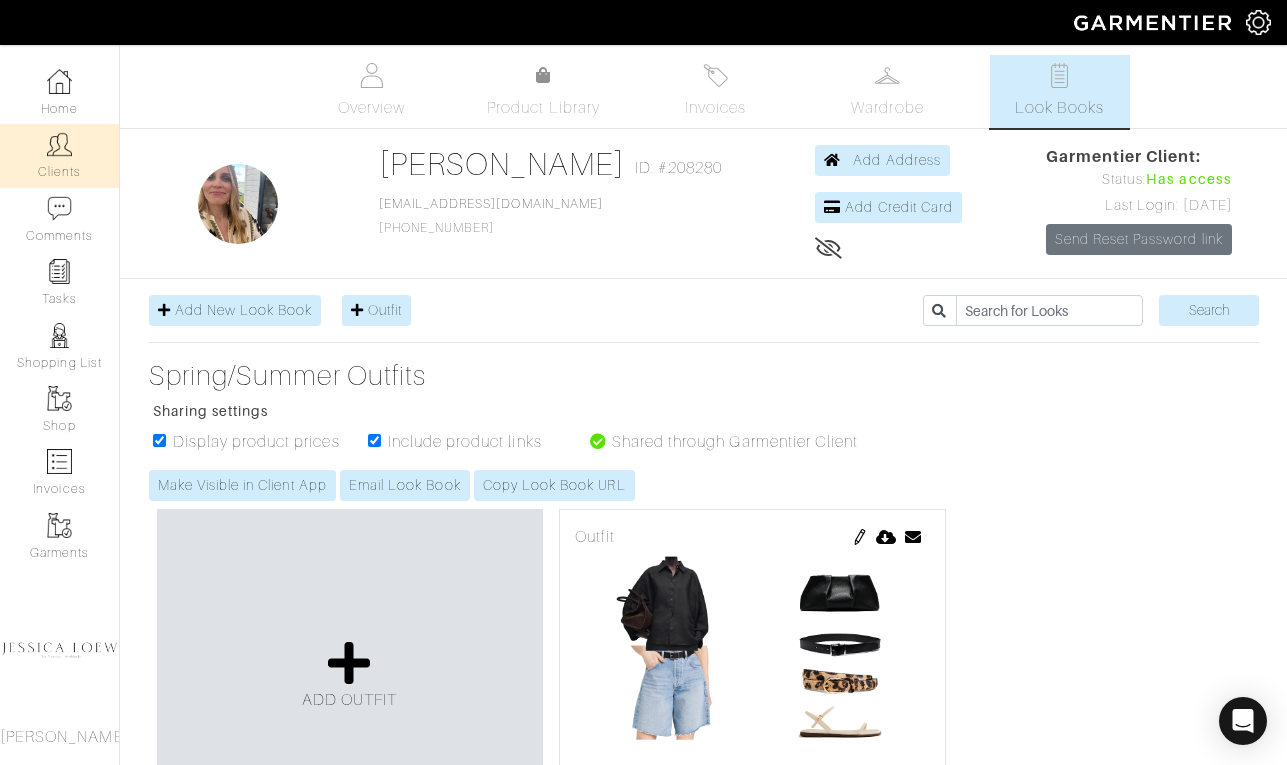 scroll, scrollTop: 1741, scrollLeft: 0, axis: vertical 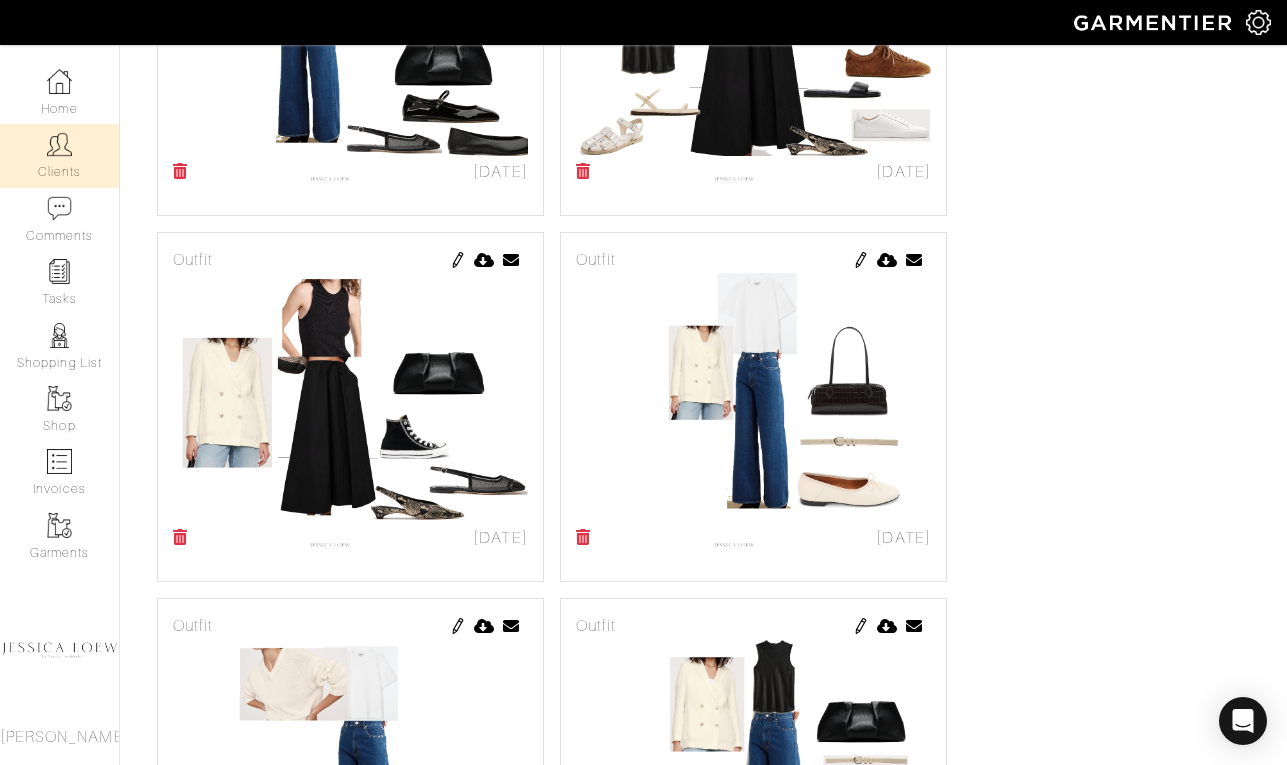 click on "Clients" at bounding box center (59, 155) 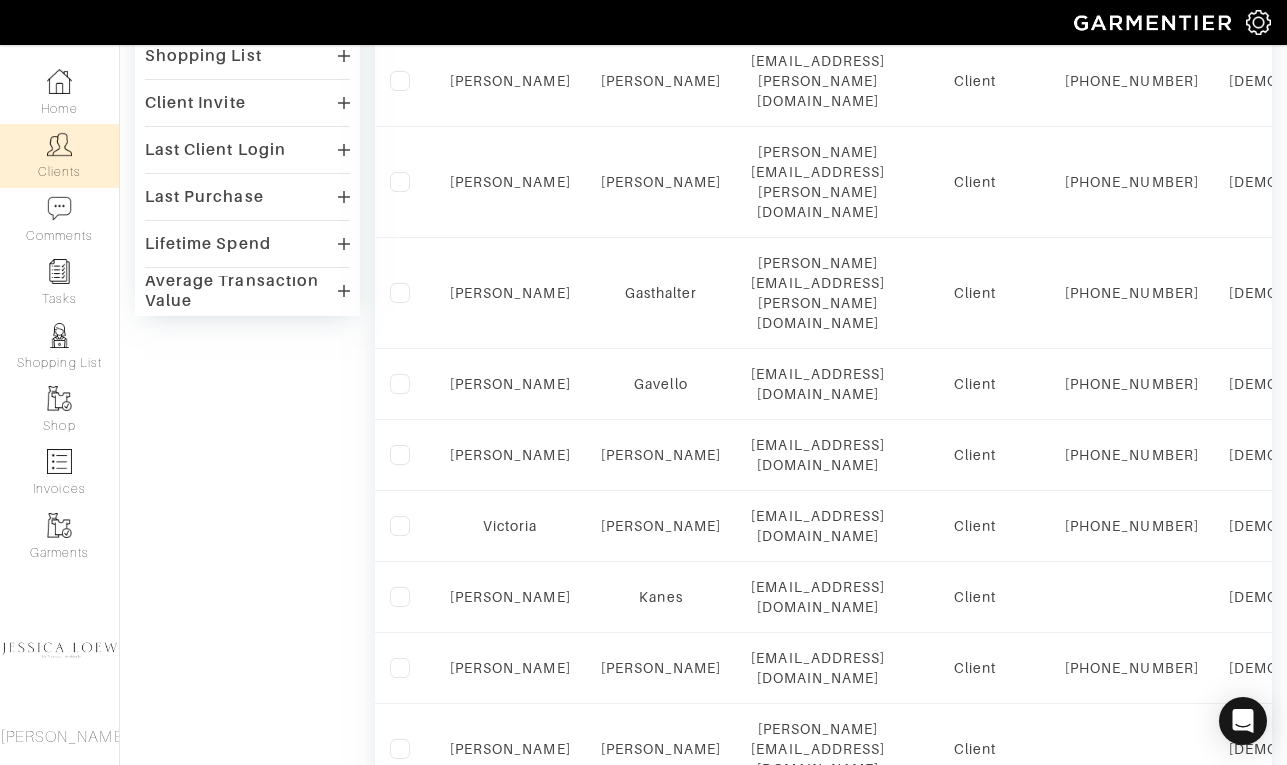 scroll, scrollTop: 640, scrollLeft: 0, axis: vertical 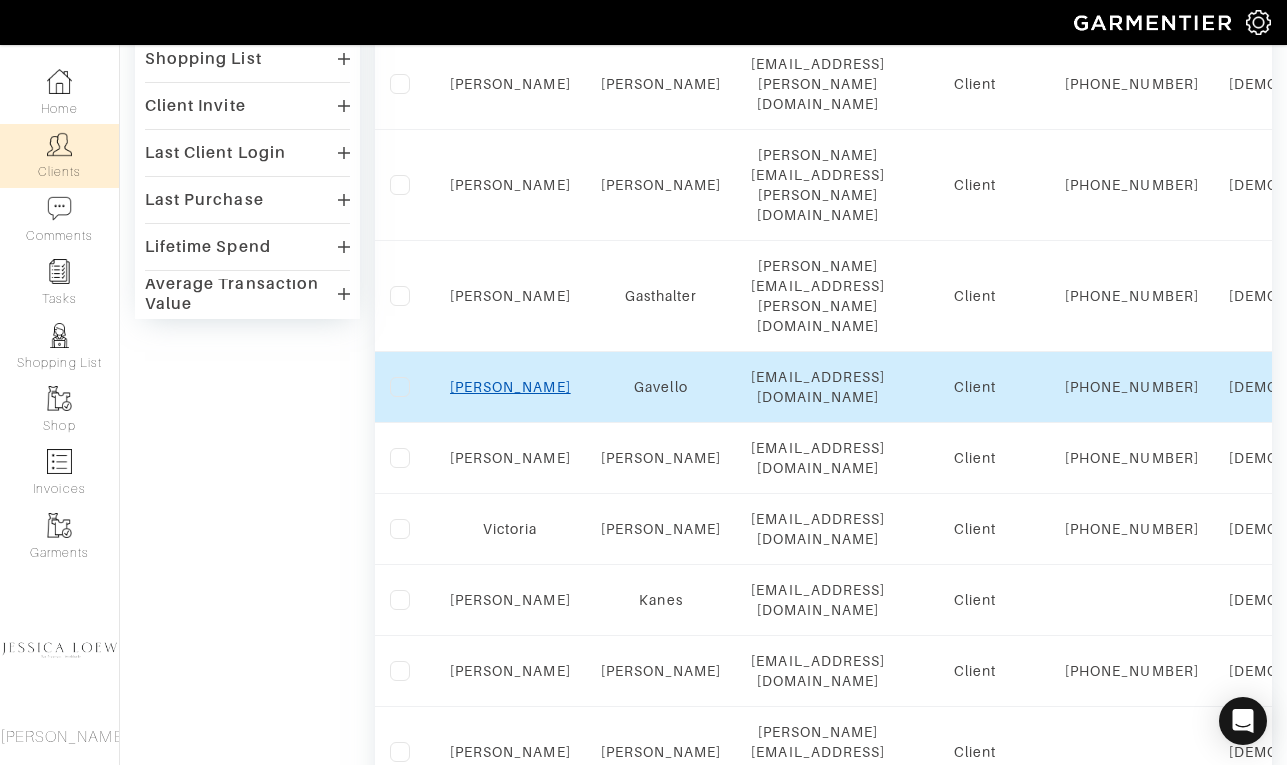 click on "Aubrey" at bounding box center (510, 387) 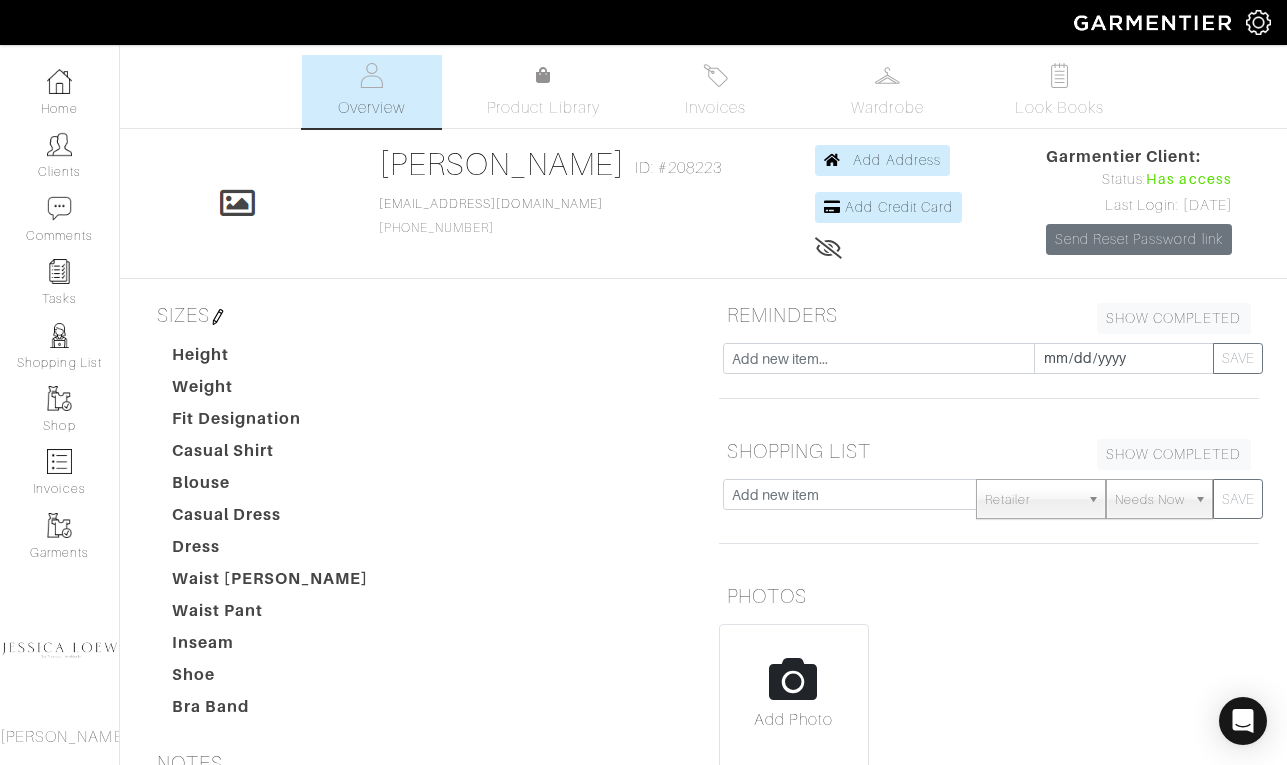scroll, scrollTop: 0, scrollLeft: 0, axis: both 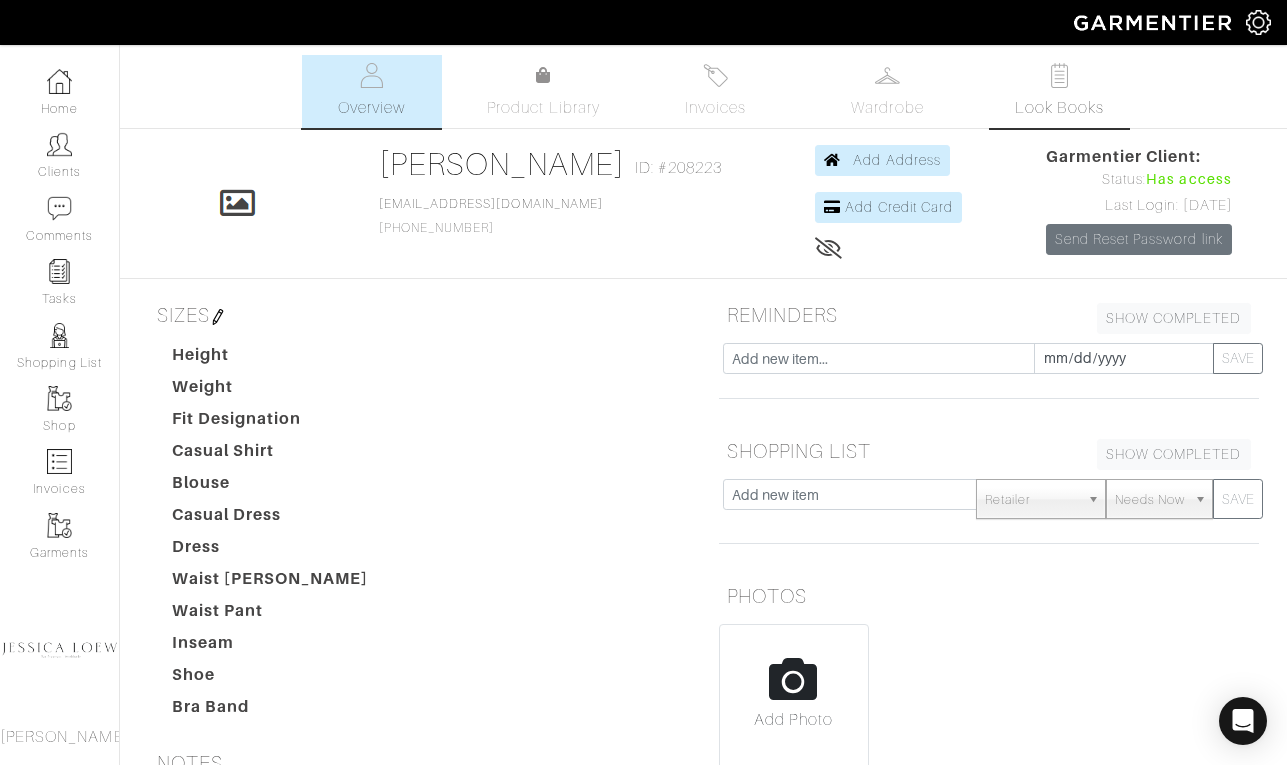 click at bounding box center [1059, 75] 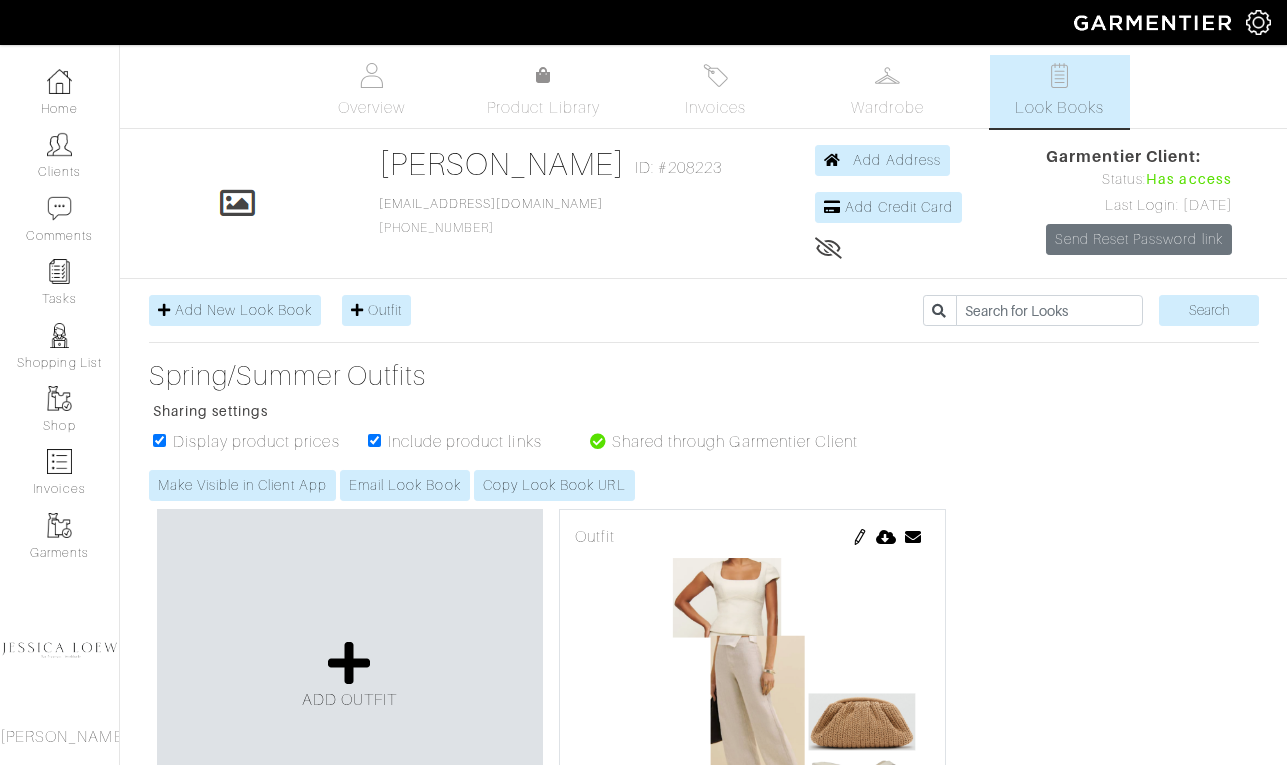 scroll, scrollTop: 0, scrollLeft: 0, axis: both 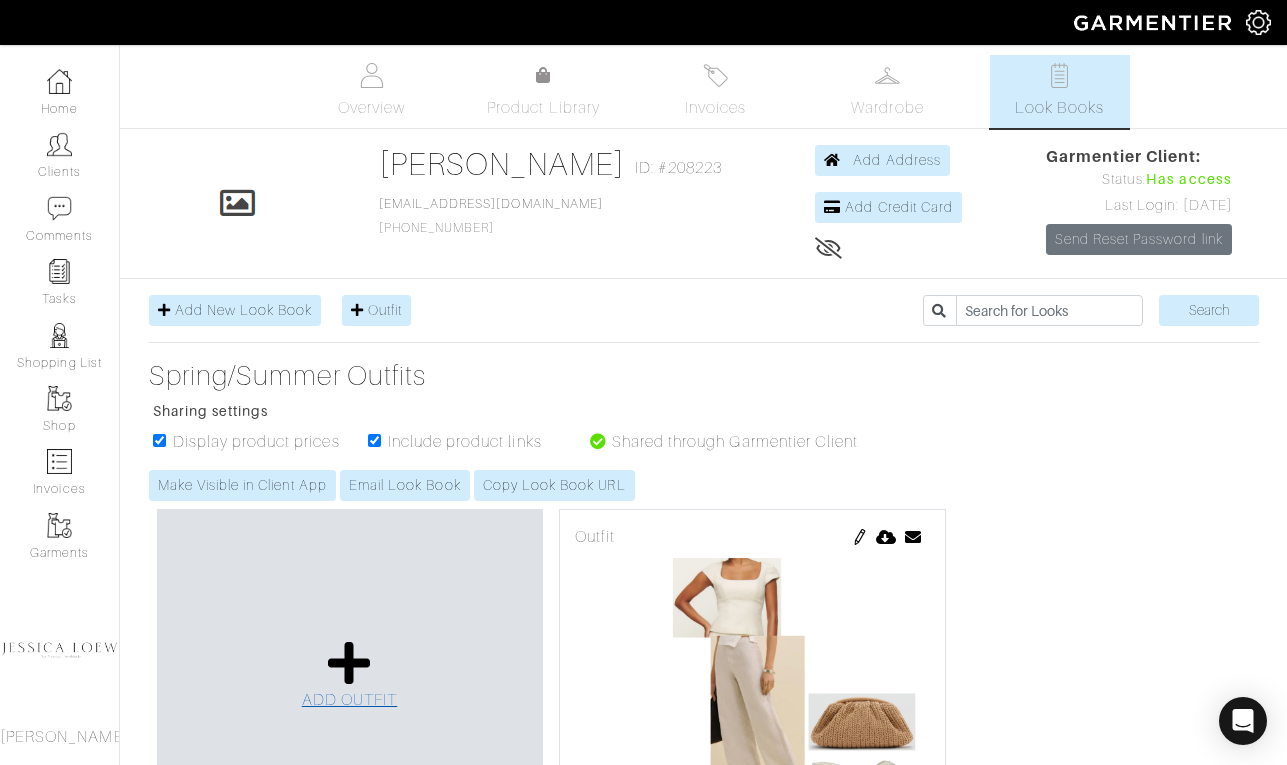 click at bounding box center (349, 663) 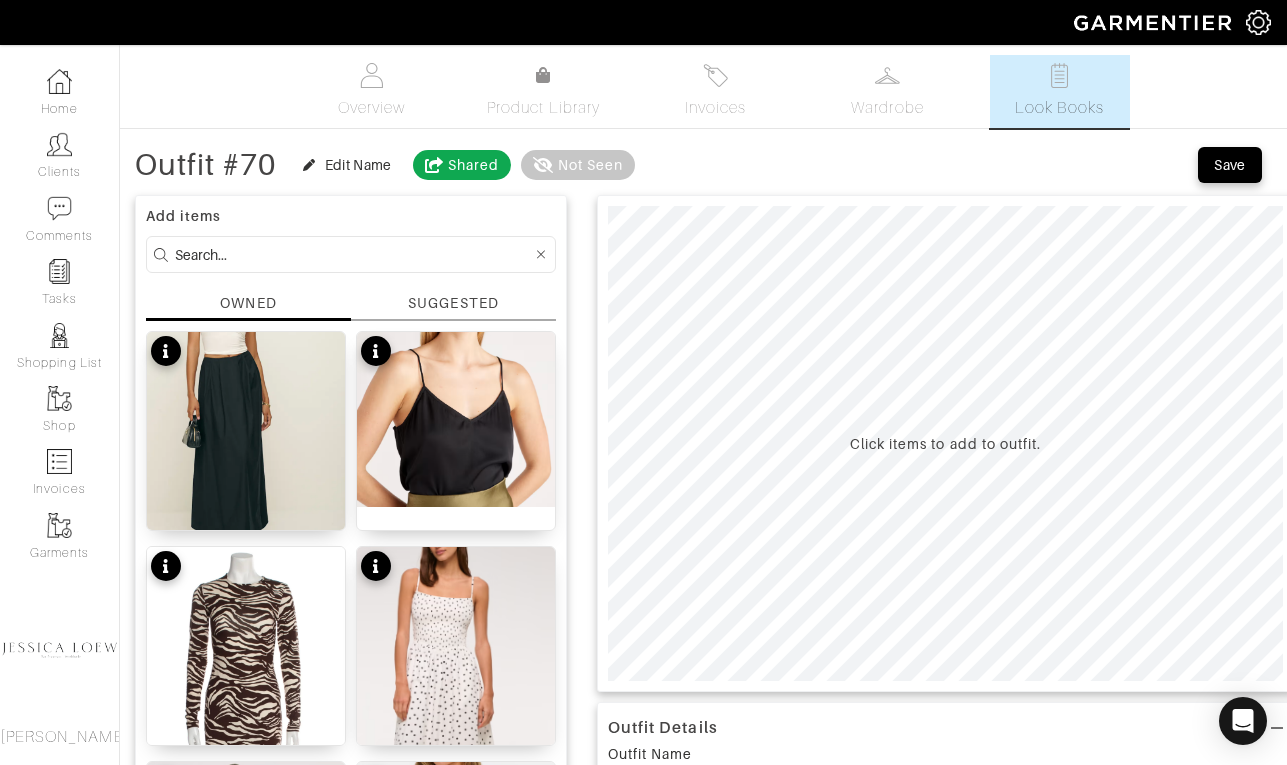 click at bounding box center [353, 254] 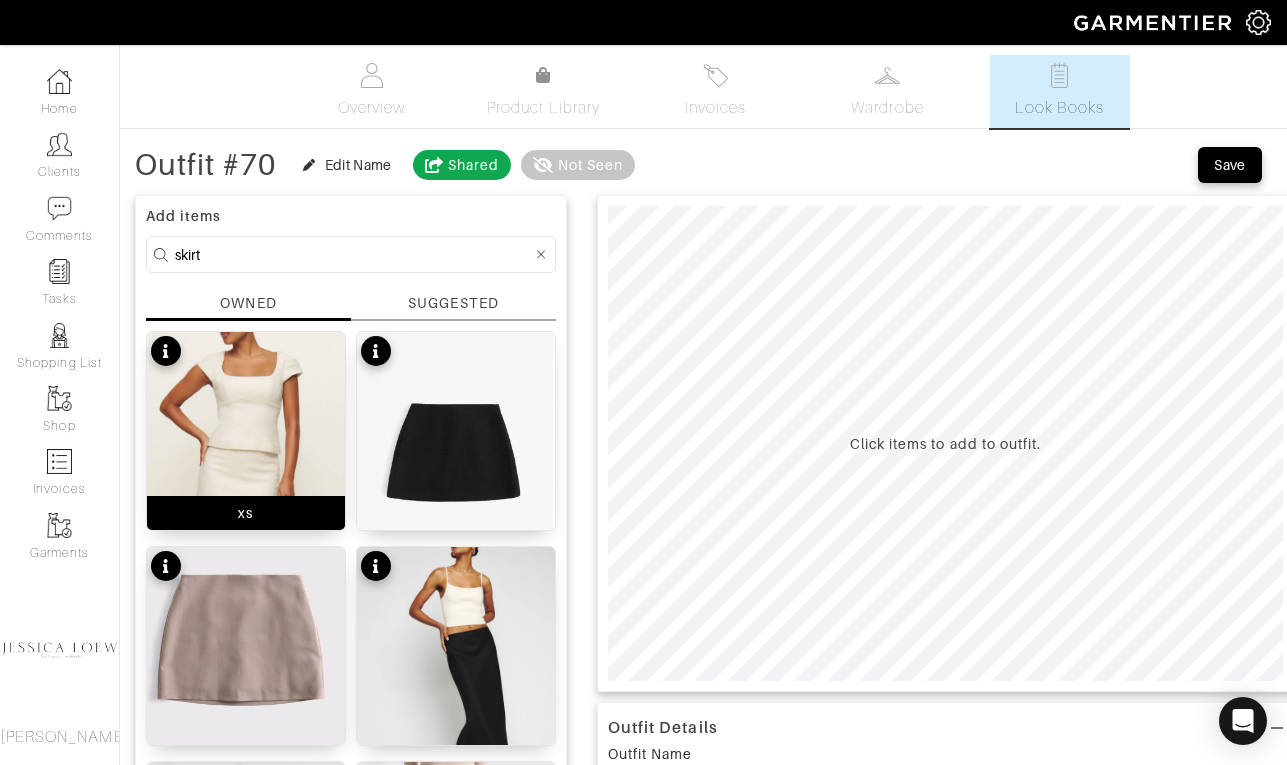 click at bounding box center [246, 445] 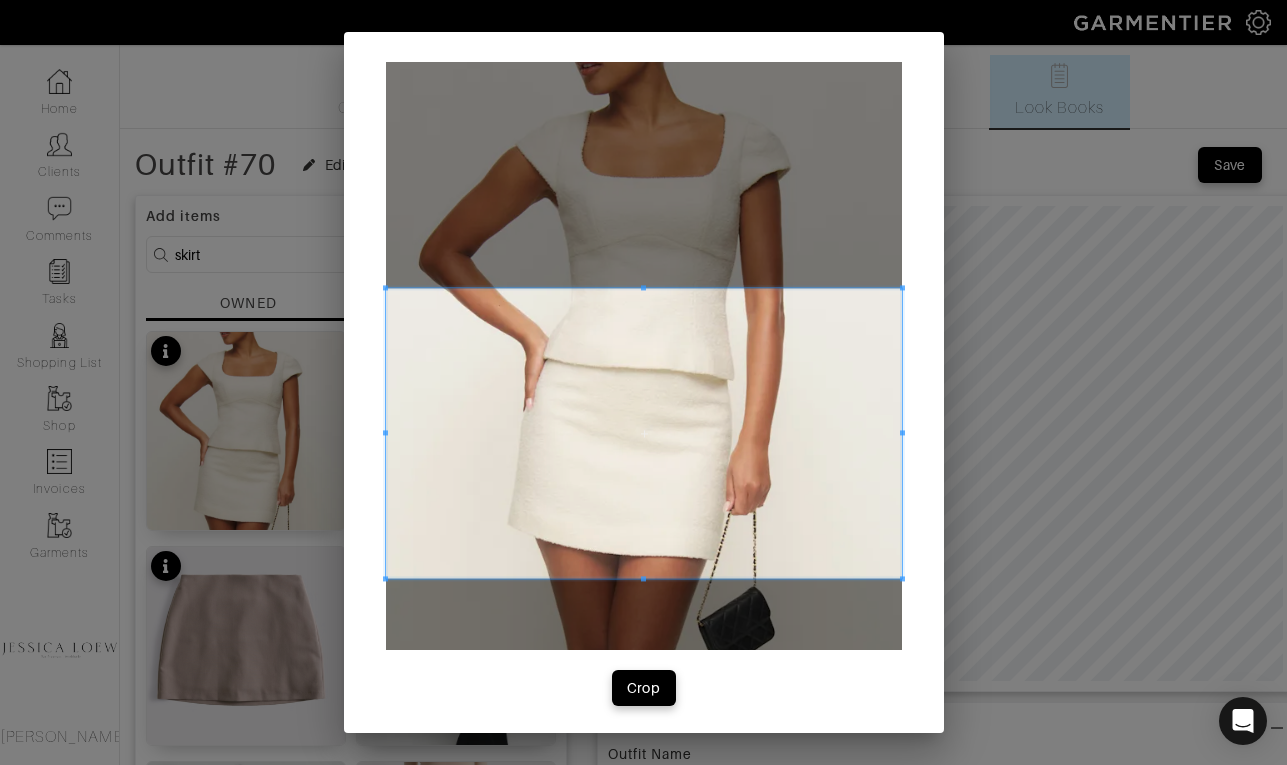 click at bounding box center [644, 433] 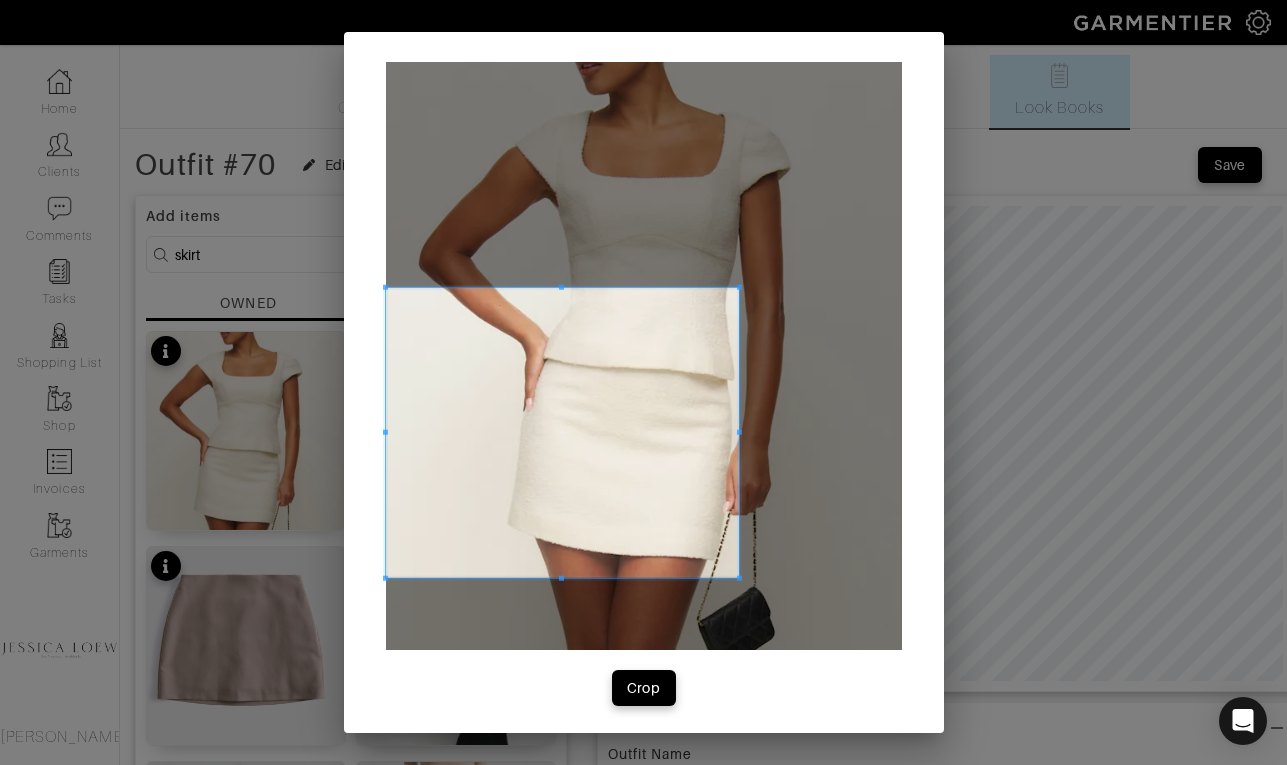 click at bounding box center [739, 432] 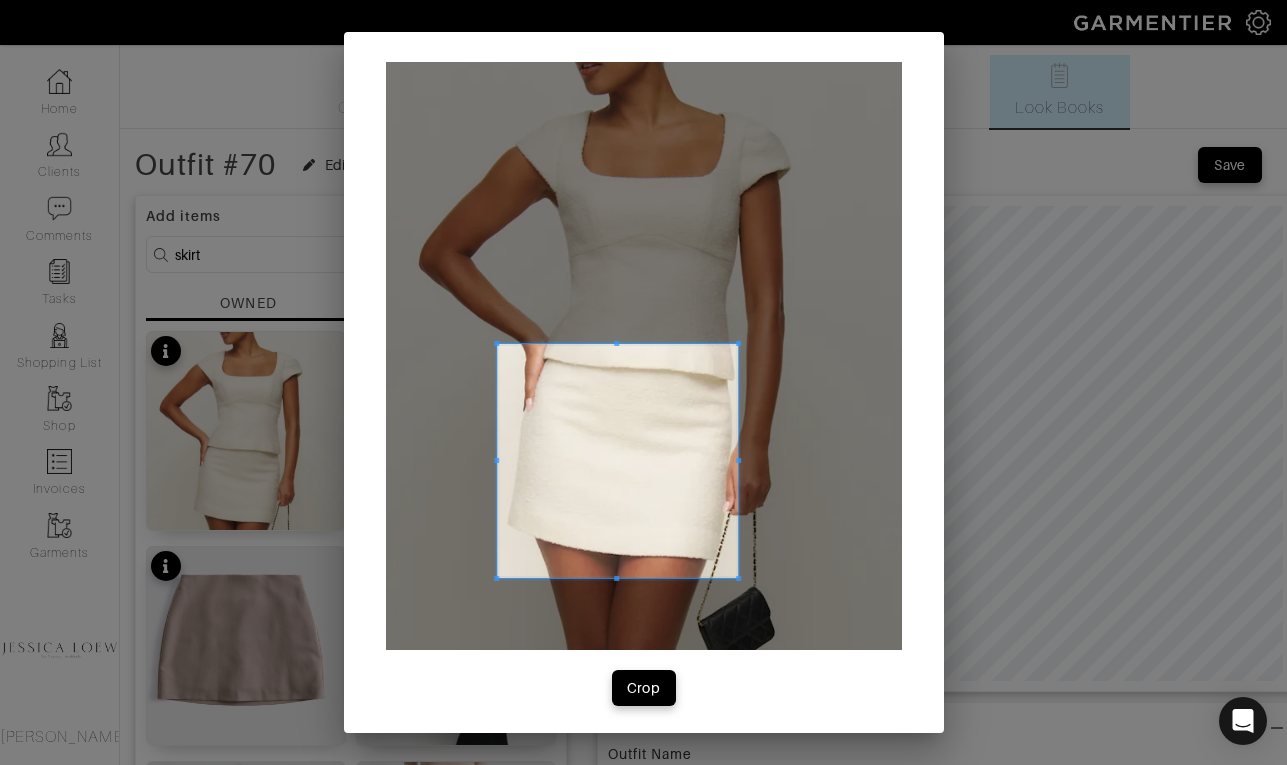 click at bounding box center (496, 343) 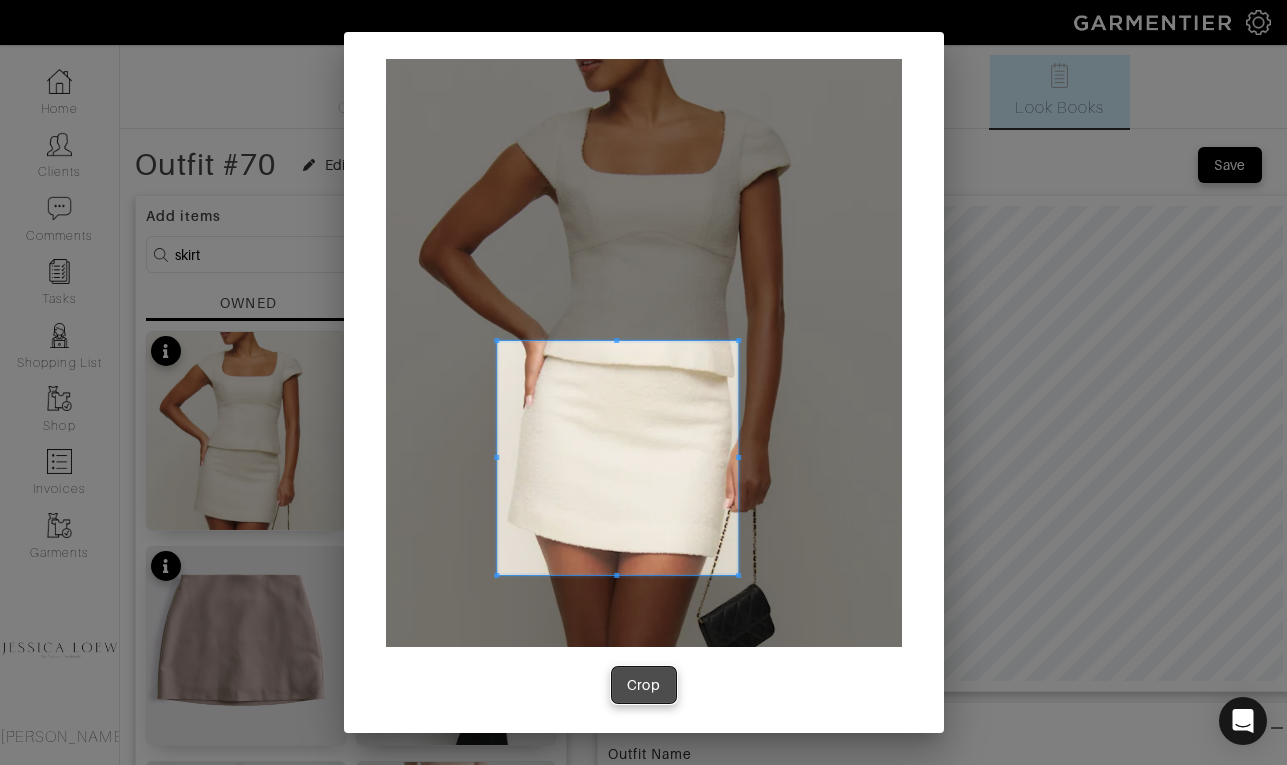 click on "Crop" at bounding box center (644, 685) 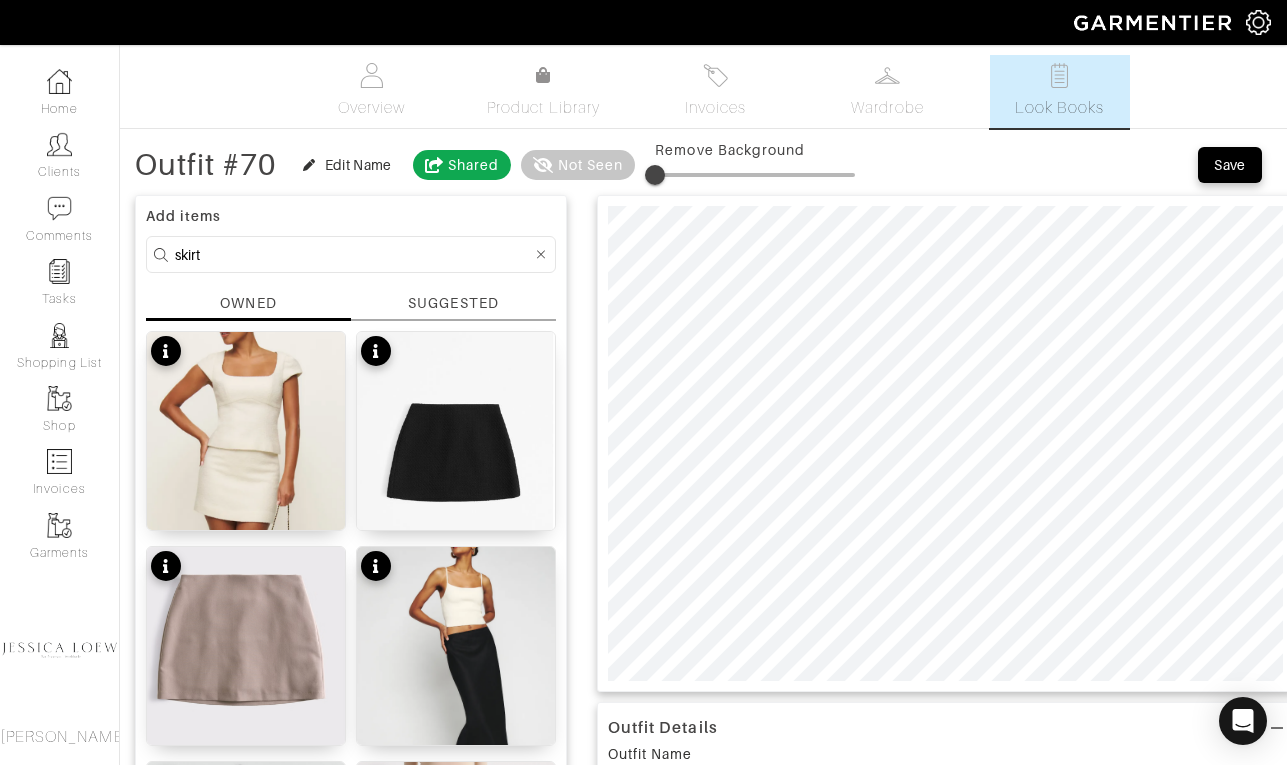 click on "skirt" at bounding box center [353, 254] 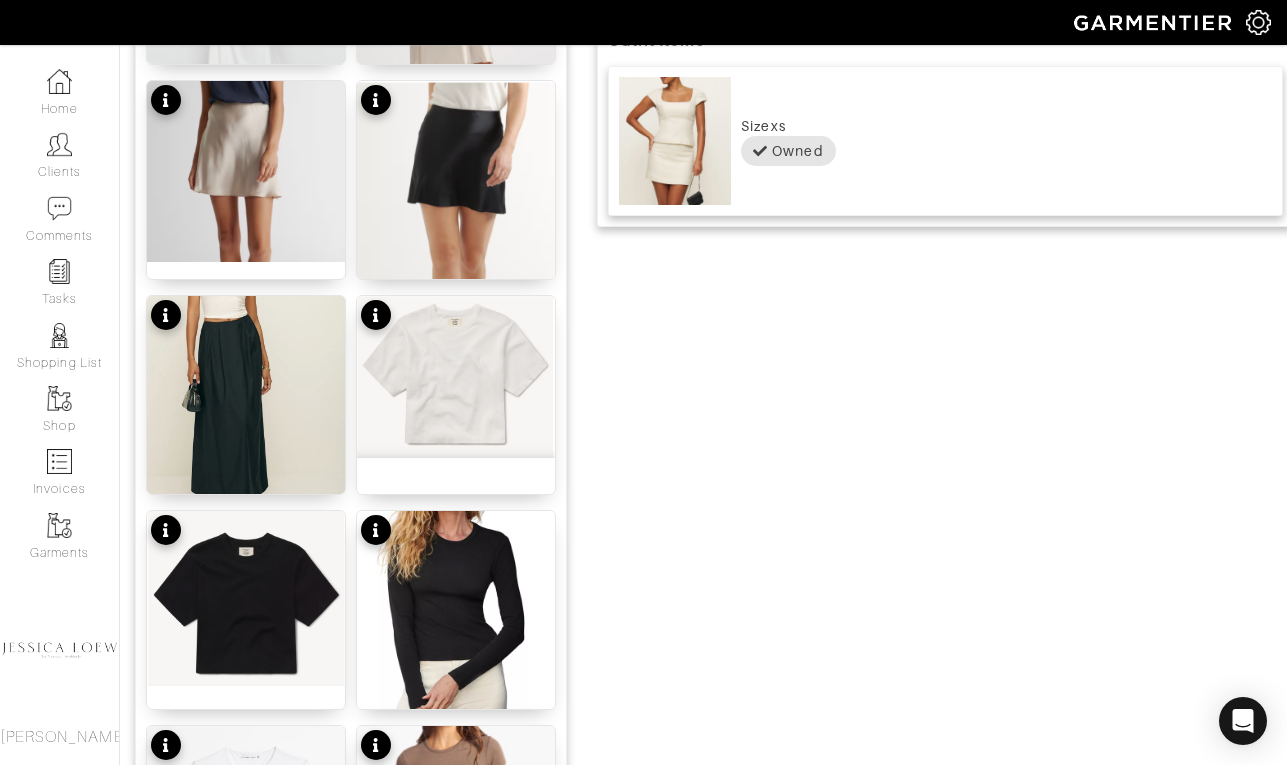 scroll, scrollTop: 900, scrollLeft: 0, axis: vertical 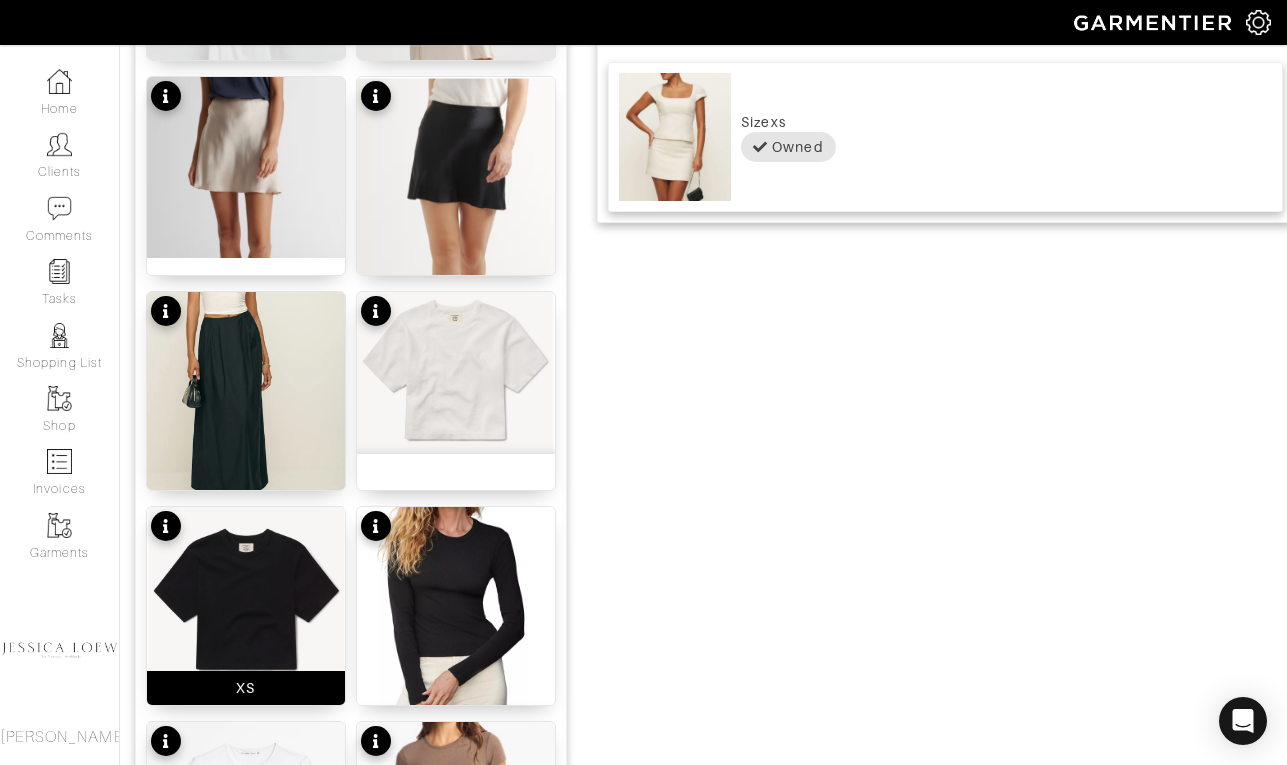 click at bounding box center [246, 594] 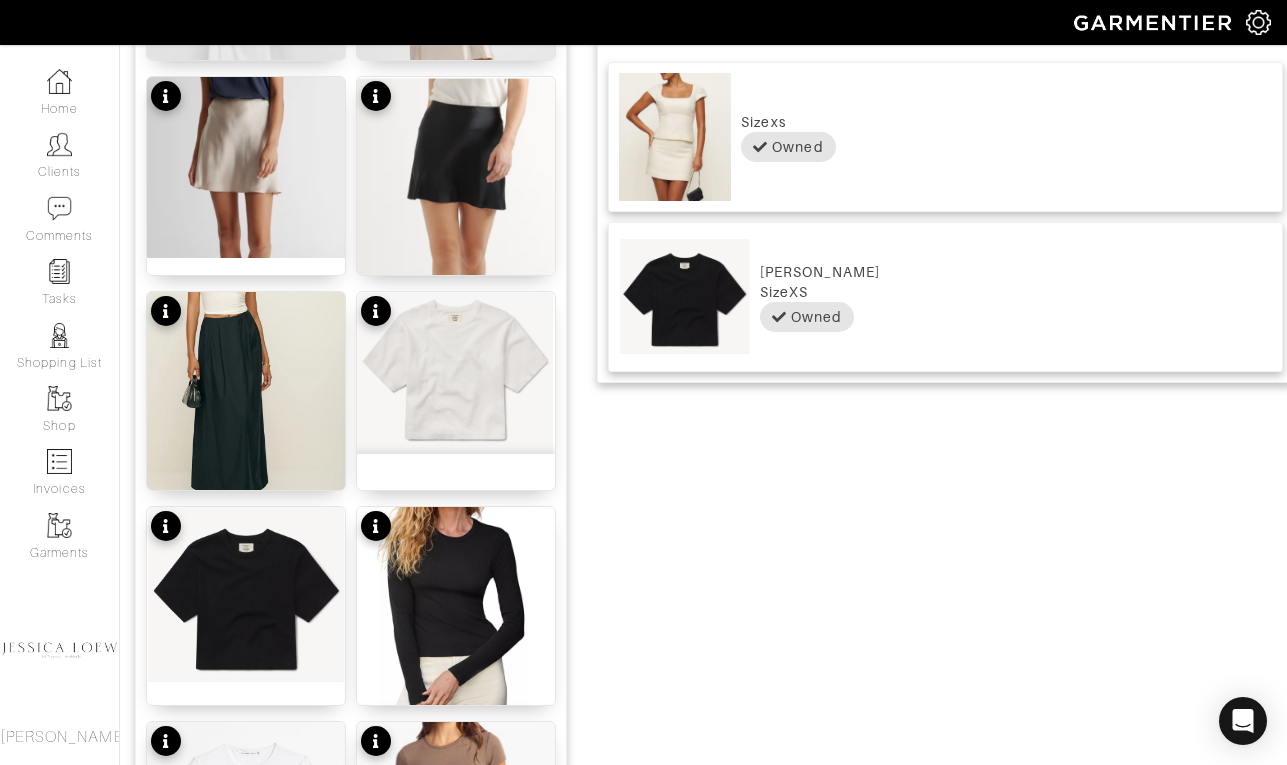 scroll, scrollTop: 0, scrollLeft: 0, axis: both 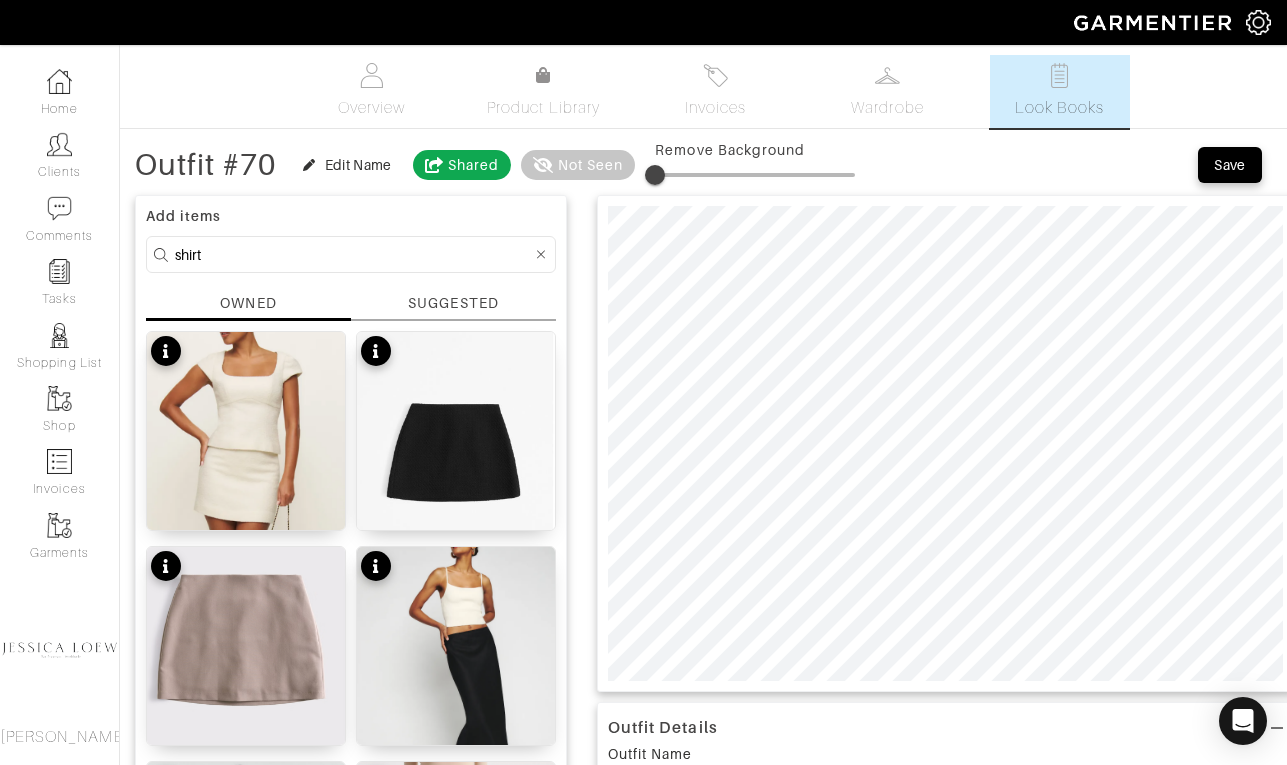 click on "shirt" at bounding box center [353, 254] 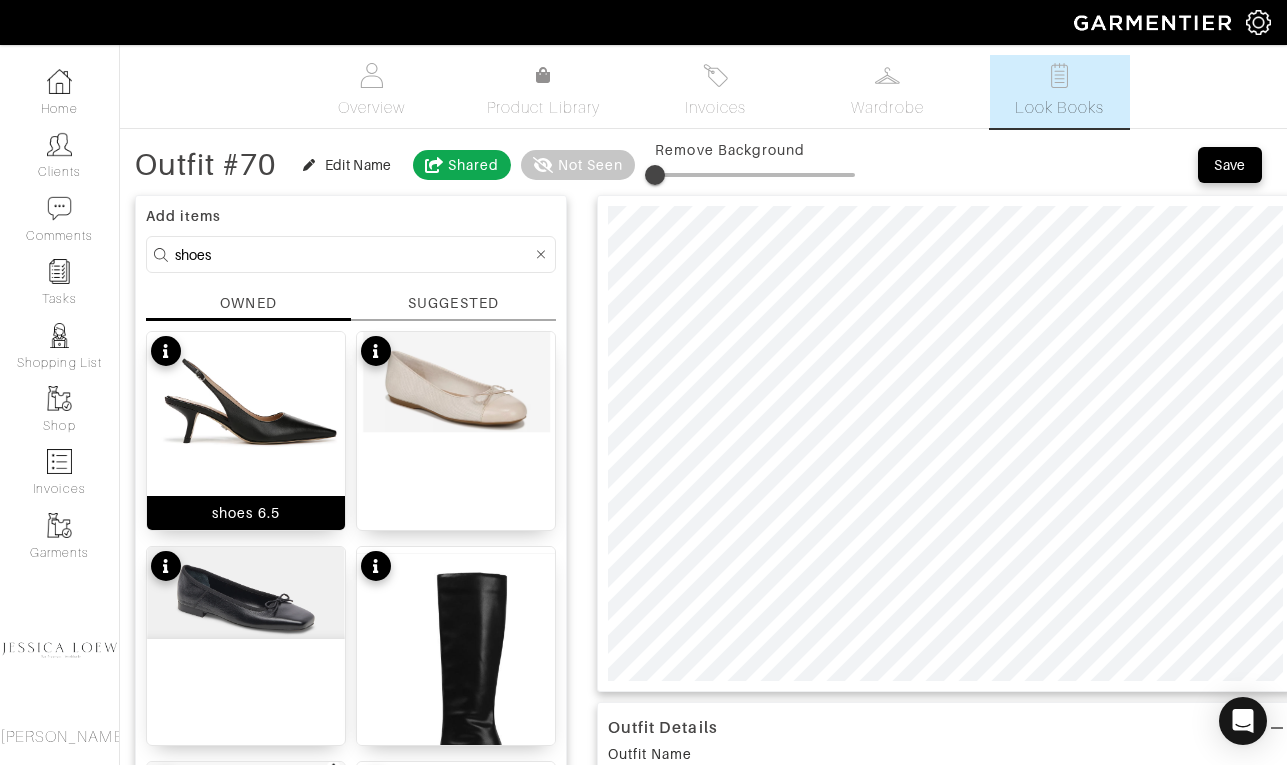 click at bounding box center (246, 399) 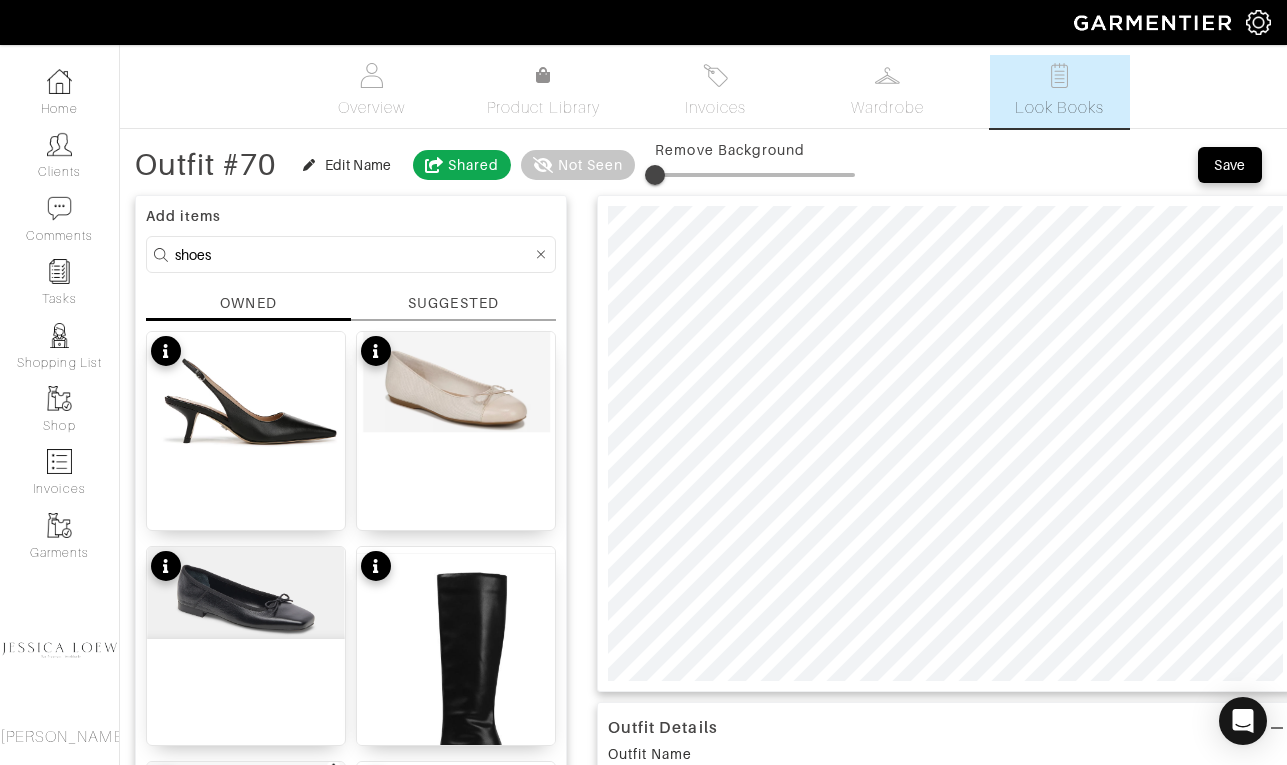 click on "shoes" at bounding box center [353, 254] 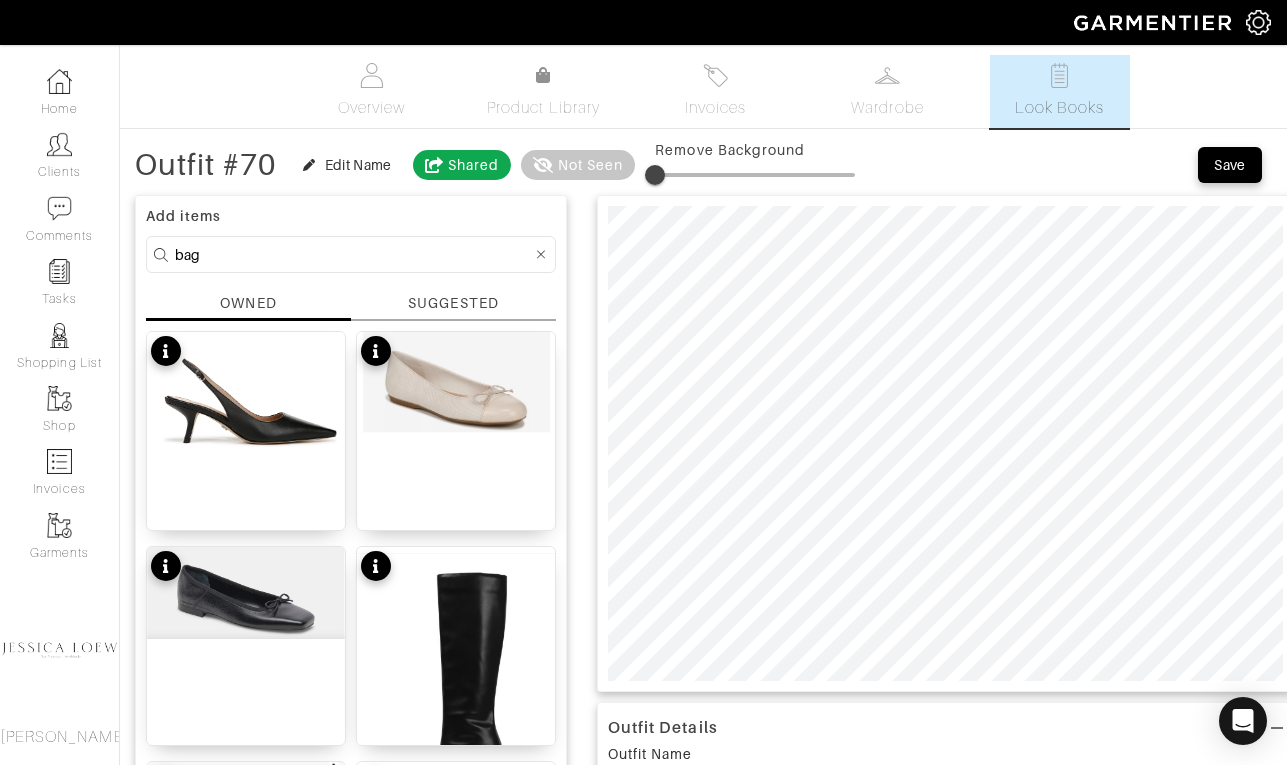 type on "bag" 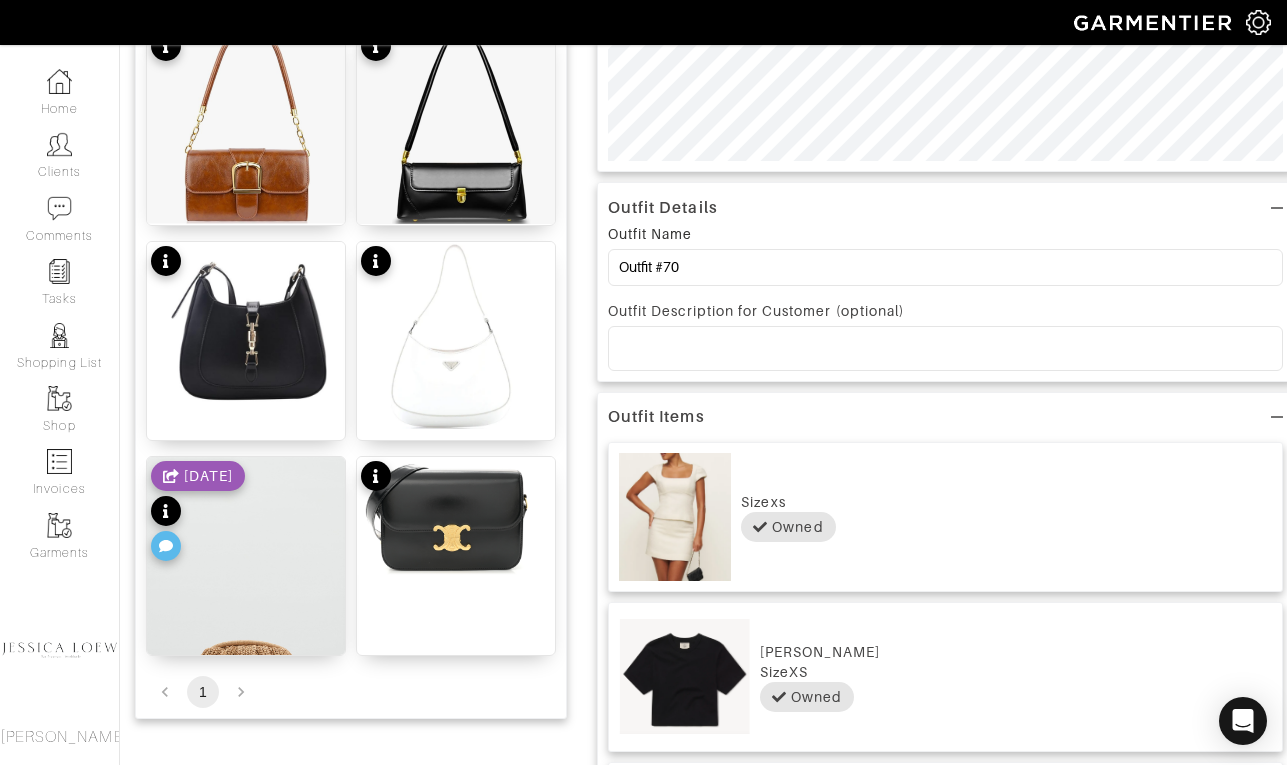 scroll, scrollTop: 525, scrollLeft: 0, axis: vertical 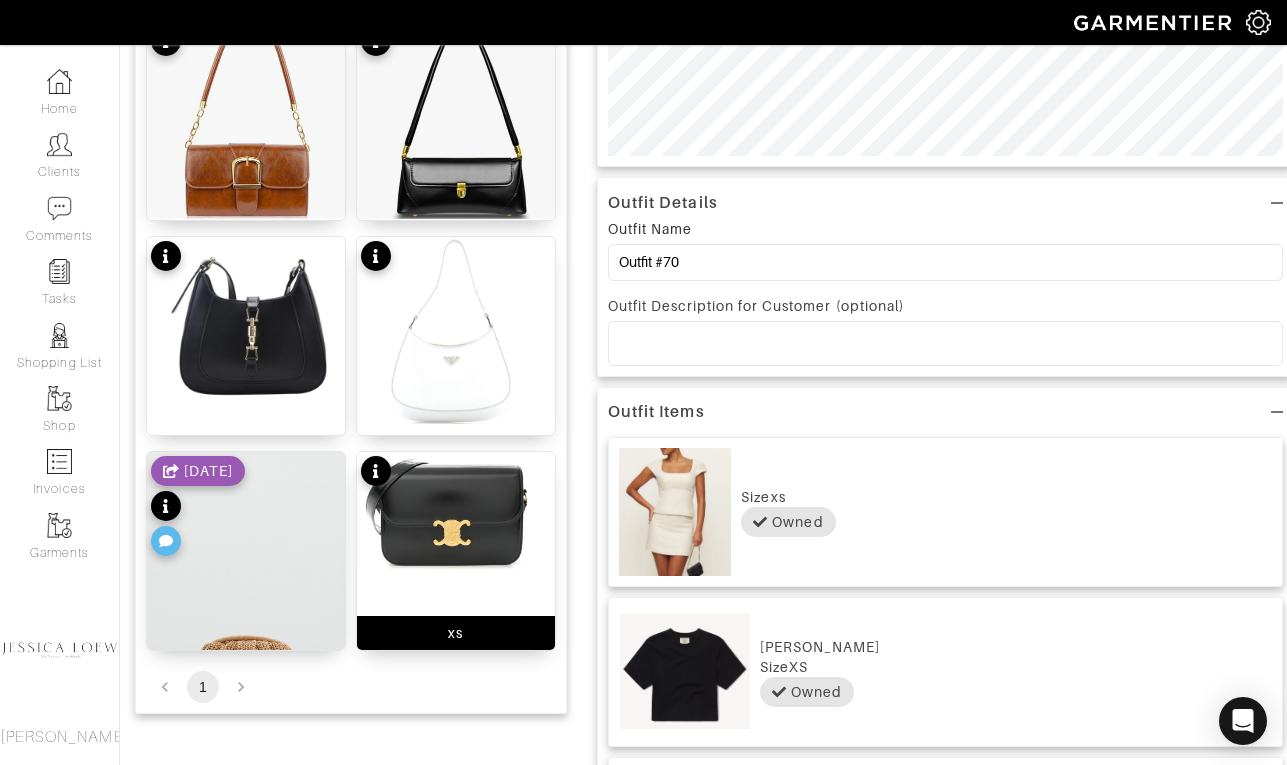 click at bounding box center [456, 511] 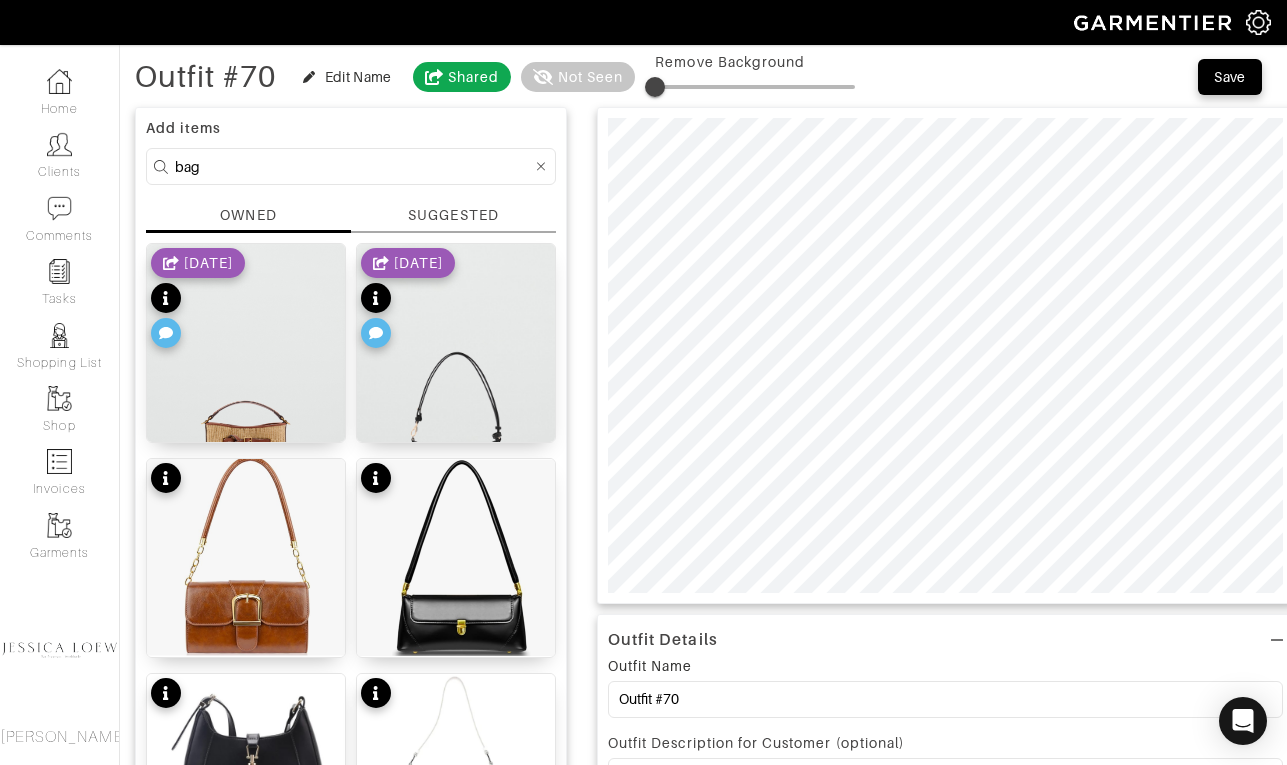 scroll, scrollTop: 90, scrollLeft: 0, axis: vertical 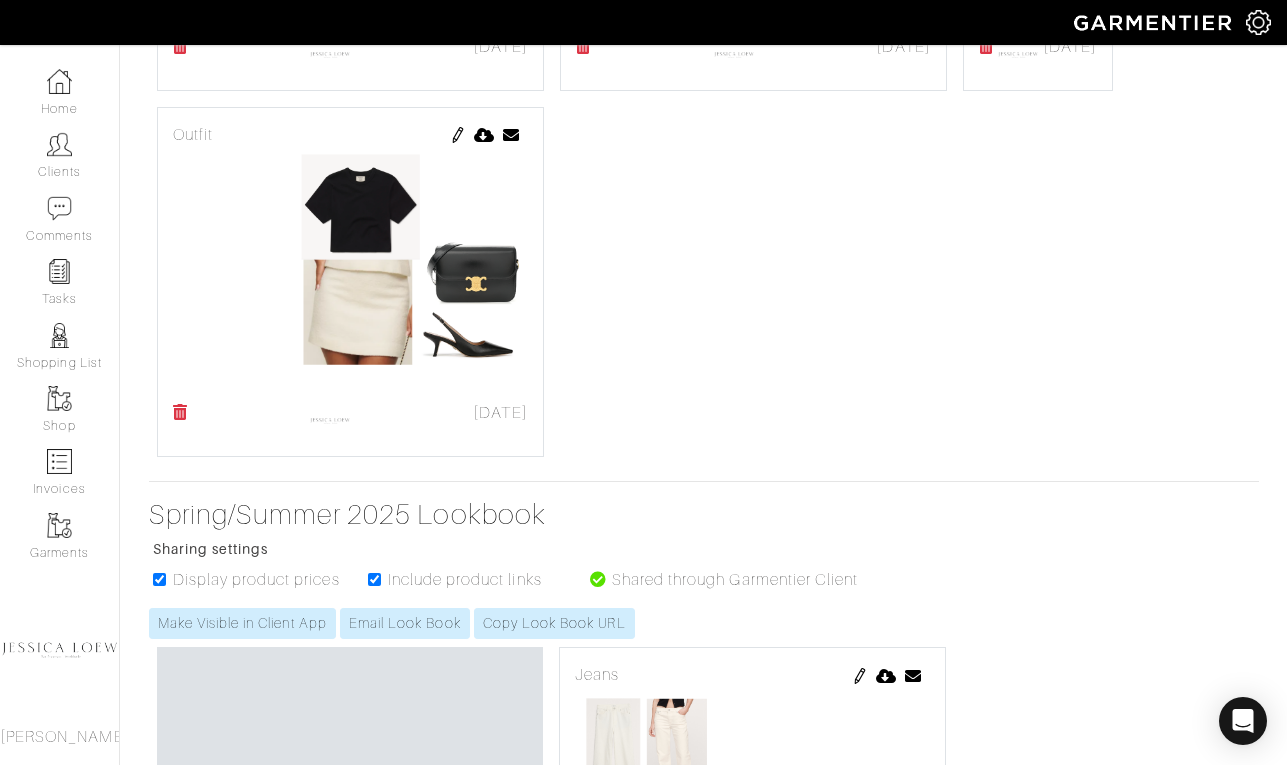 click at bounding box center [1027, -231] 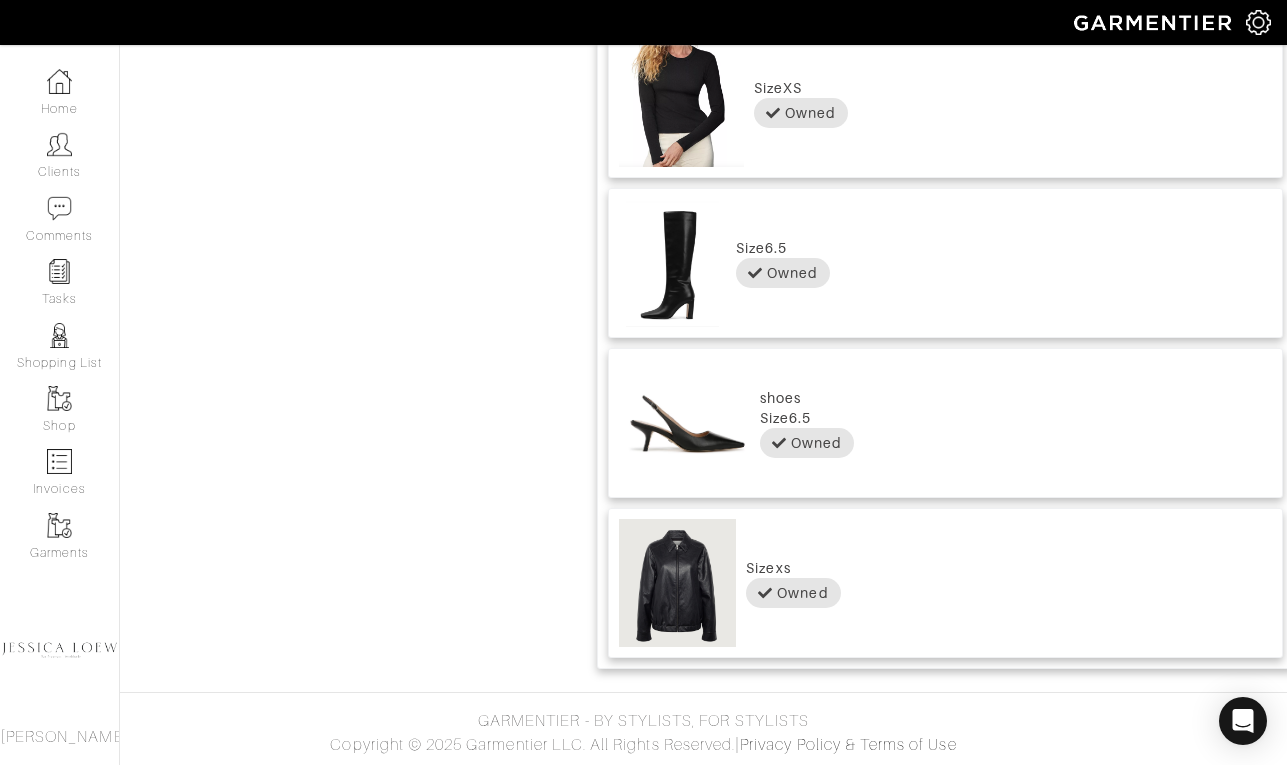 scroll, scrollTop: 0, scrollLeft: 0, axis: both 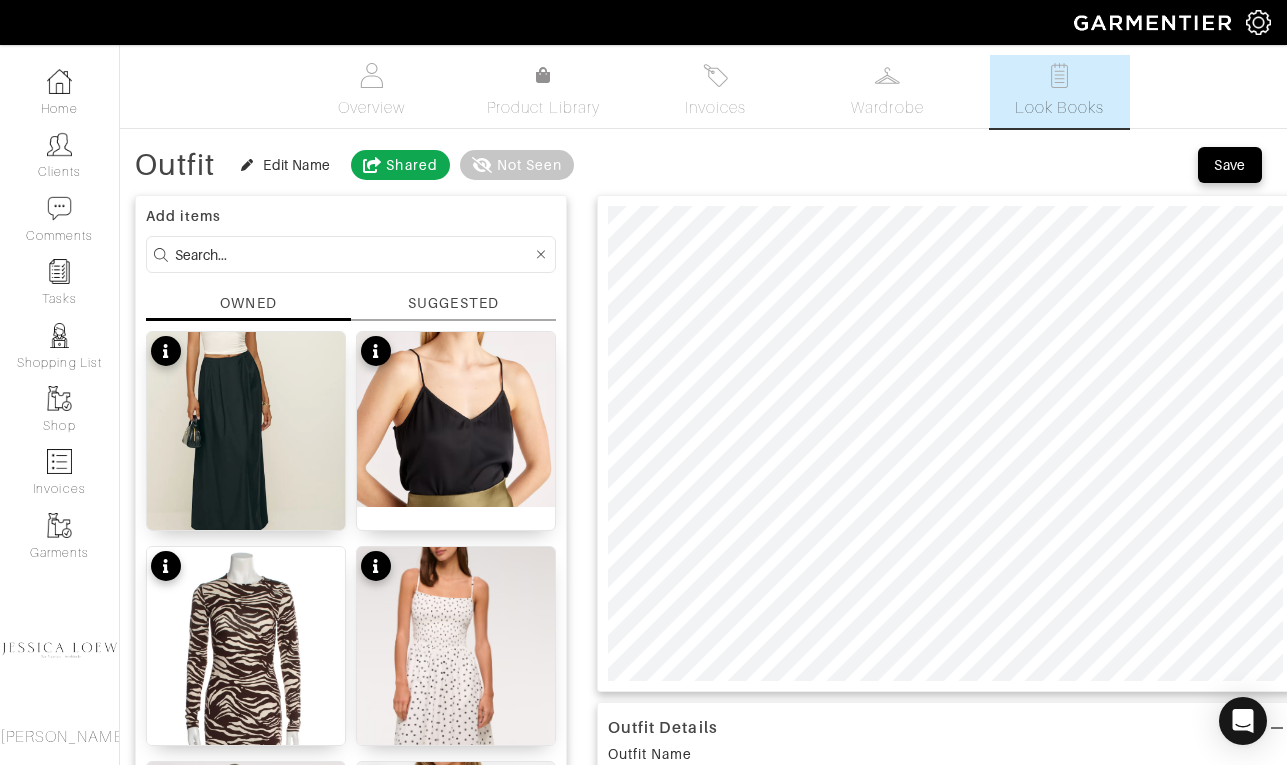 click at bounding box center (353, 254) 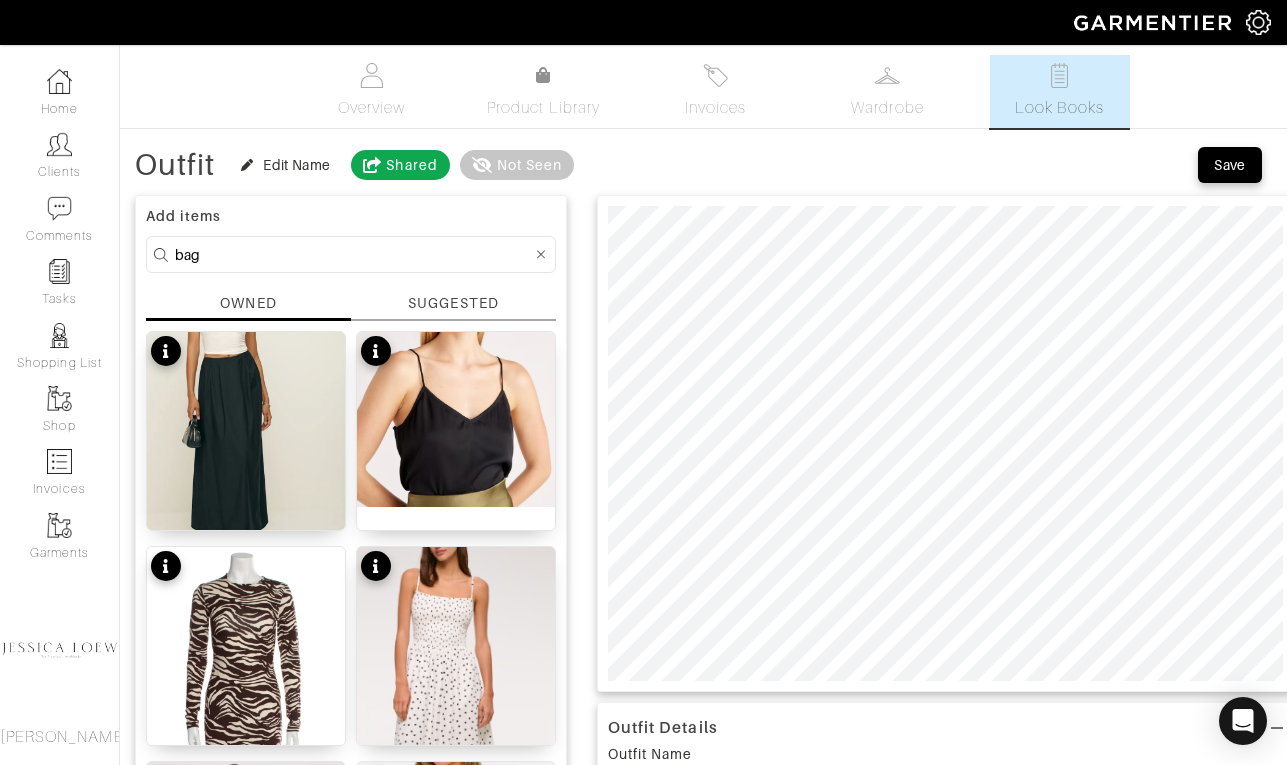 type on "bag" 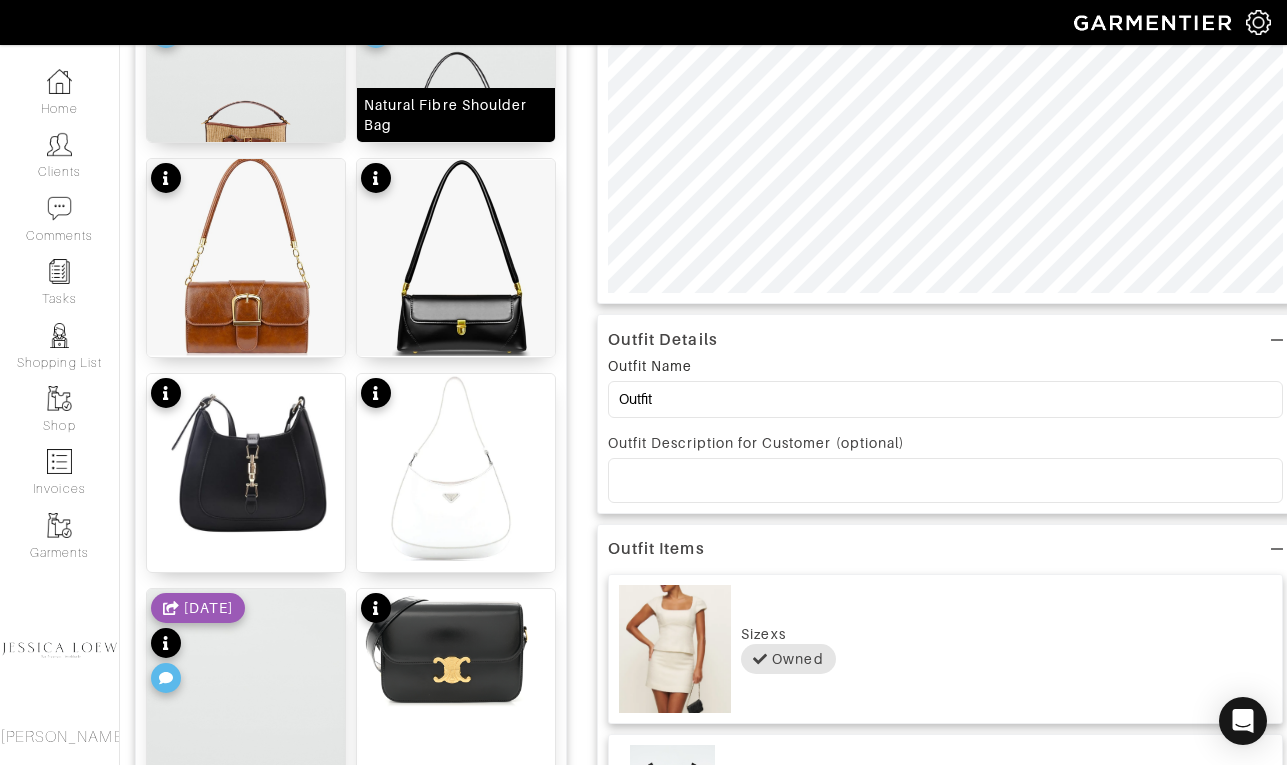 scroll, scrollTop: 464, scrollLeft: 0, axis: vertical 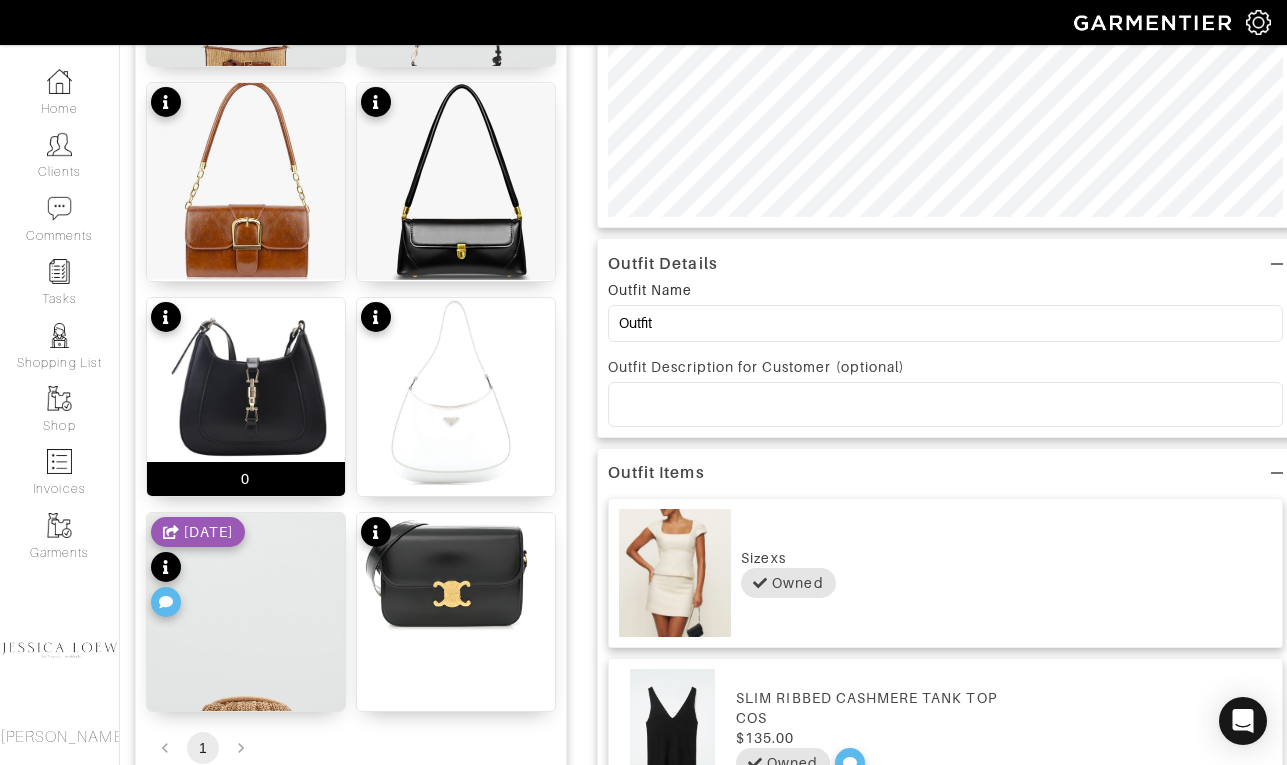click at bounding box center (246, 383) 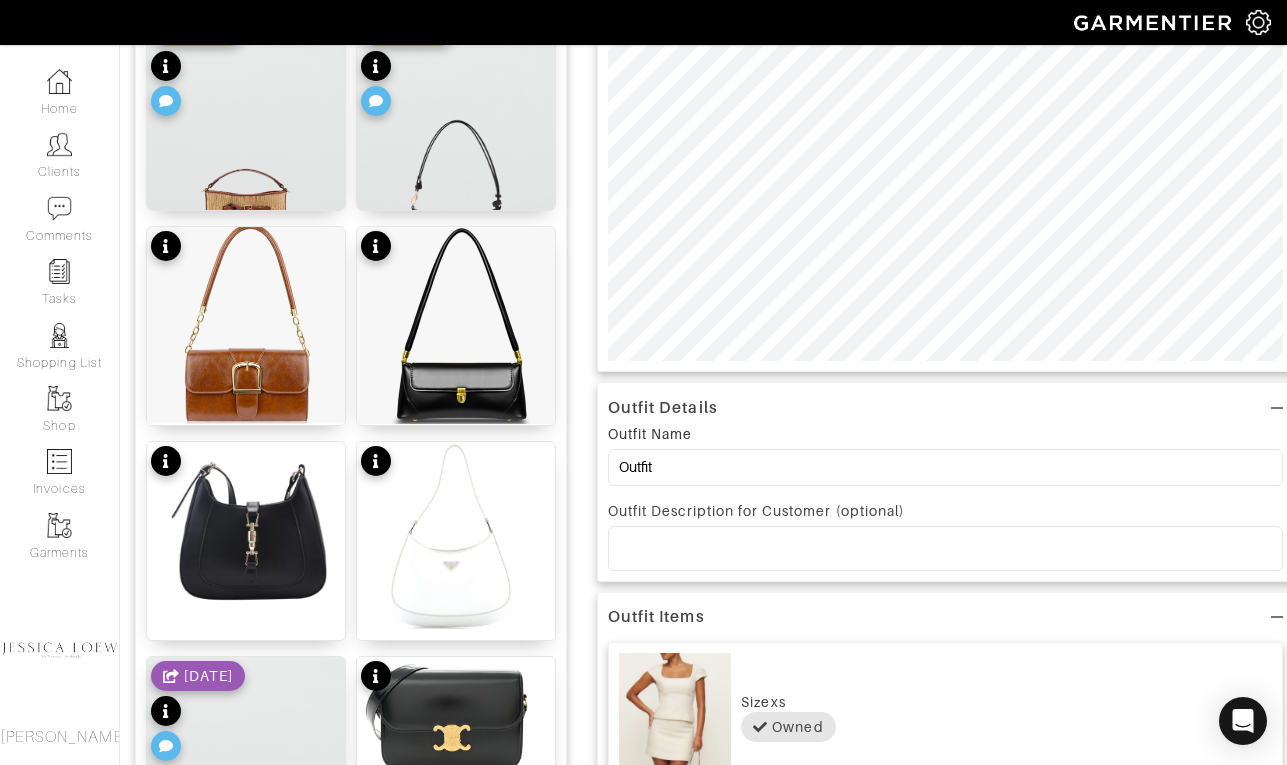 scroll, scrollTop: 0, scrollLeft: 0, axis: both 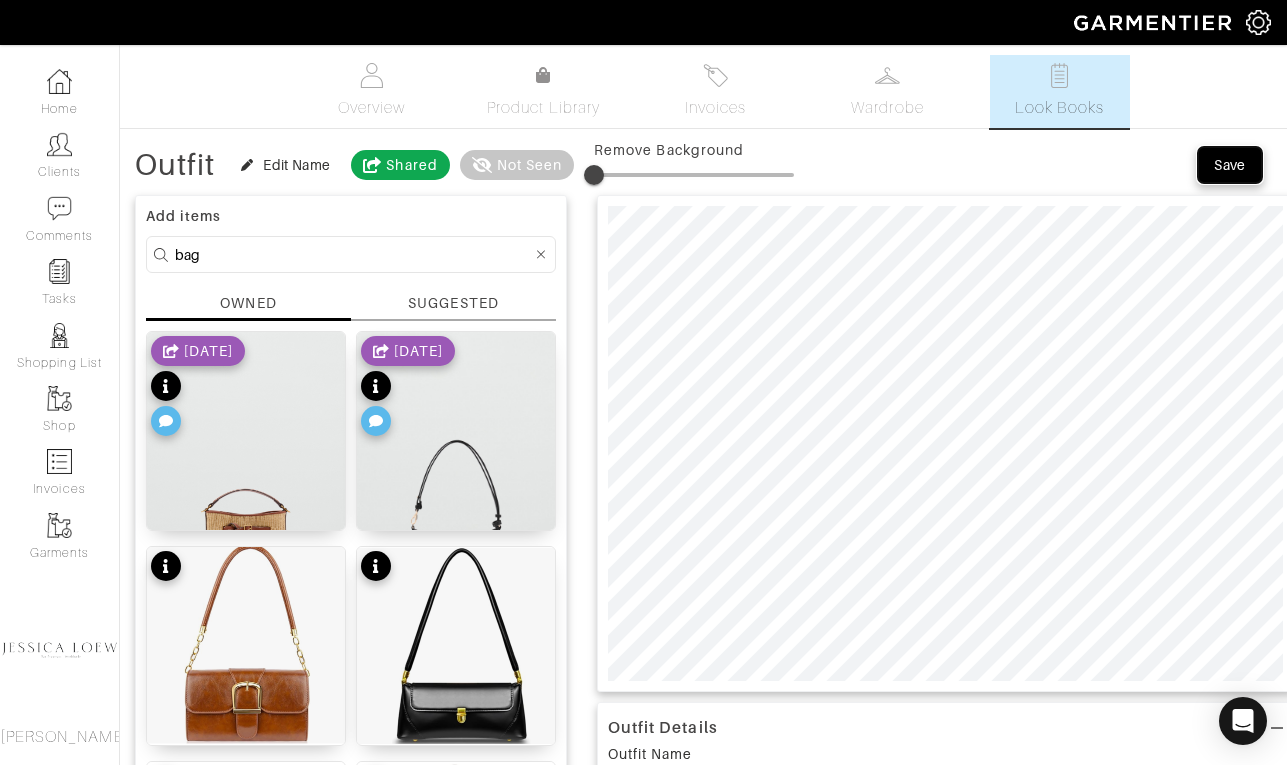 click on "Save" at bounding box center (1230, 165) 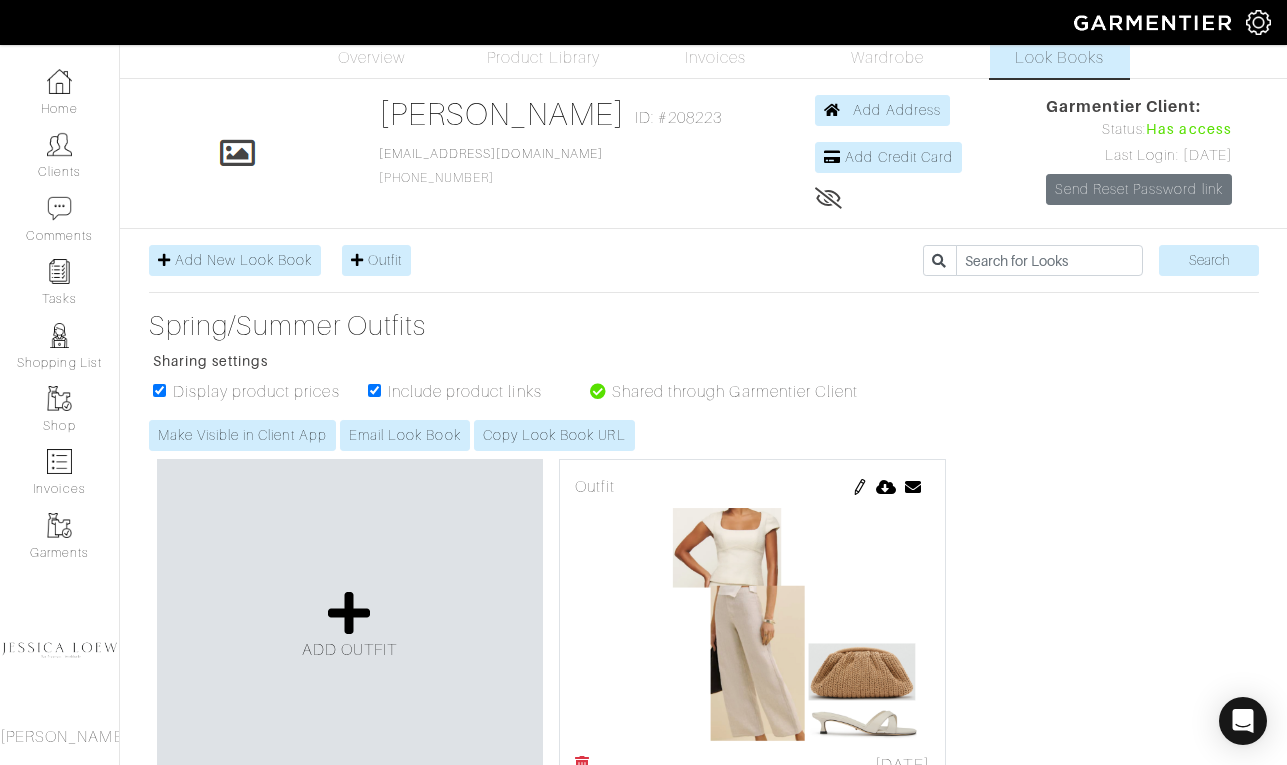 scroll, scrollTop: 0, scrollLeft: 0, axis: both 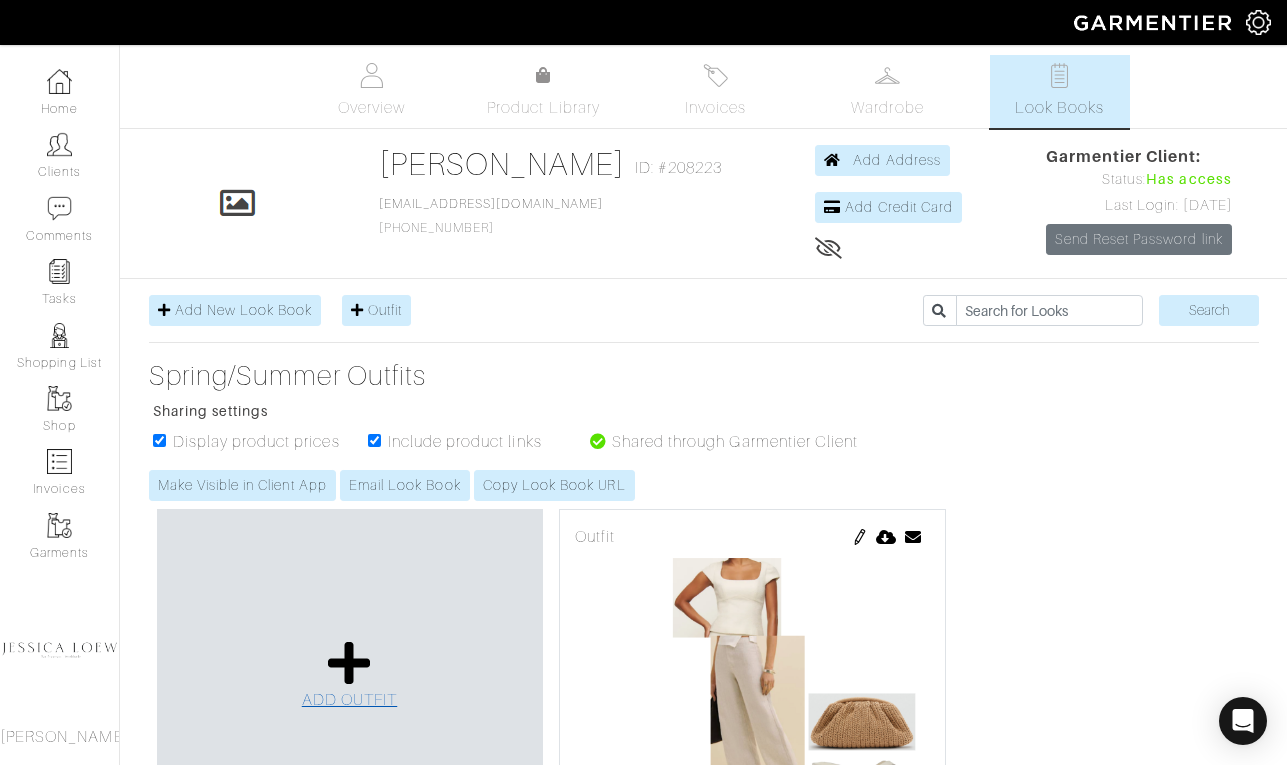 click on "ADD OUTFIT" at bounding box center (350, 675) 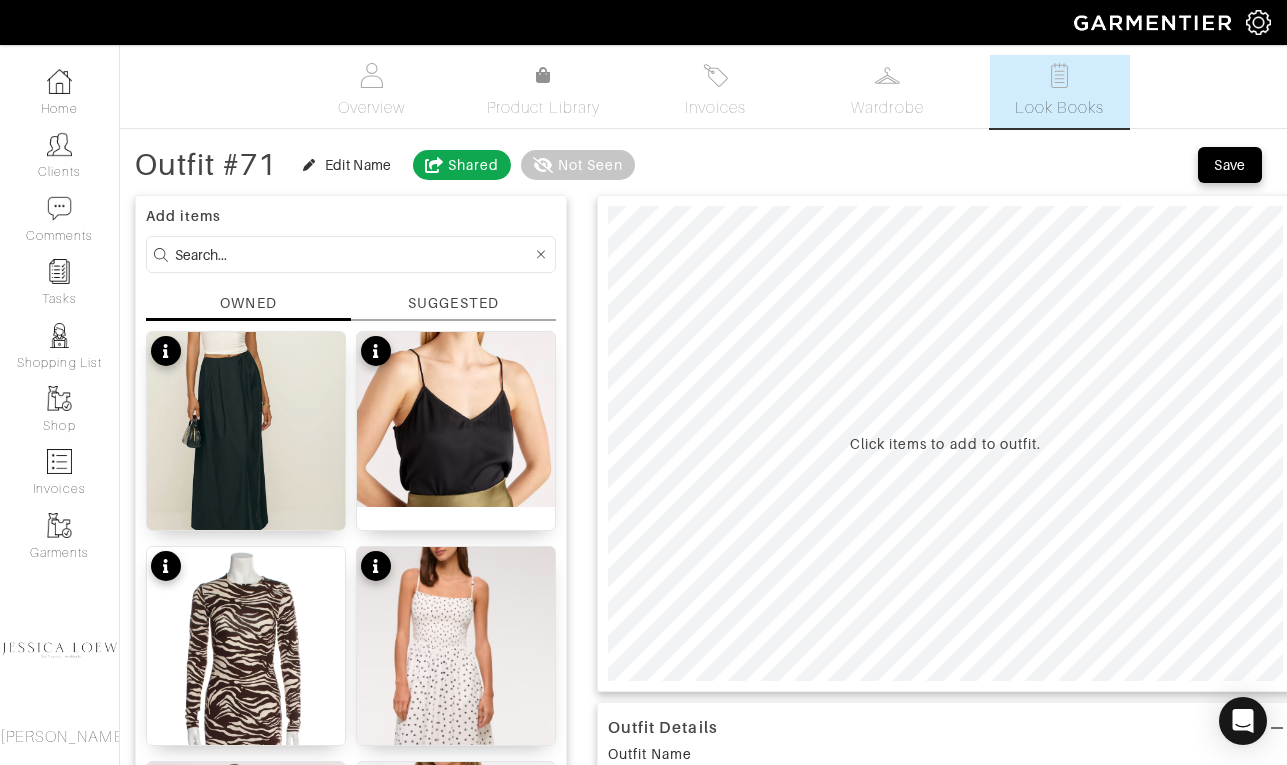 click at bounding box center [353, 254] 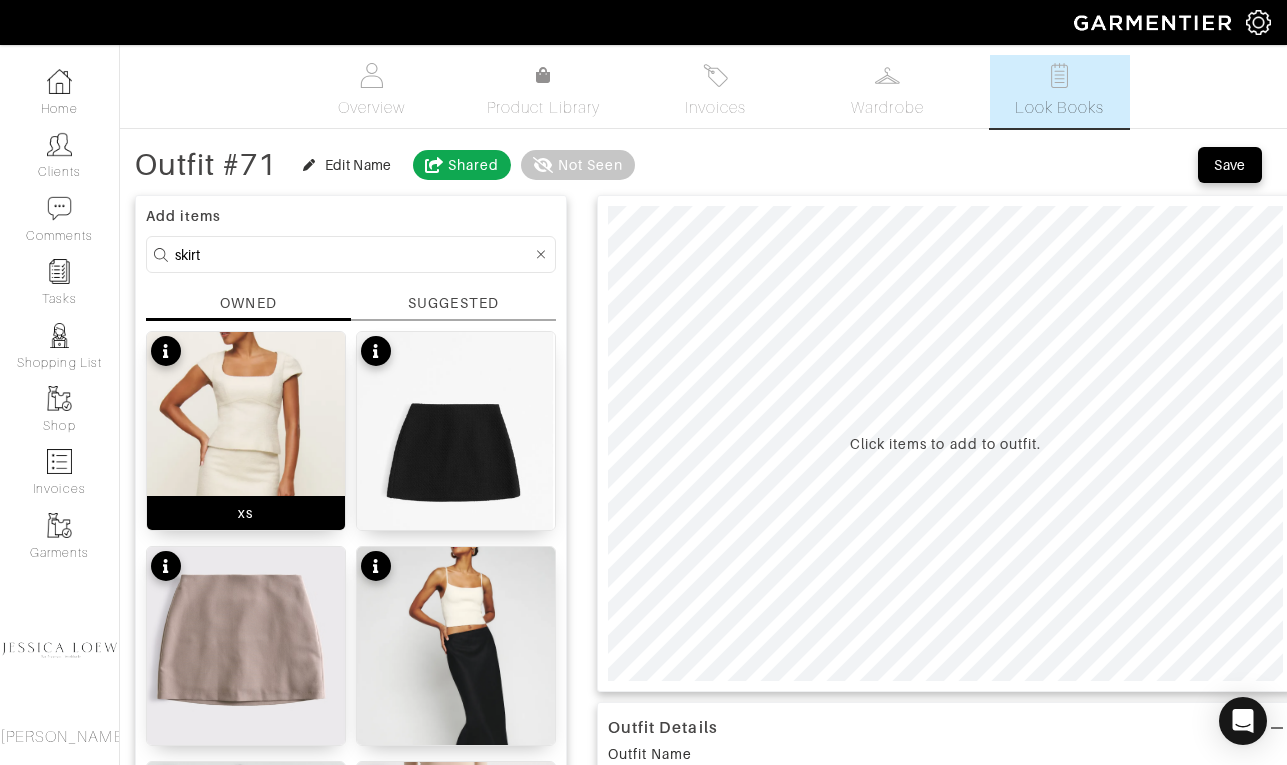 click at bounding box center (246, 445) 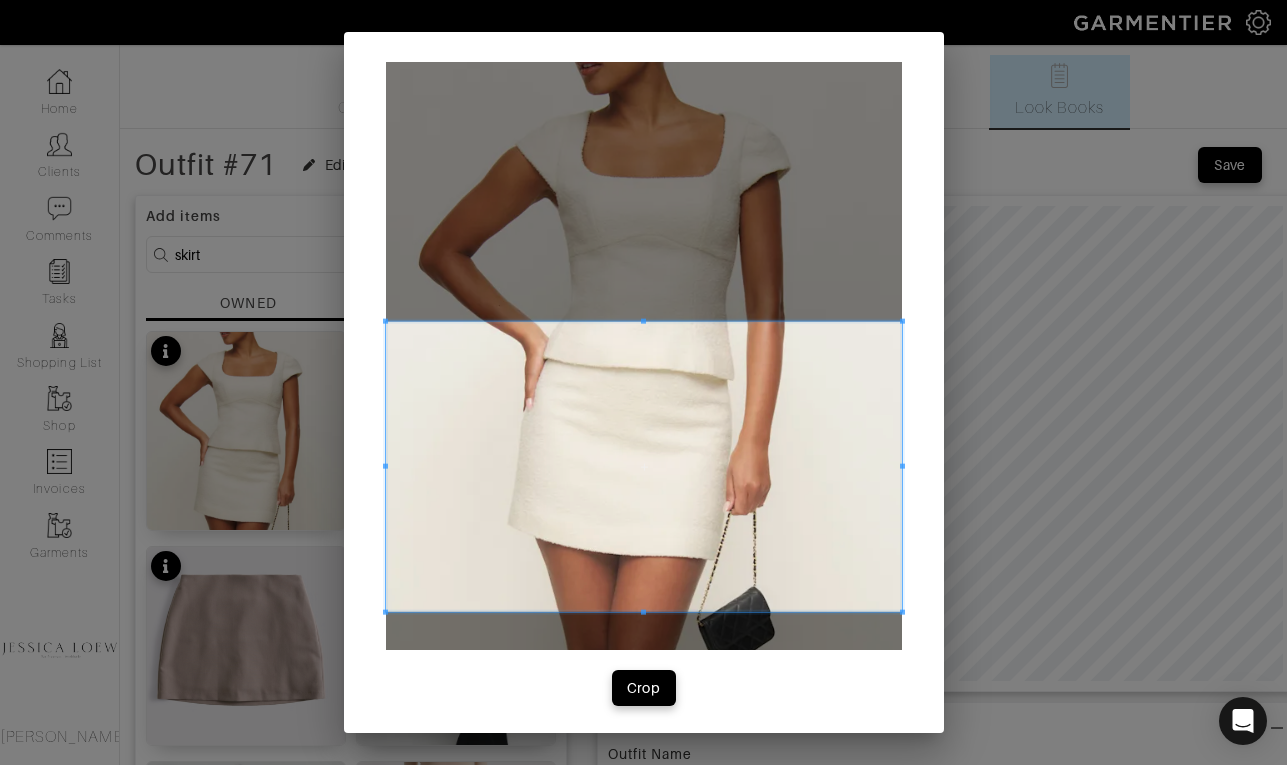 click at bounding box center [644, 467] 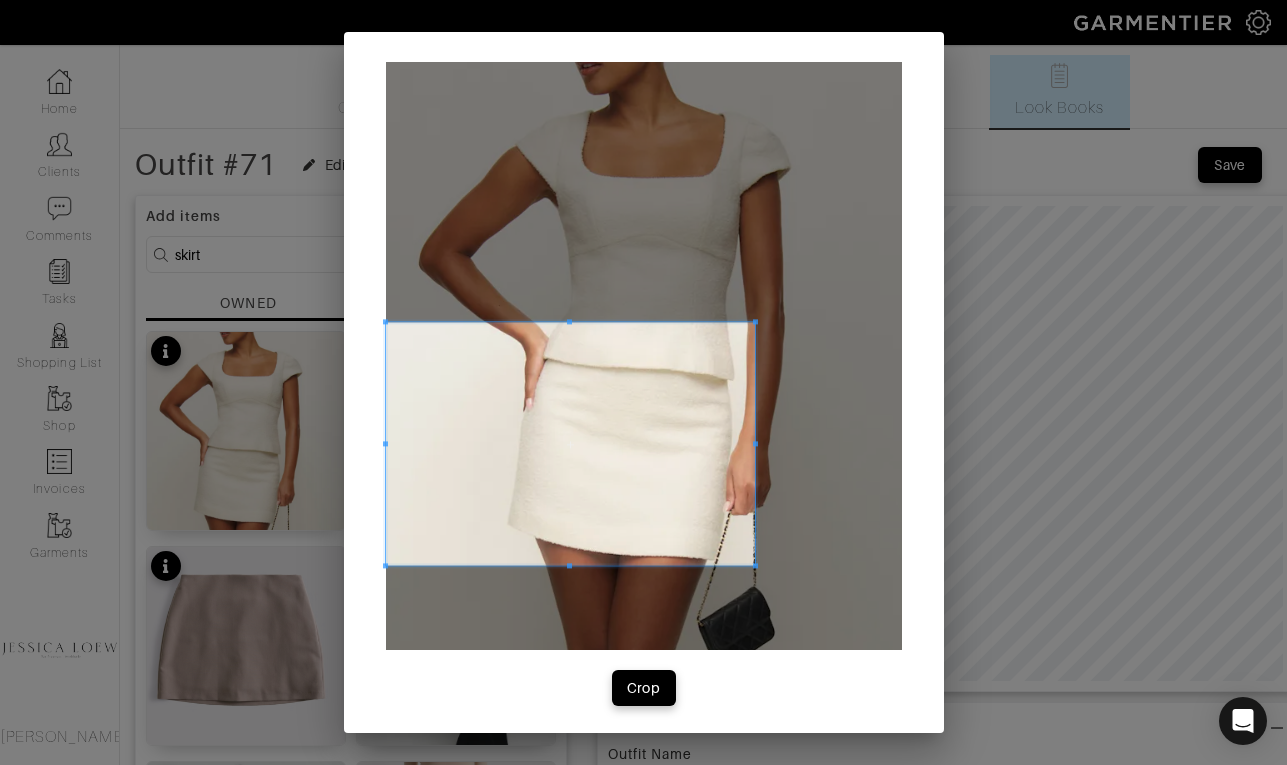 click at bounding box center (755, 566) 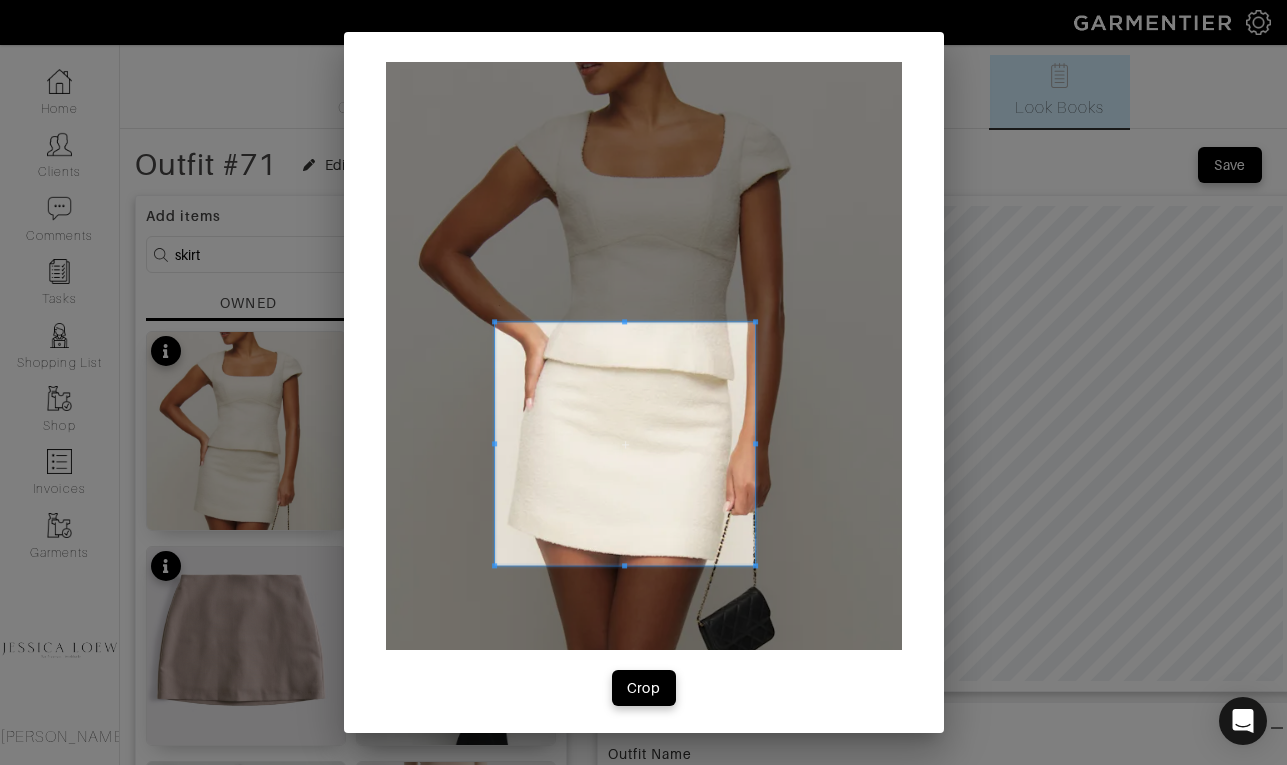 click at bounding box center [625, 443] 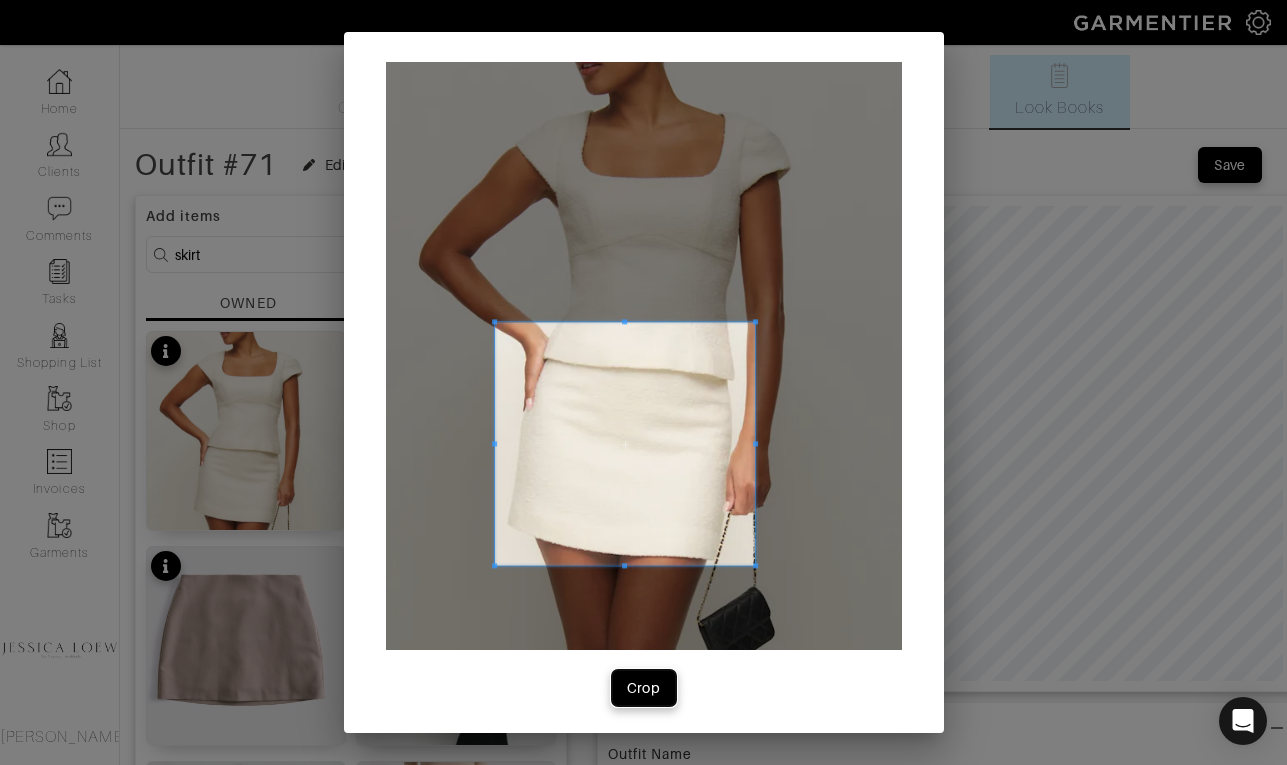 click on "Crop" at bounding box center [644, 688] 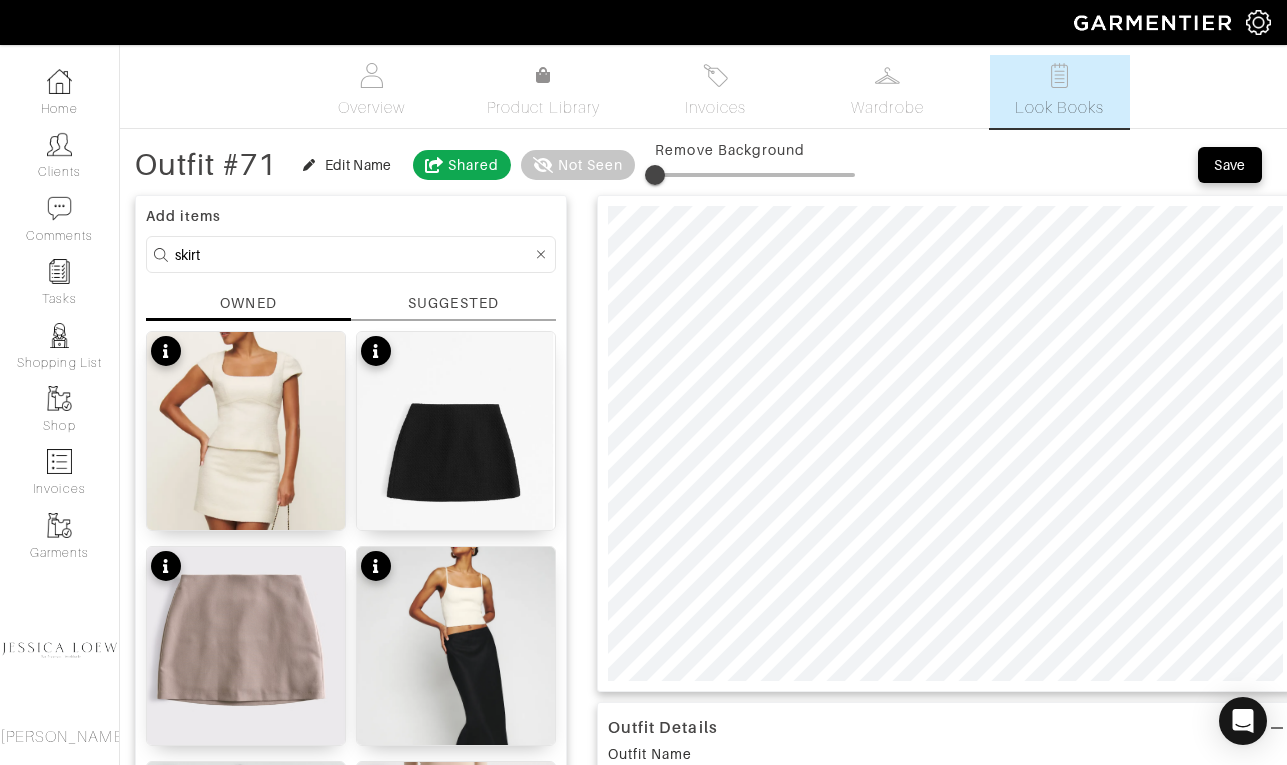 click on "skirt" at bounding box center (353, 254) 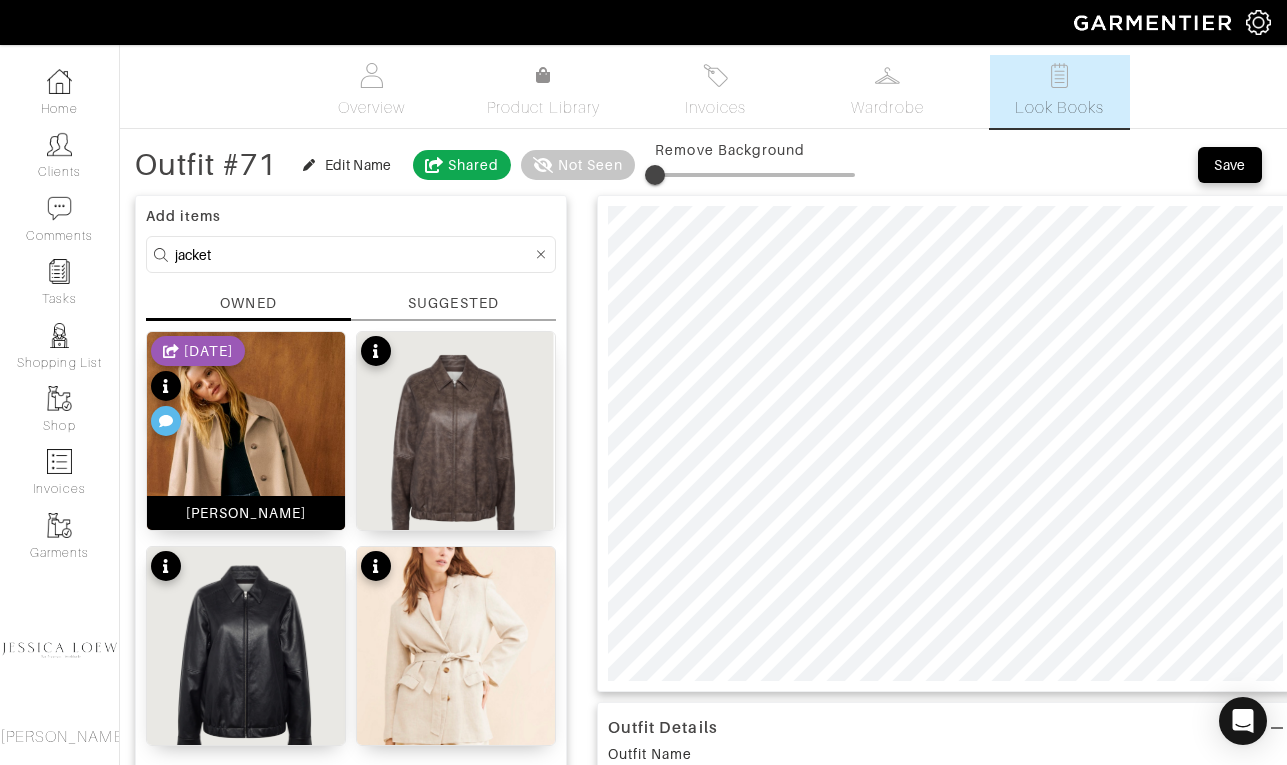 click at bounding box center (246, 471) 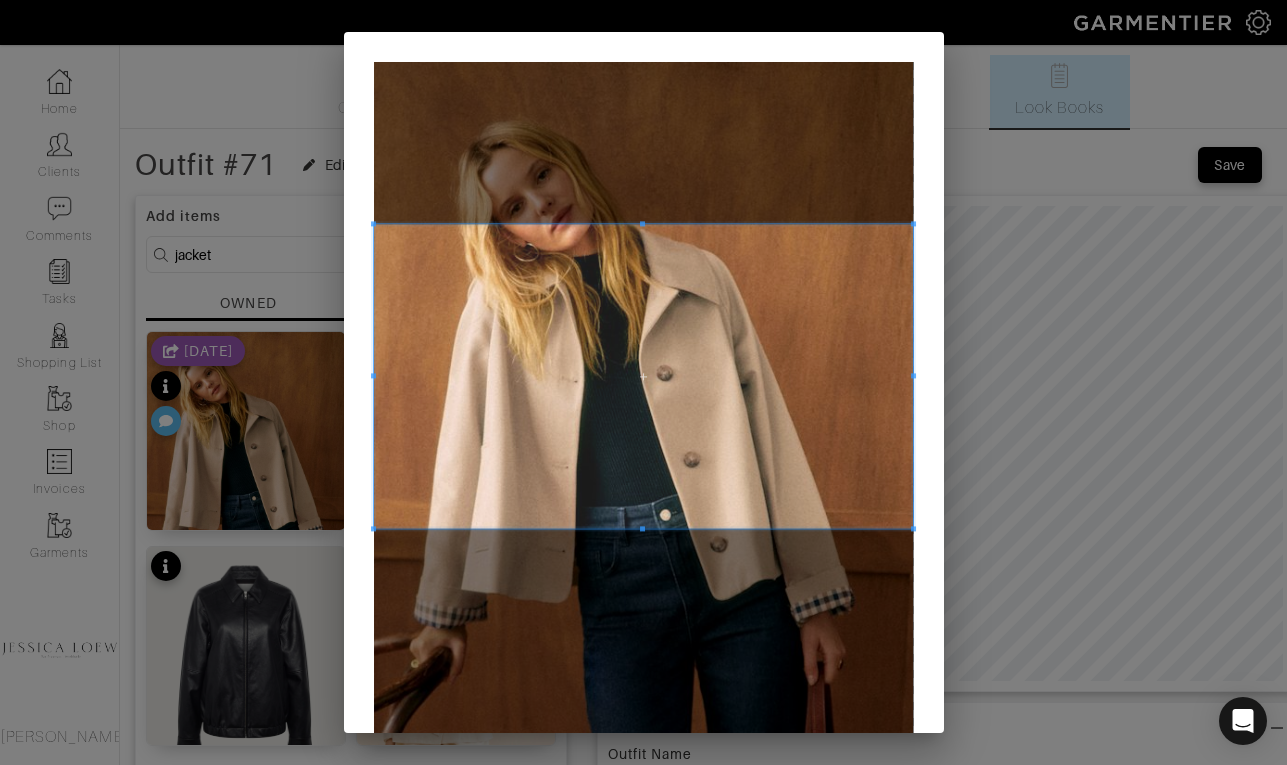 click at bounding box center (644, 376) 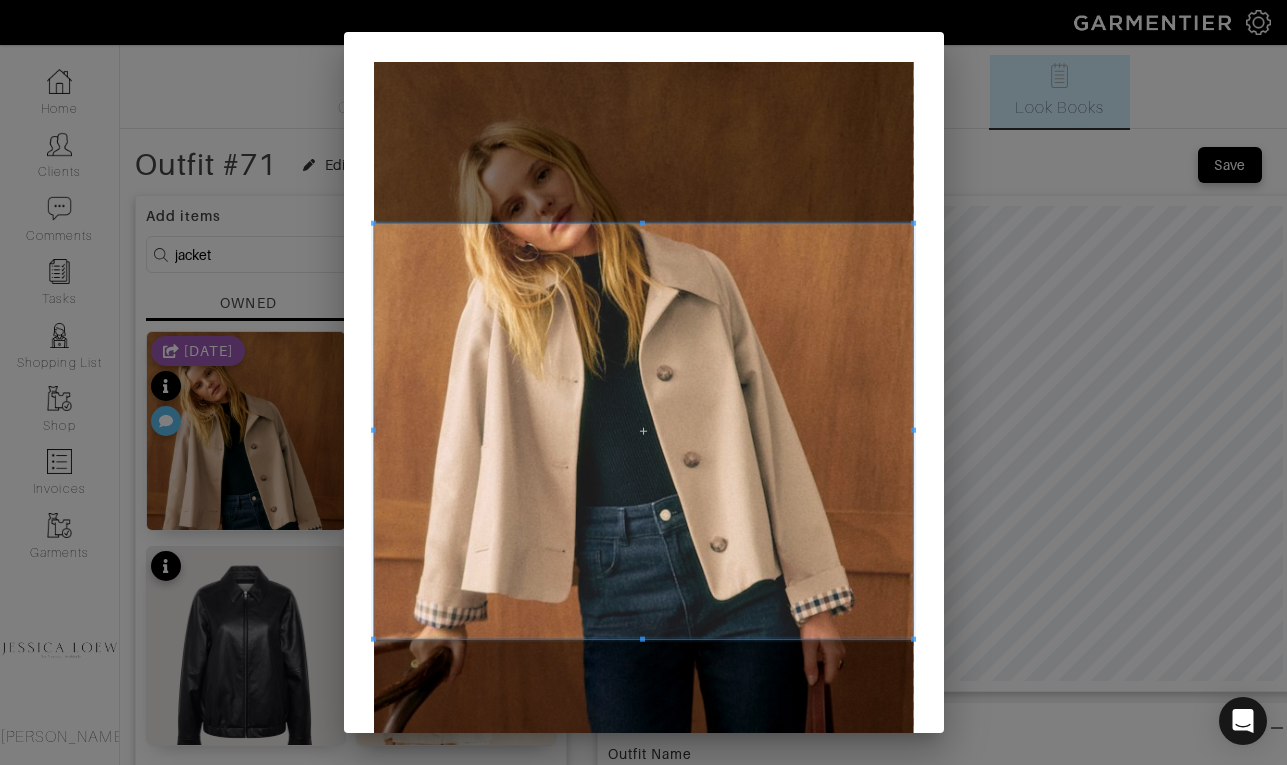 click at bounding box center (642, 638) 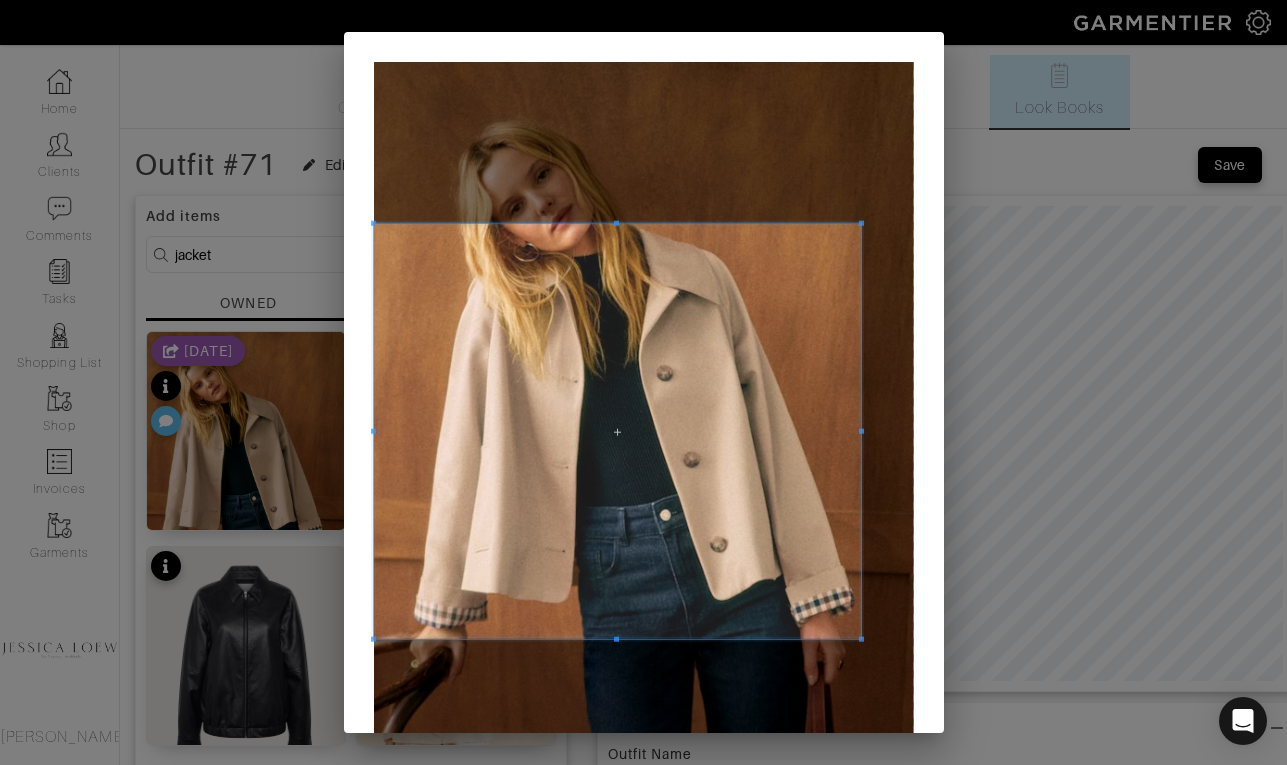 click at bounding box center (861, 431) 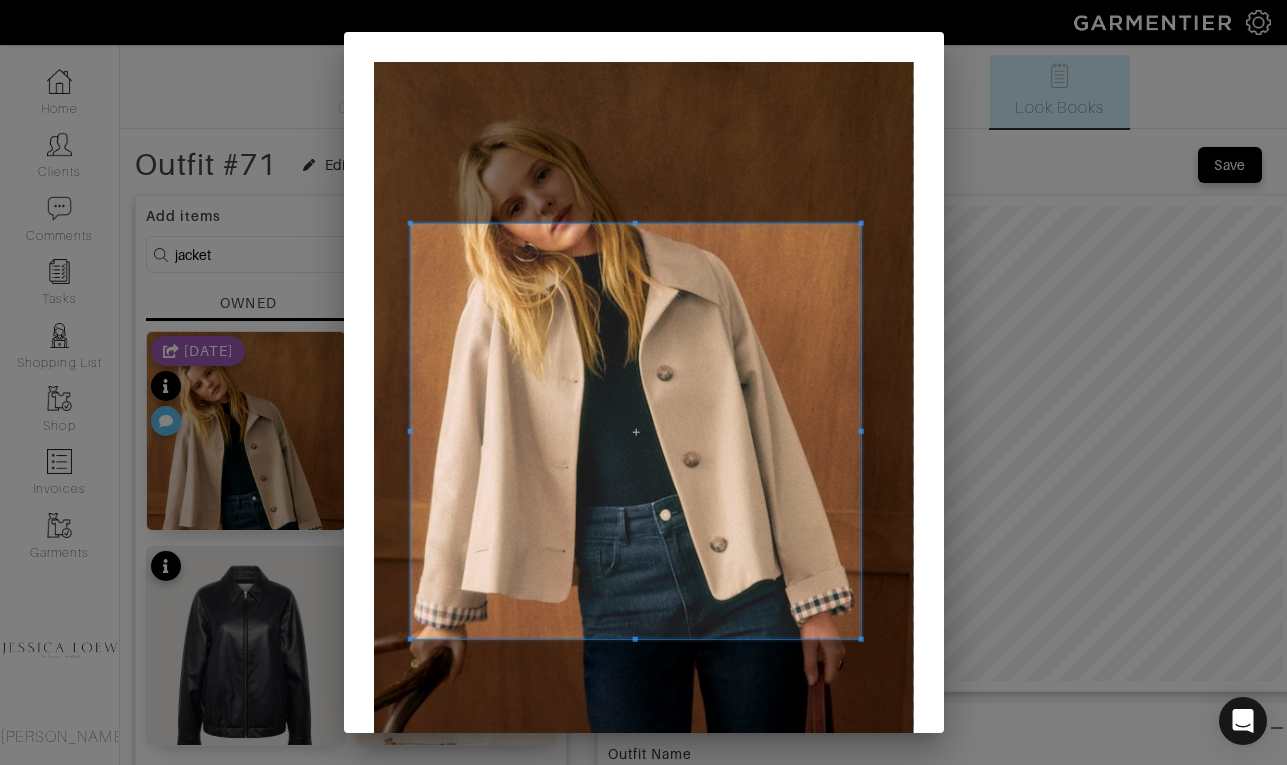 click at bounding box center (635, 431) 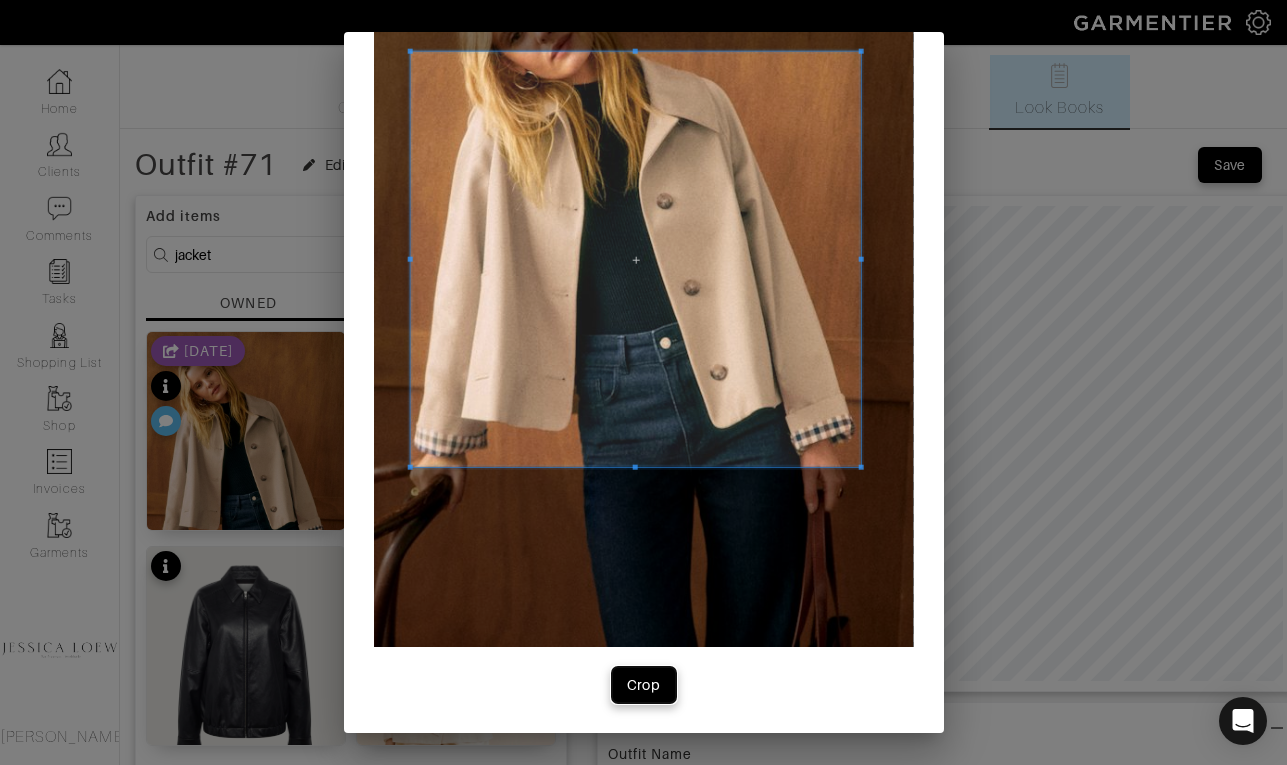 click on "Crop" at bounding box center [644, 685] 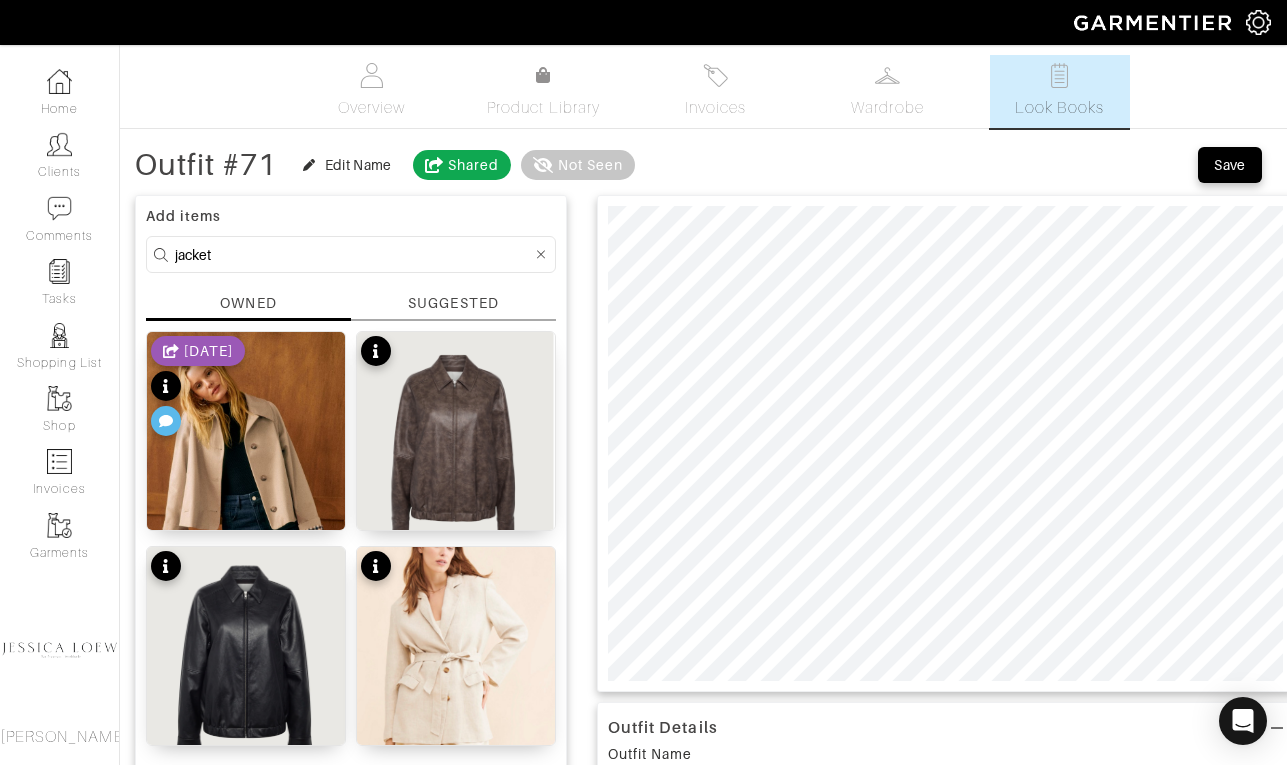 click on "jacket" at bounding box center [353, 254] 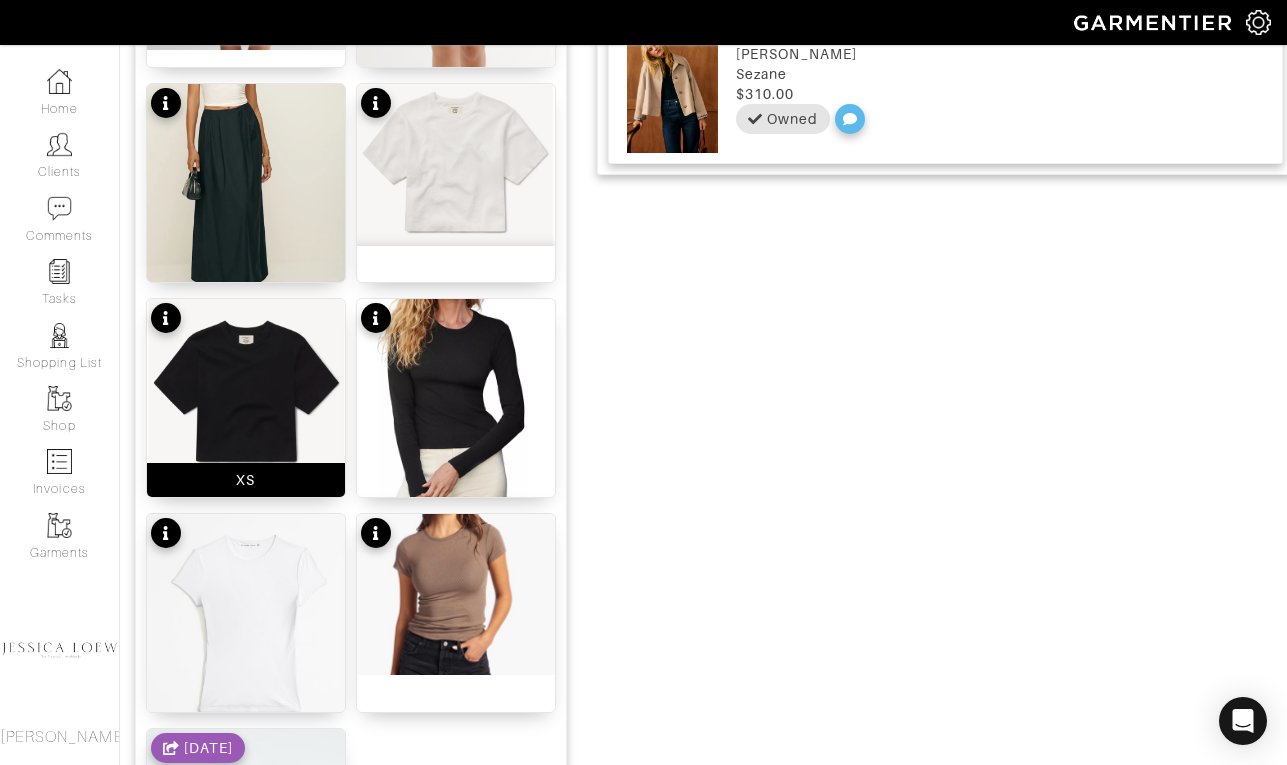 scroll, scrollTop: 1127, scrollLeft: 0, axis: vertical 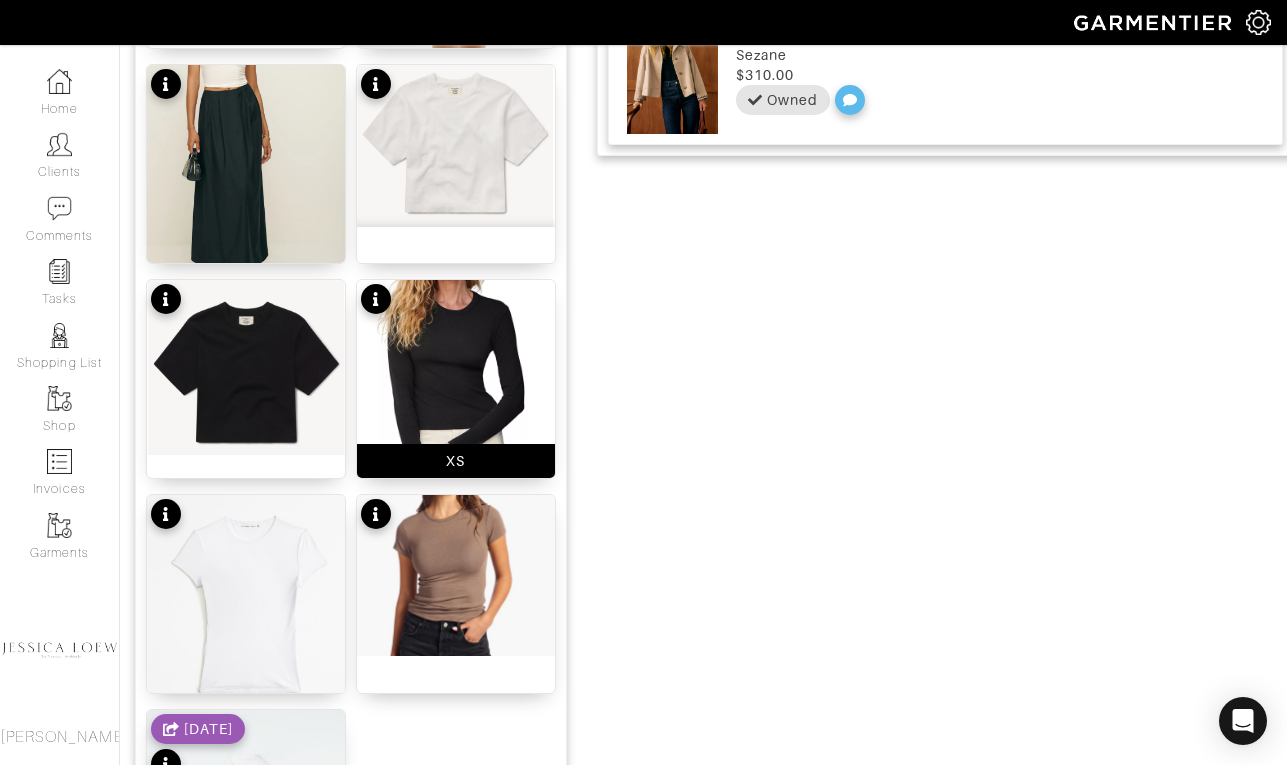 click at bounding box center [456, 381] 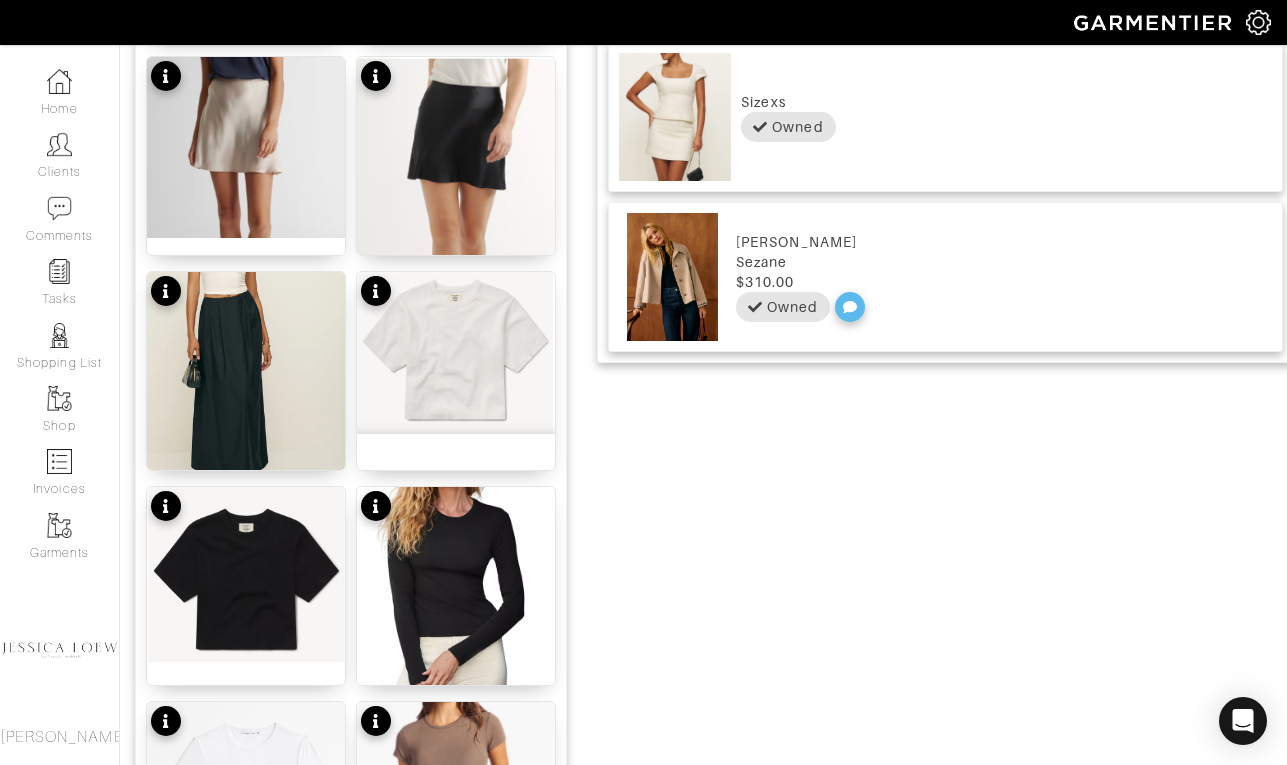 scroll, scrollTop: 952, scrollLeft: 0, axis: vertical 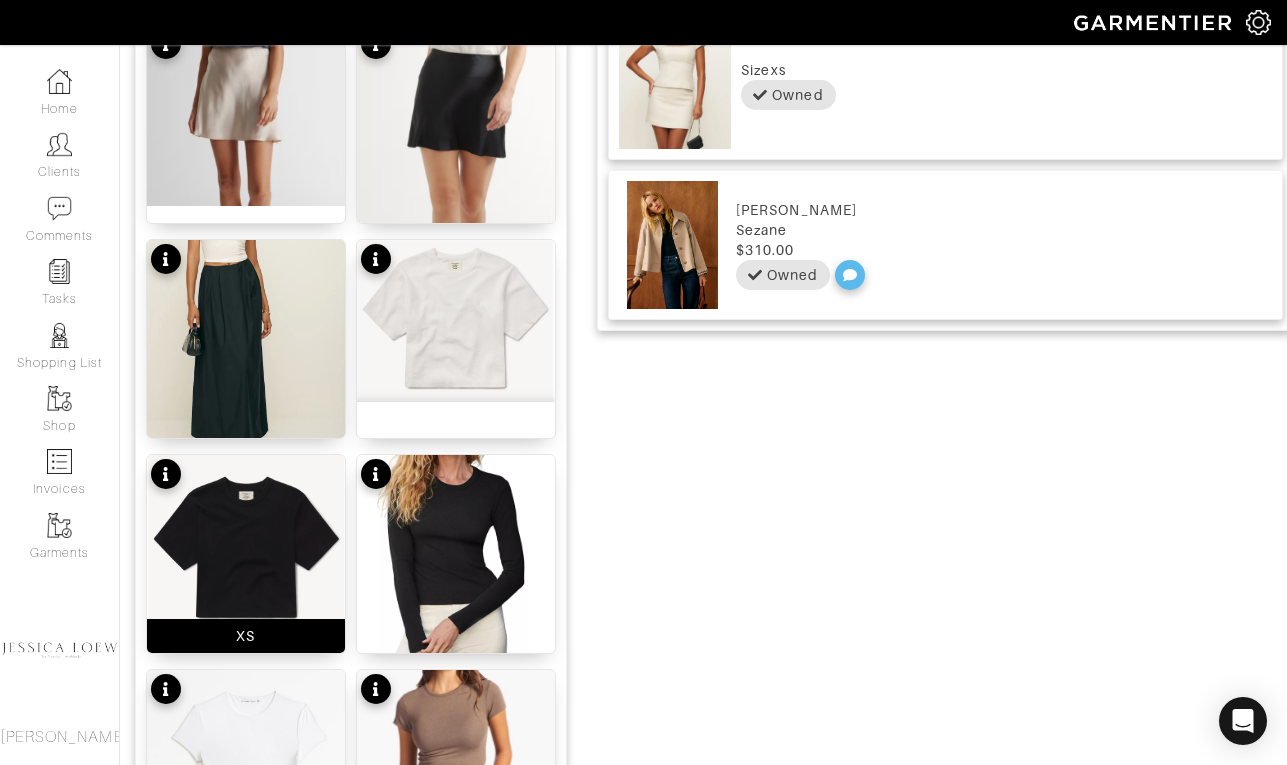 click at bounding box center (246, 542) 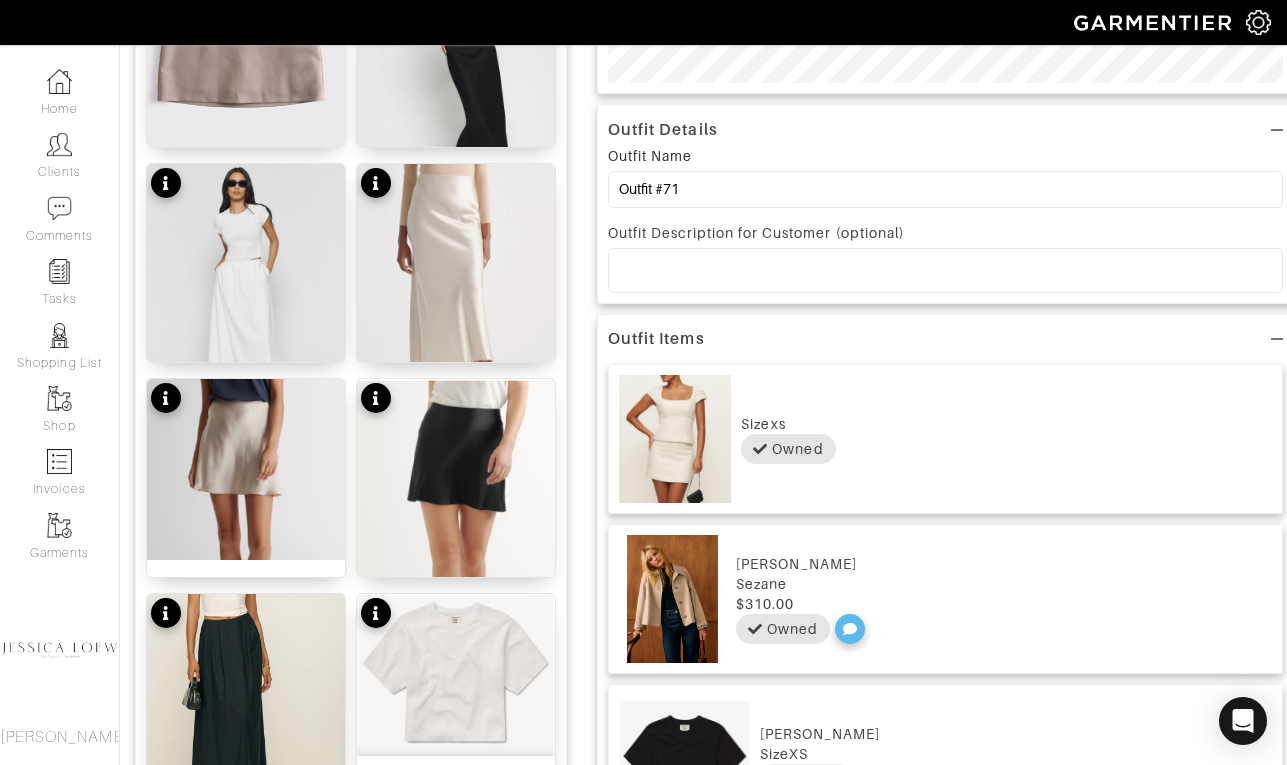 scroll, scrollTop: 0, scrollLeft: 0, axis: both 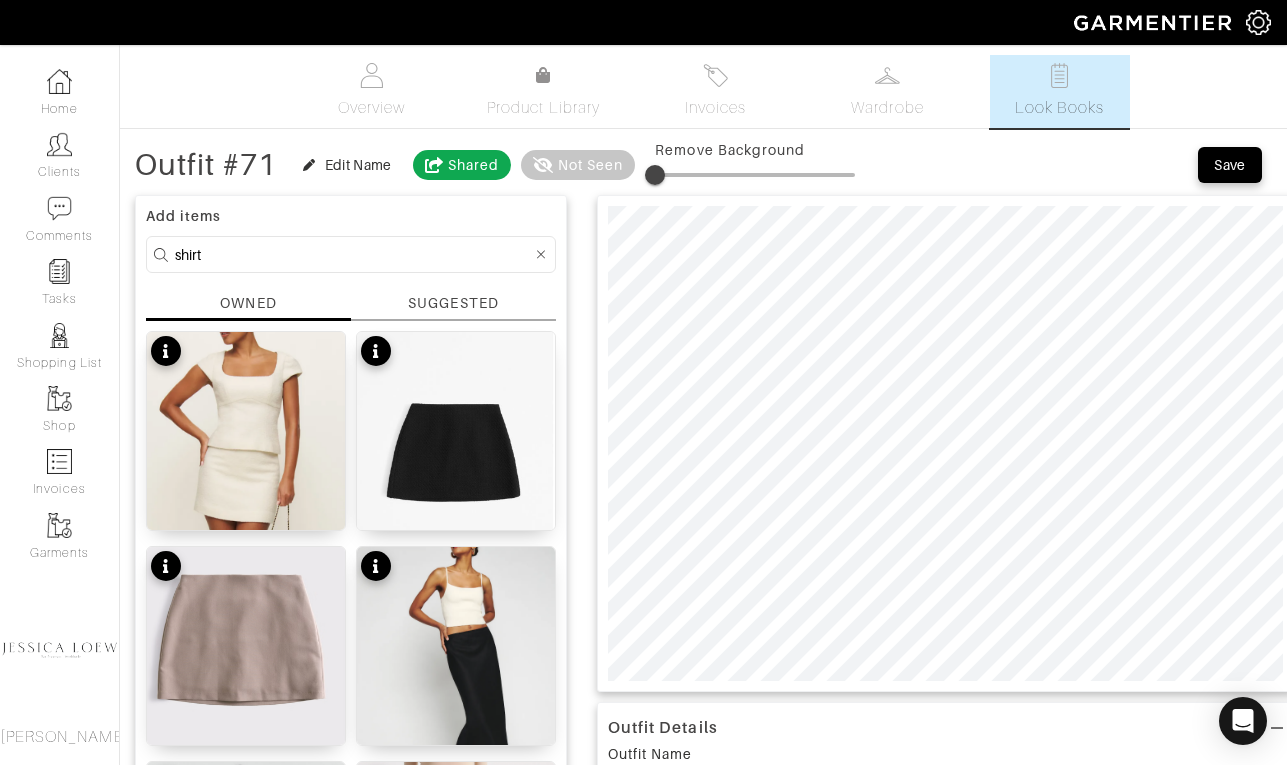 click on "shirt" at bounding box center (353, 254) 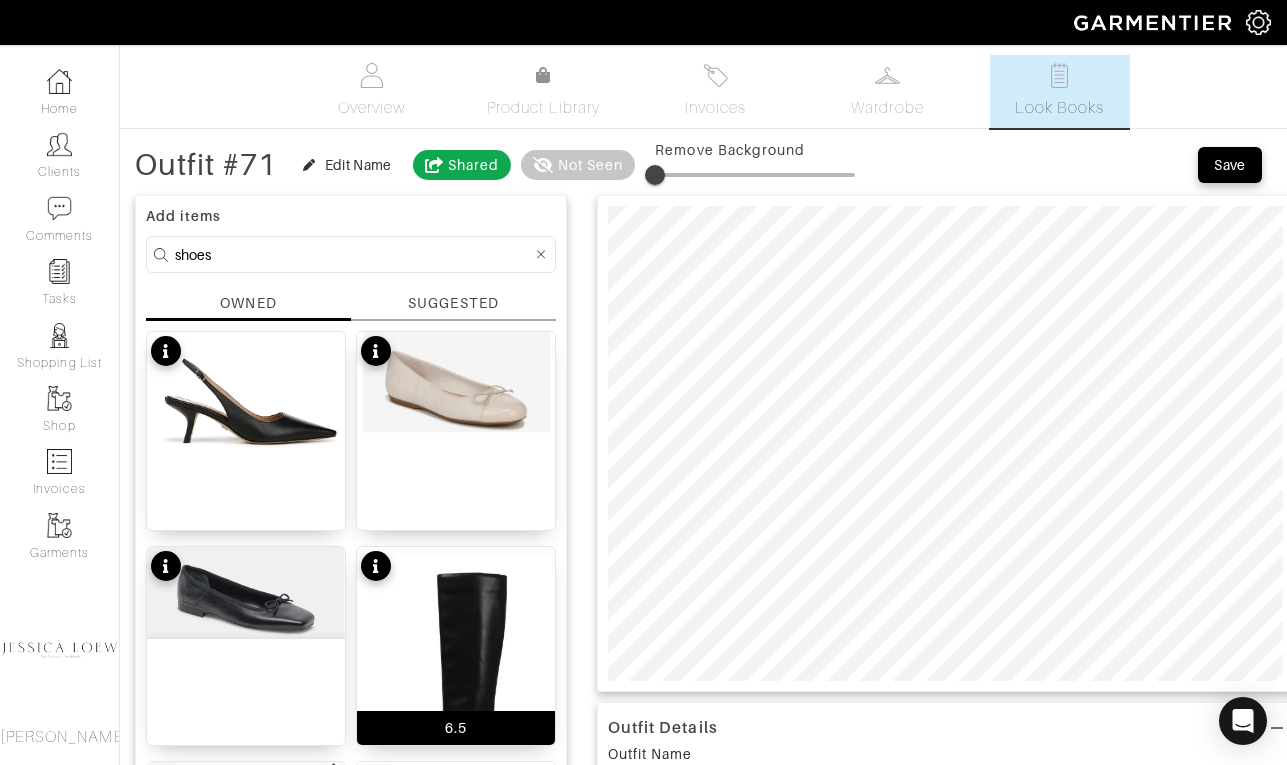scroll, scrollTop: 1, scrollLeft: 0, axis: vertical 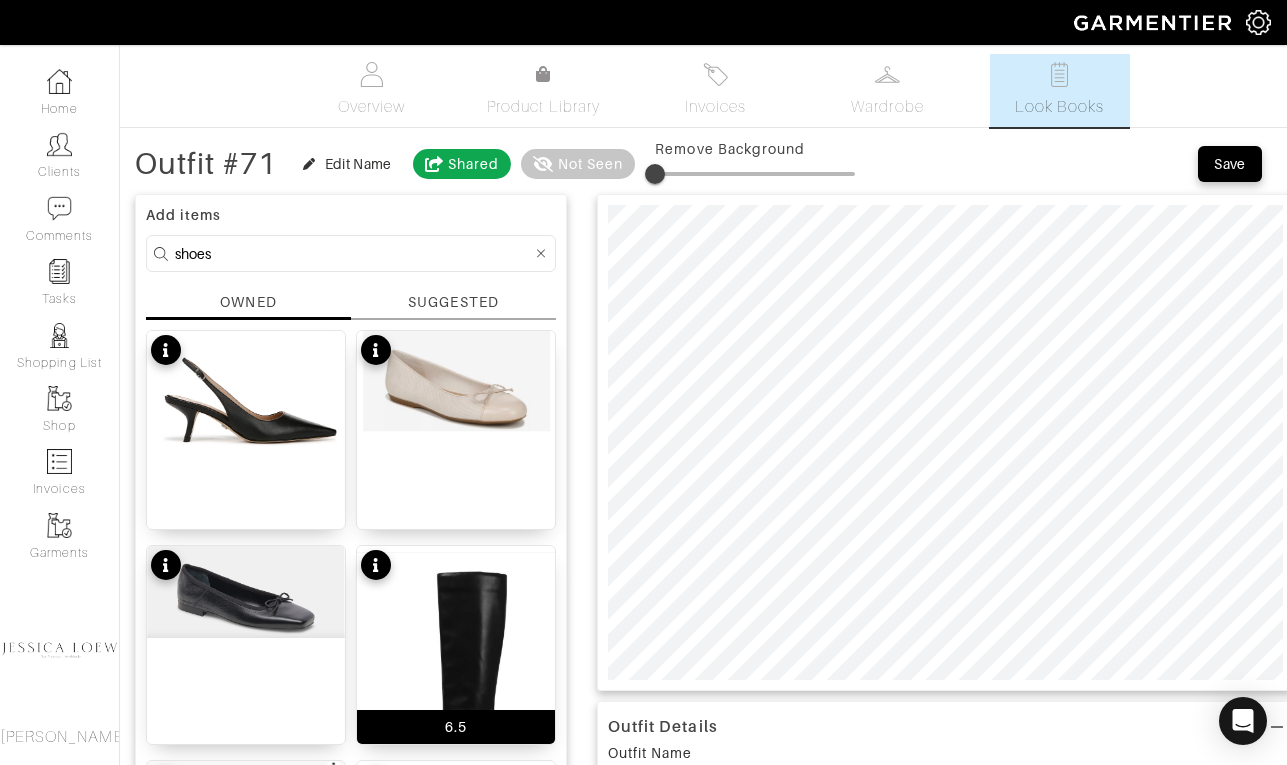 click at bounding box center (456, 682) 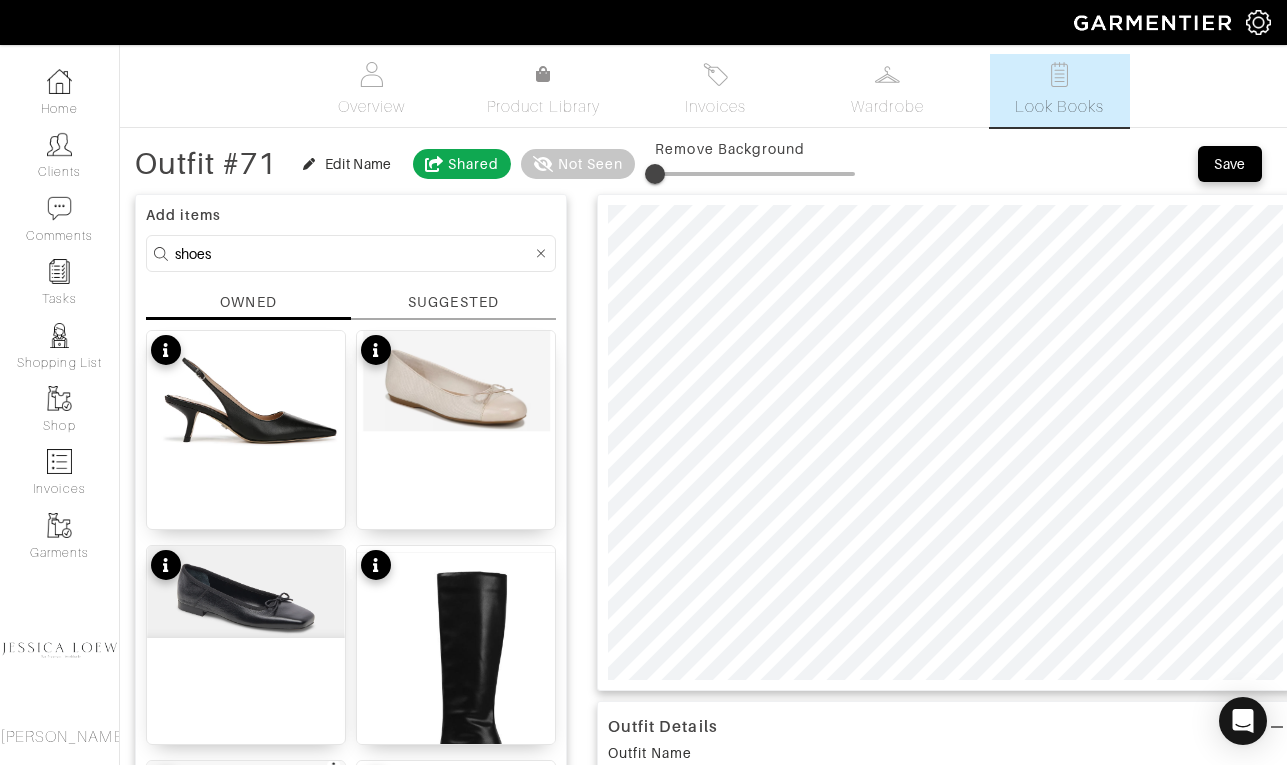 click on "shoes" at bounding box center (353, 253) 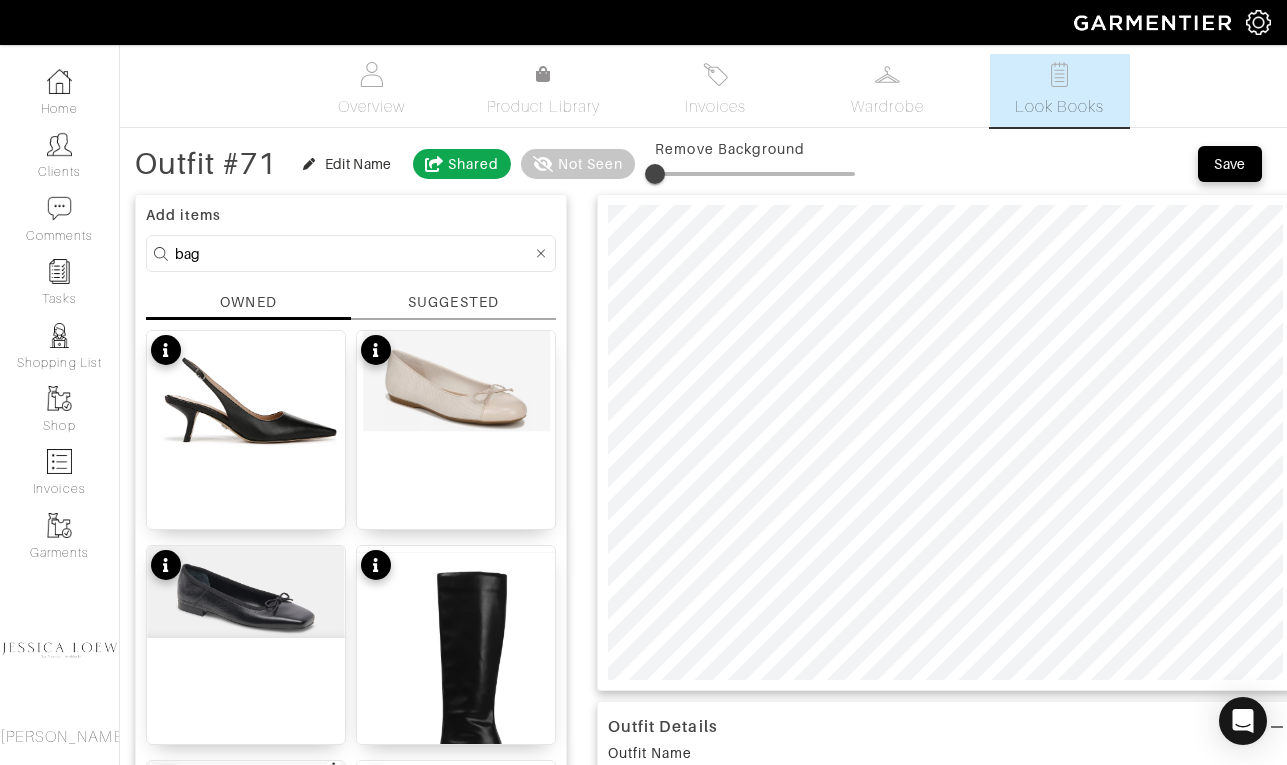 type on "bag" 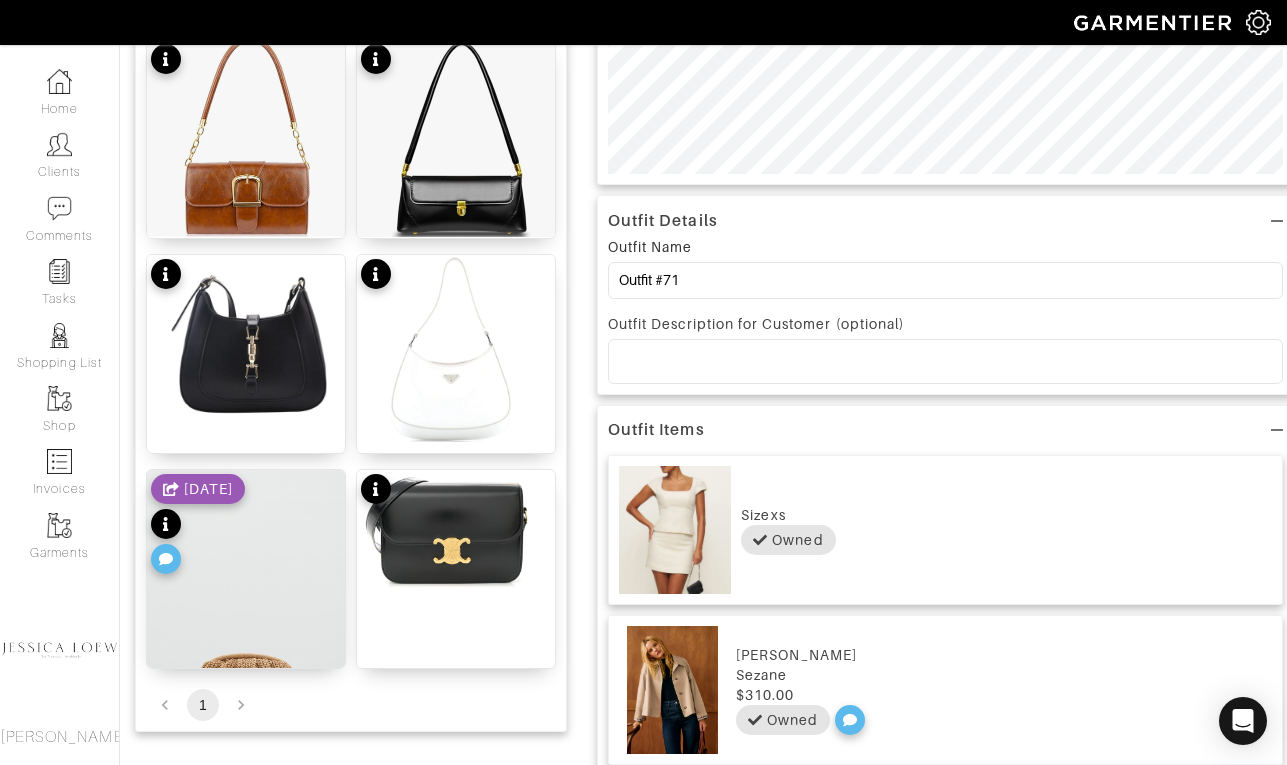 scroll, scrollTop: 505, scrollLeft: 0, axis: vertical 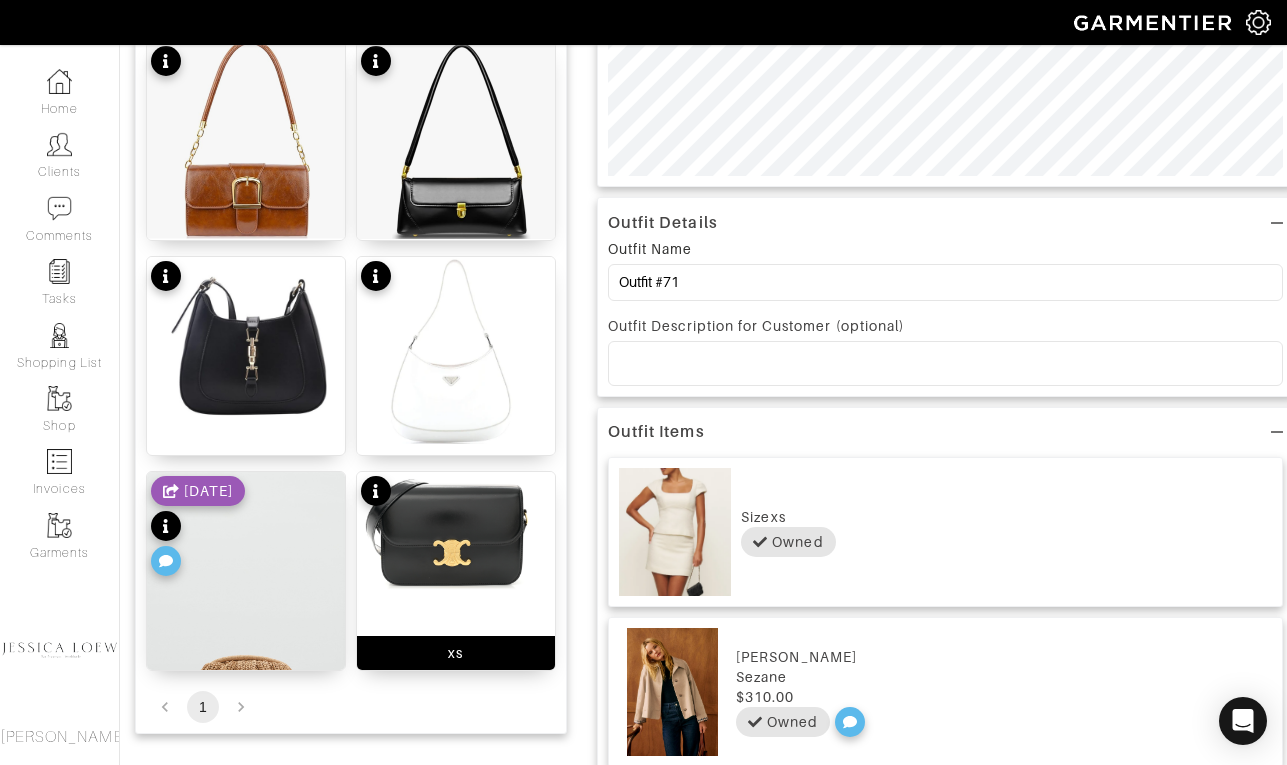 click at bounding box center [456, 531] 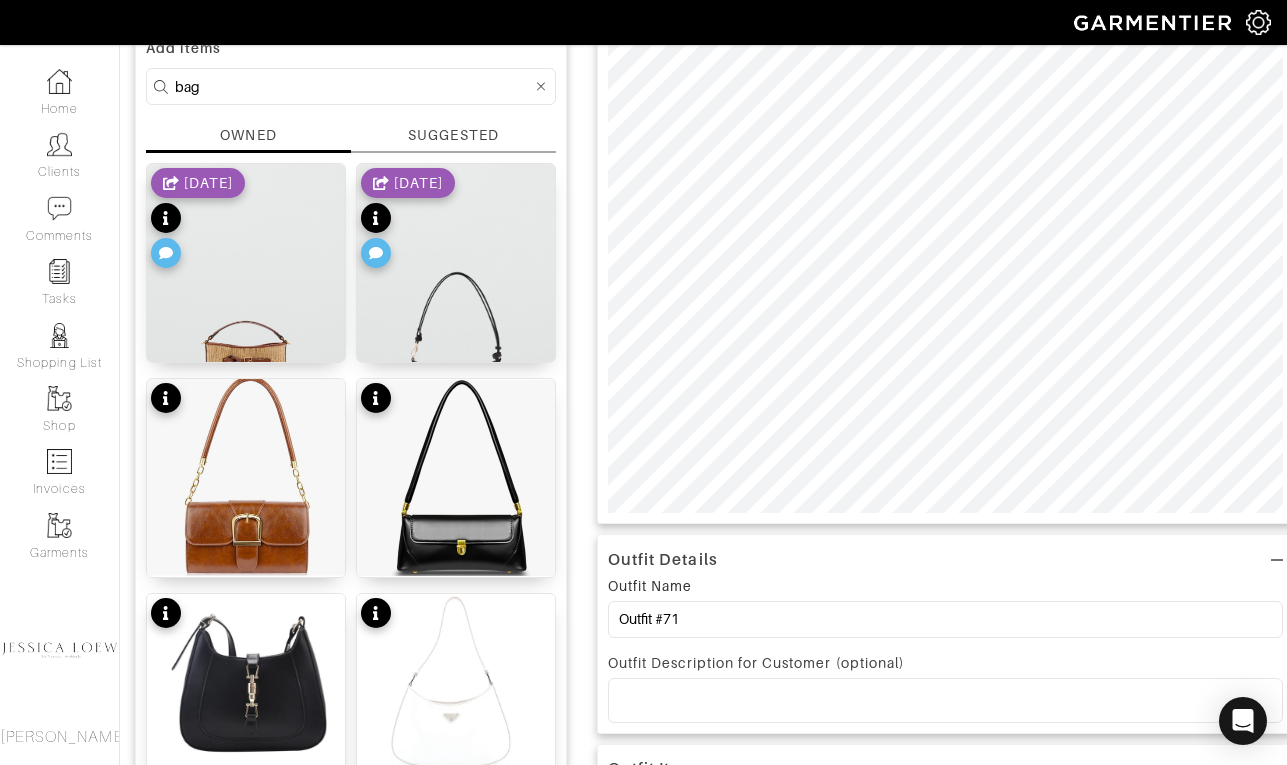 scroll, scrollTop: 172, scrollLeft: 0, axis: vertical 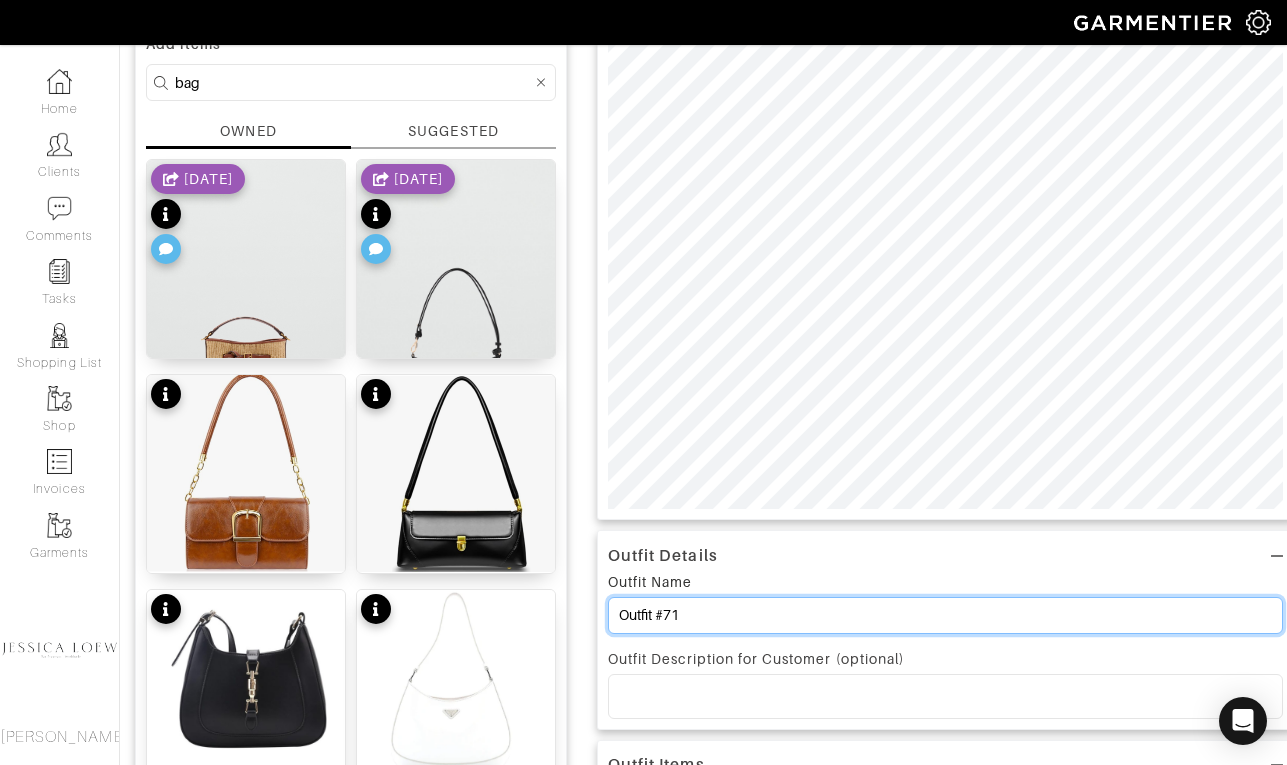 click on "Outfit #71" at bounding box center [945, 615] 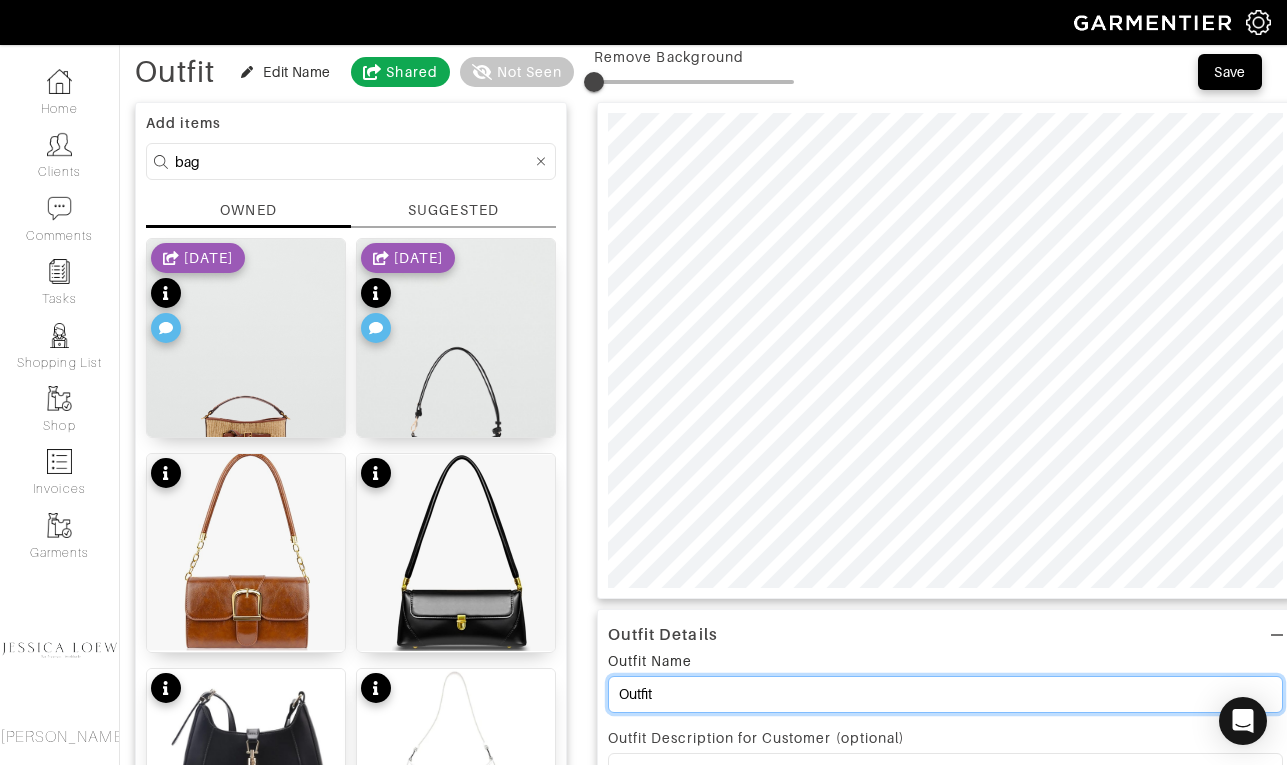 scroll, scrollTop: 0, scrollLeft: 0, axis: both 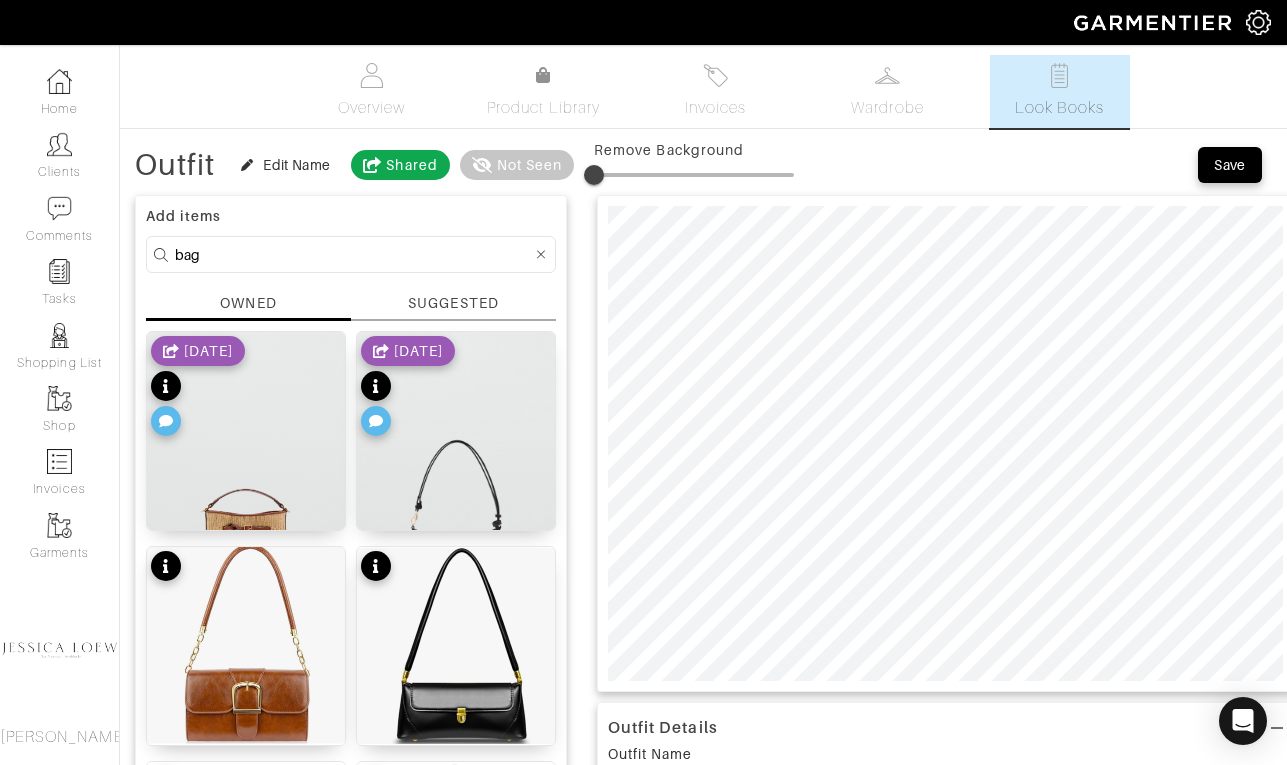 type on "Outfit" 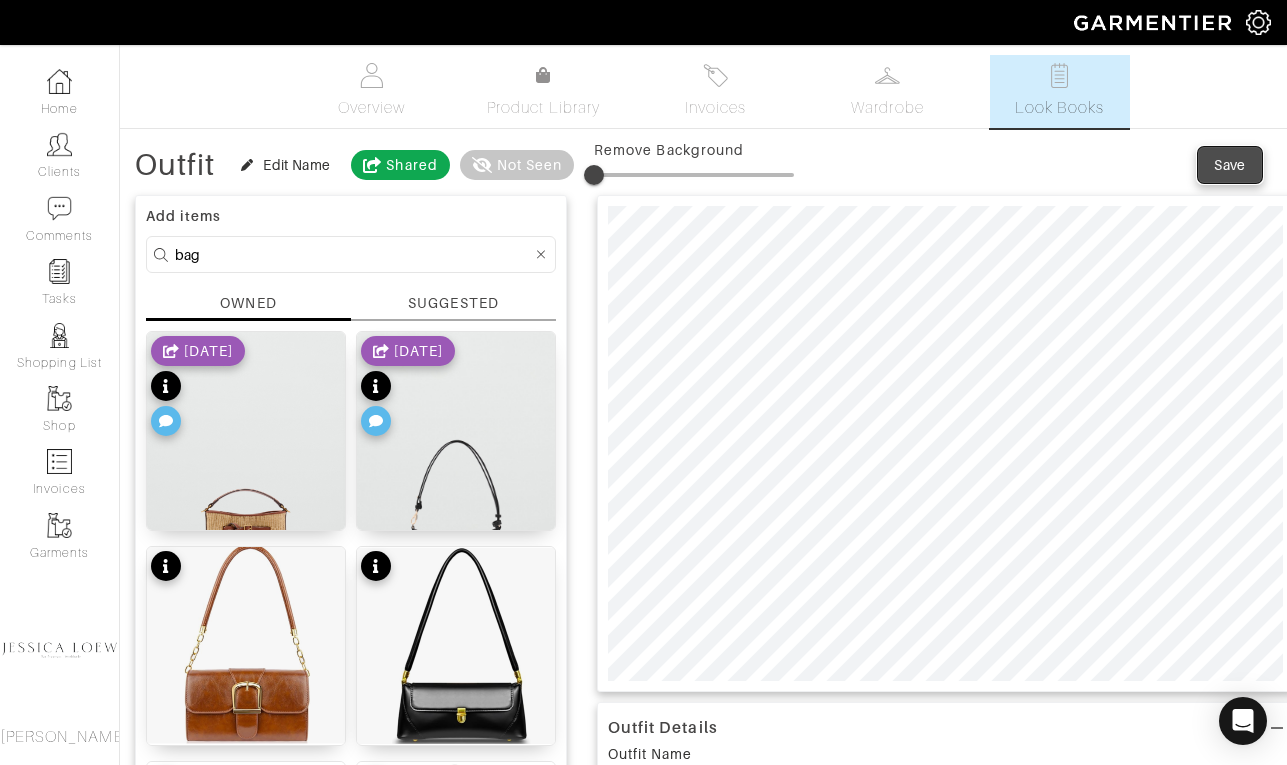 click on "Save" at bounding box center [1230, 165] 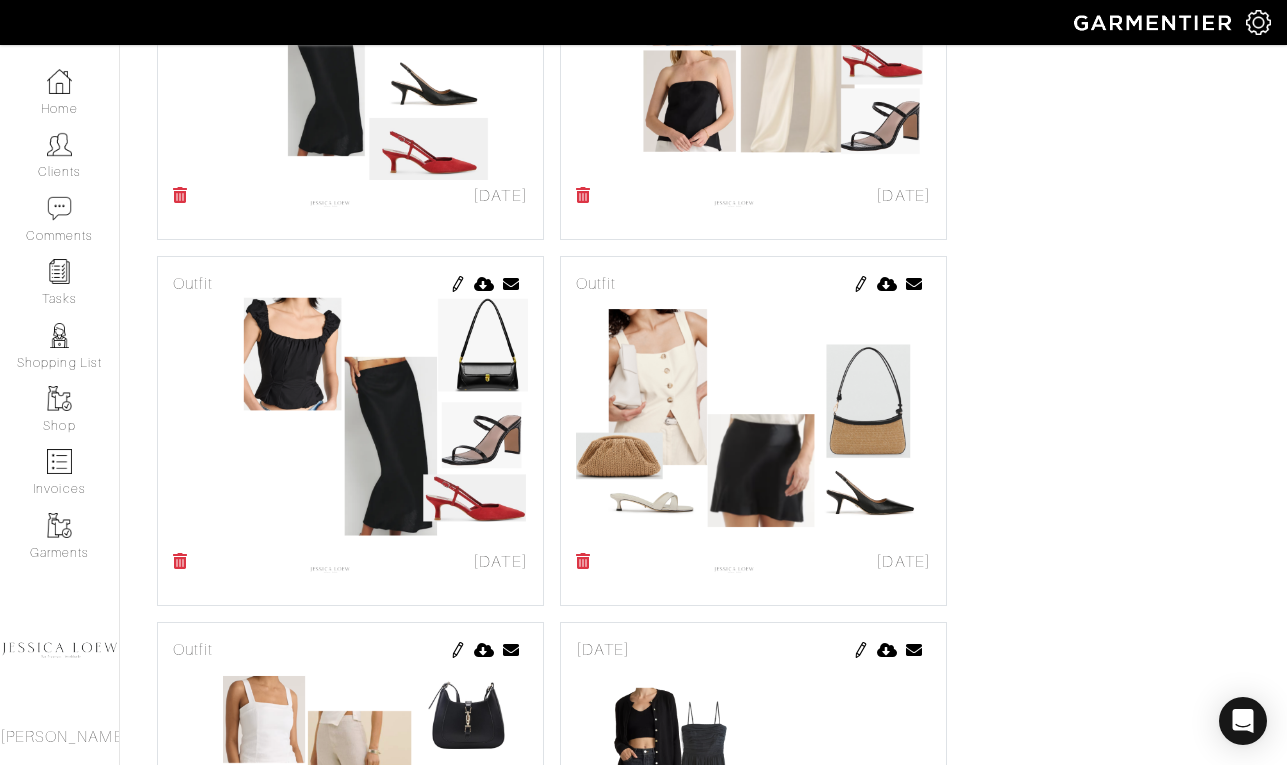 scroll, scrollTop: 1348, scrollLeft: 0, axis: vertical 